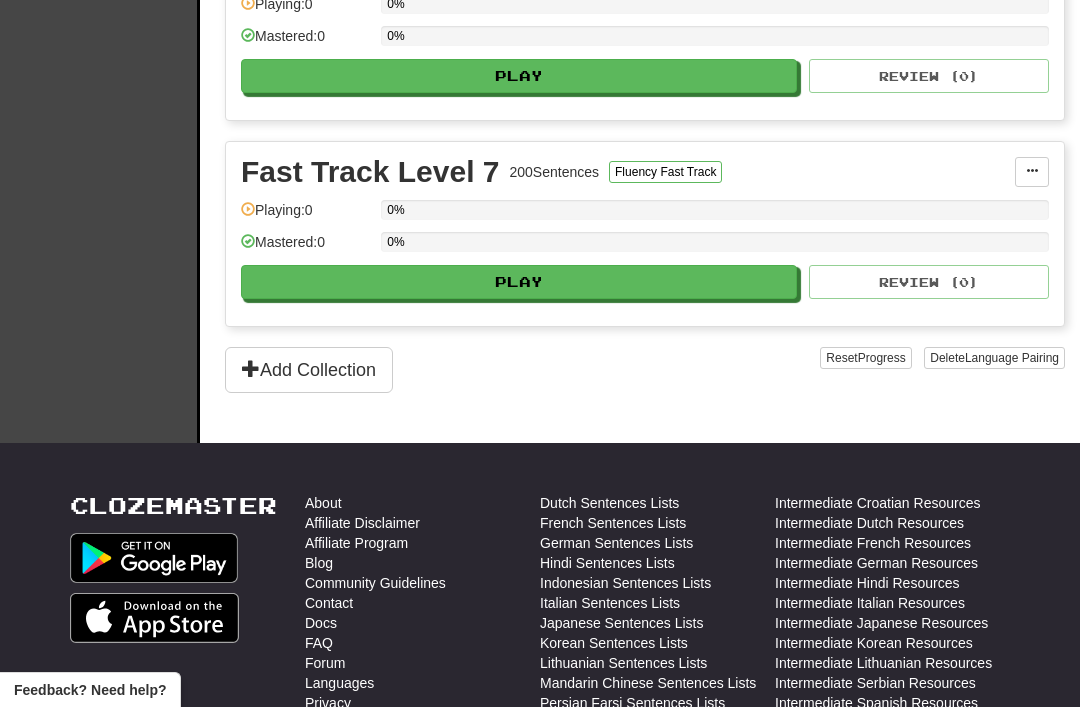 scroll, scrollTop: 1556, scrollLeft: 0, axis: vertical 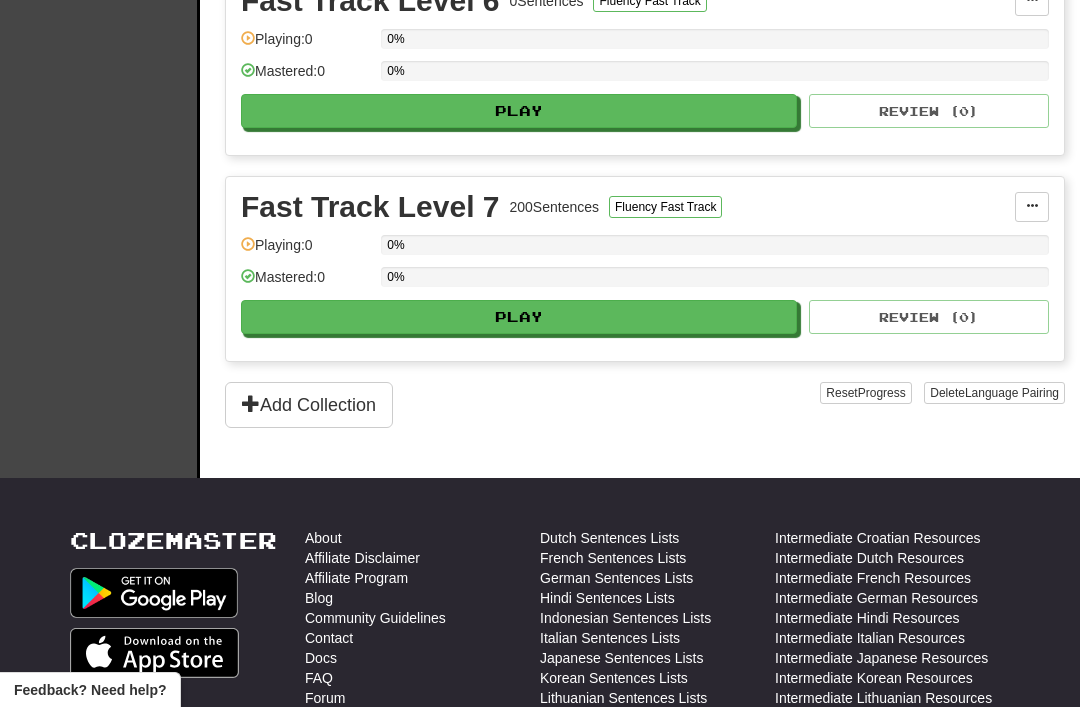 click on "Play" at bounding box center (519, 317) 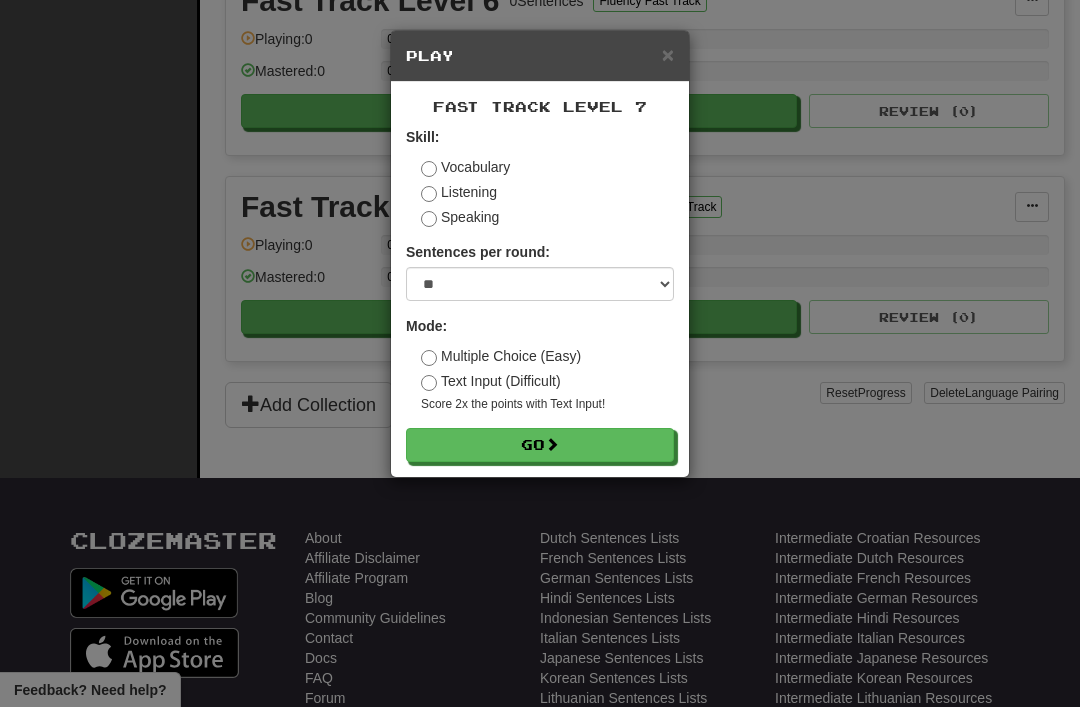 click on "Go" at bounding box center (540, 445) 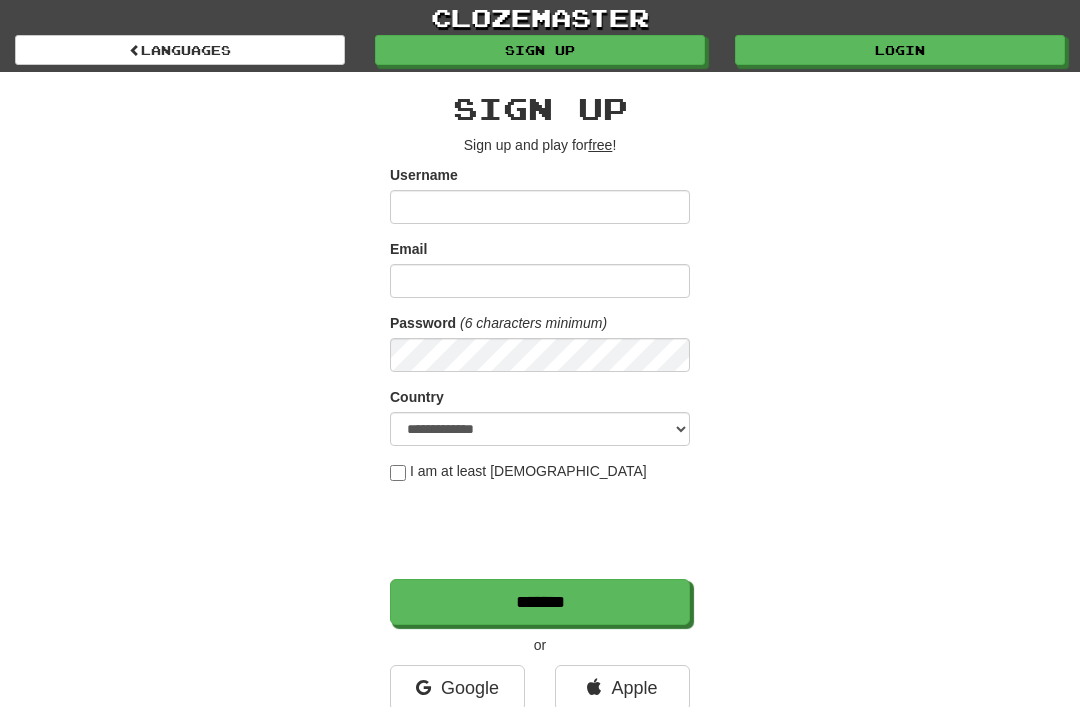 scroll, scrollTop: 0, scrollLeft: 0, axis: both 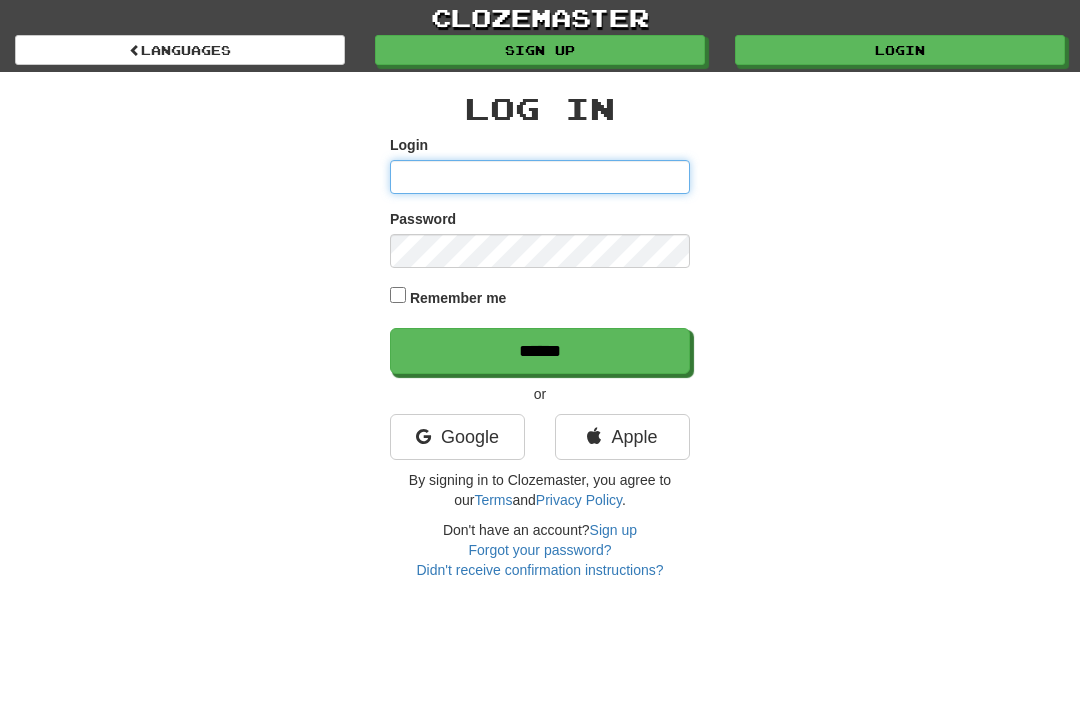 type on "********" 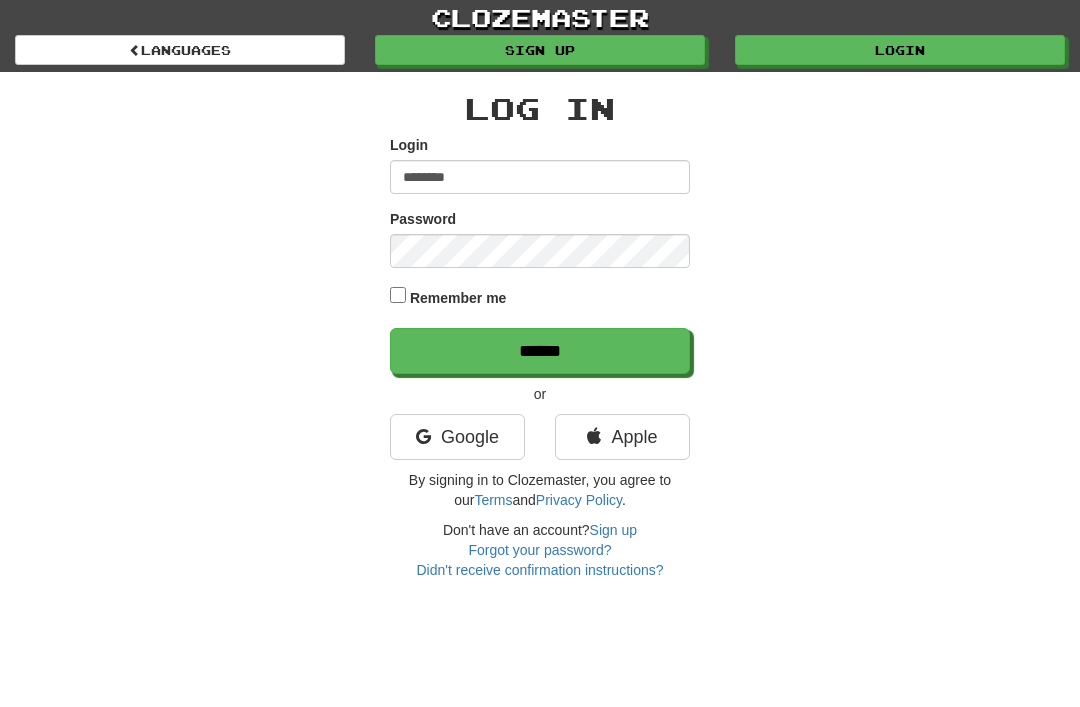 click on "******" at bounding box center (540, 351) 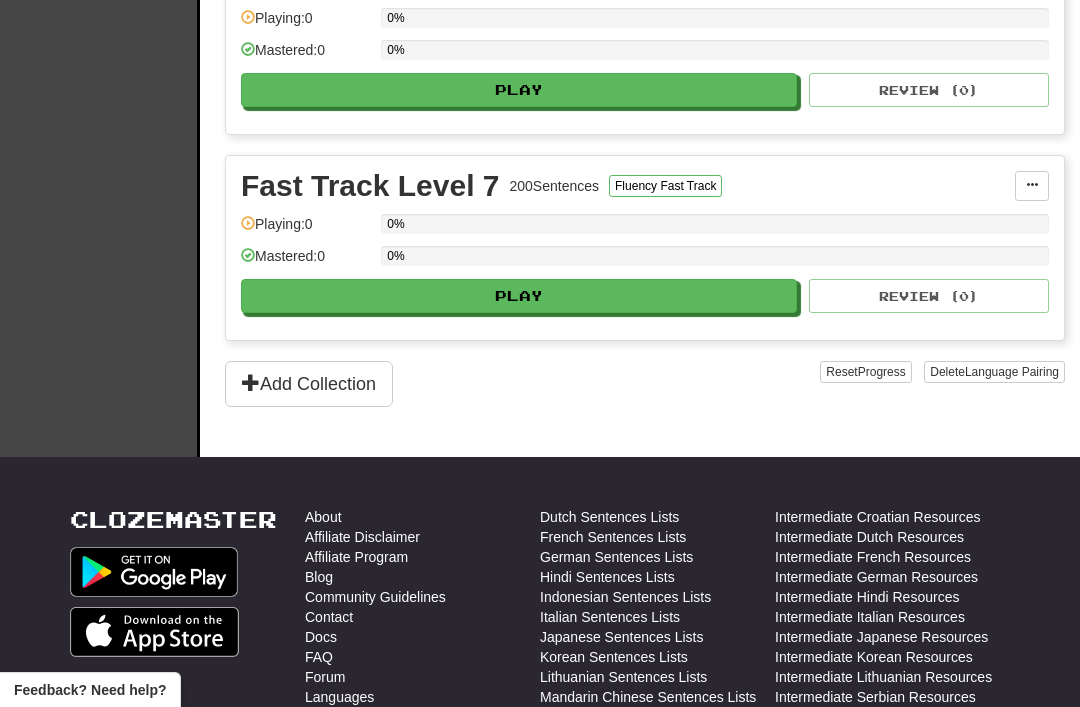 scroll, scrollTop: 1578, scrollLeft: 0, axis: vertical 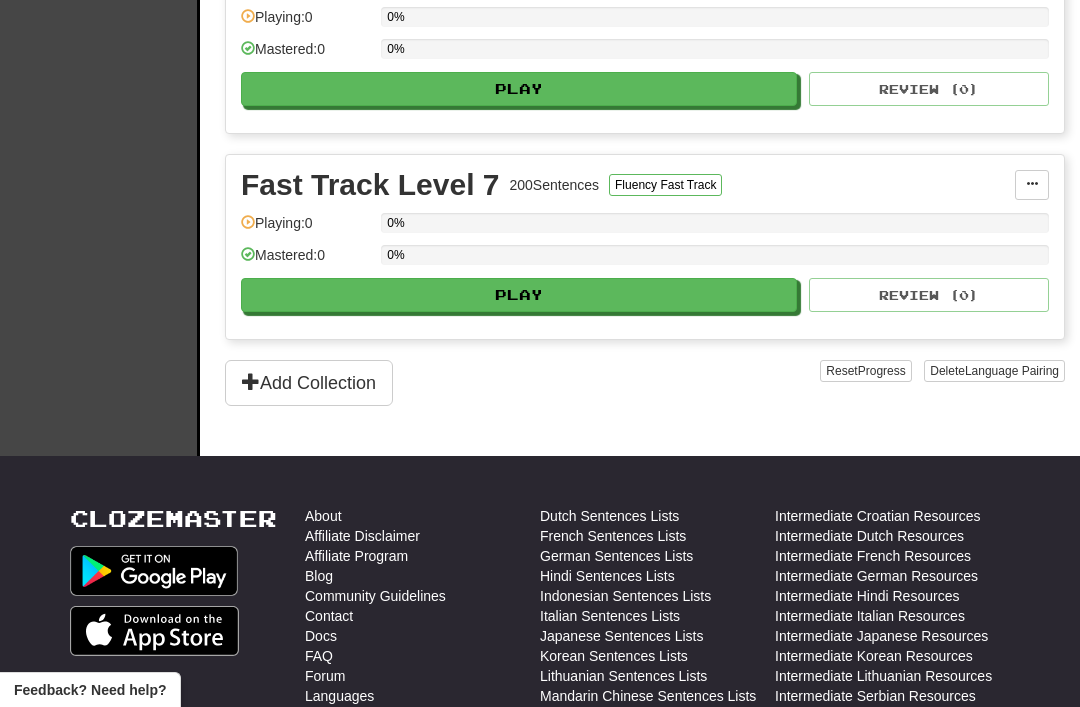 click on "Play" at bounding box center [519, 295] 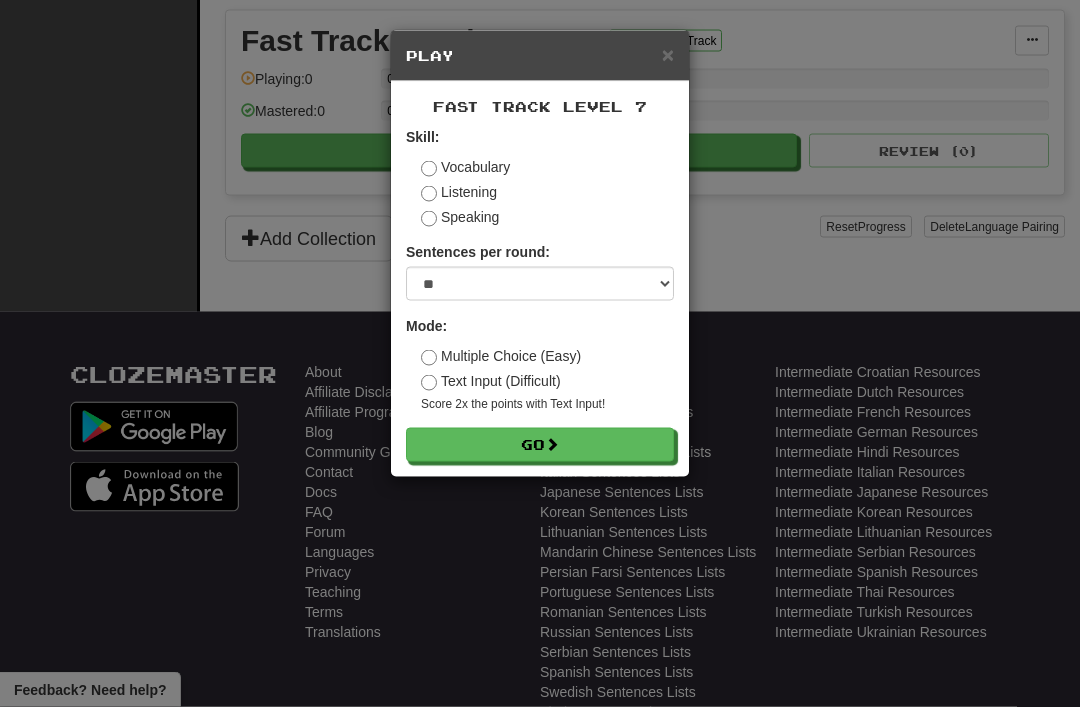 scroll, scrollTop: 1723, scrollLeft: 0, axis: vertical 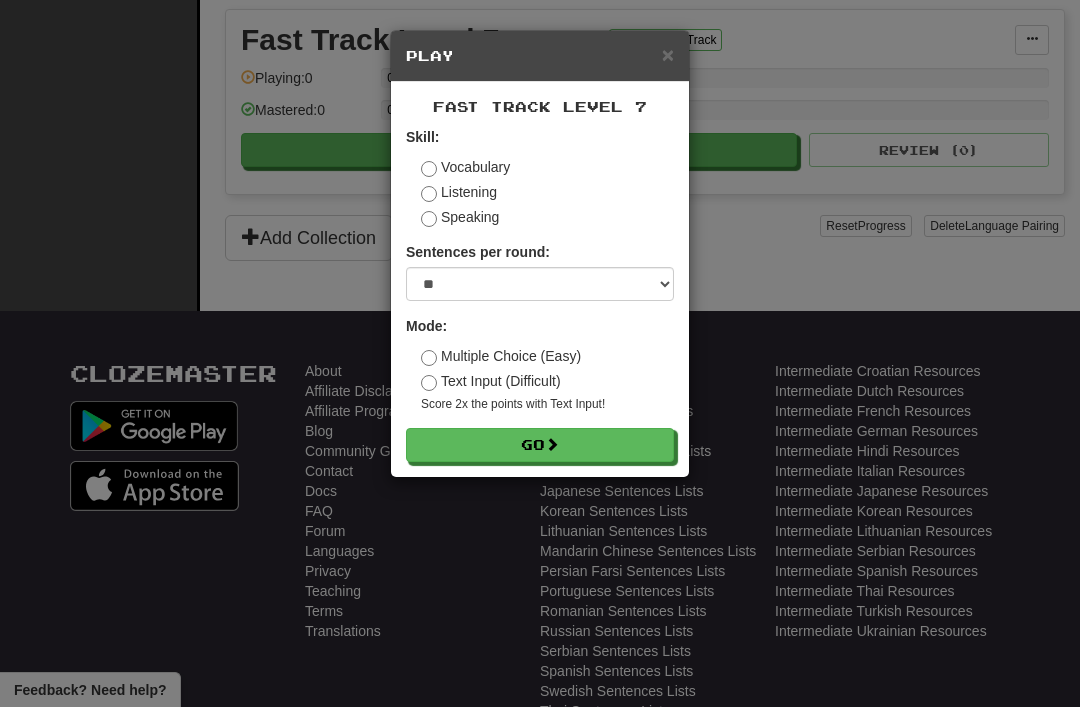click on "Go" at bounding box center (540, 445) 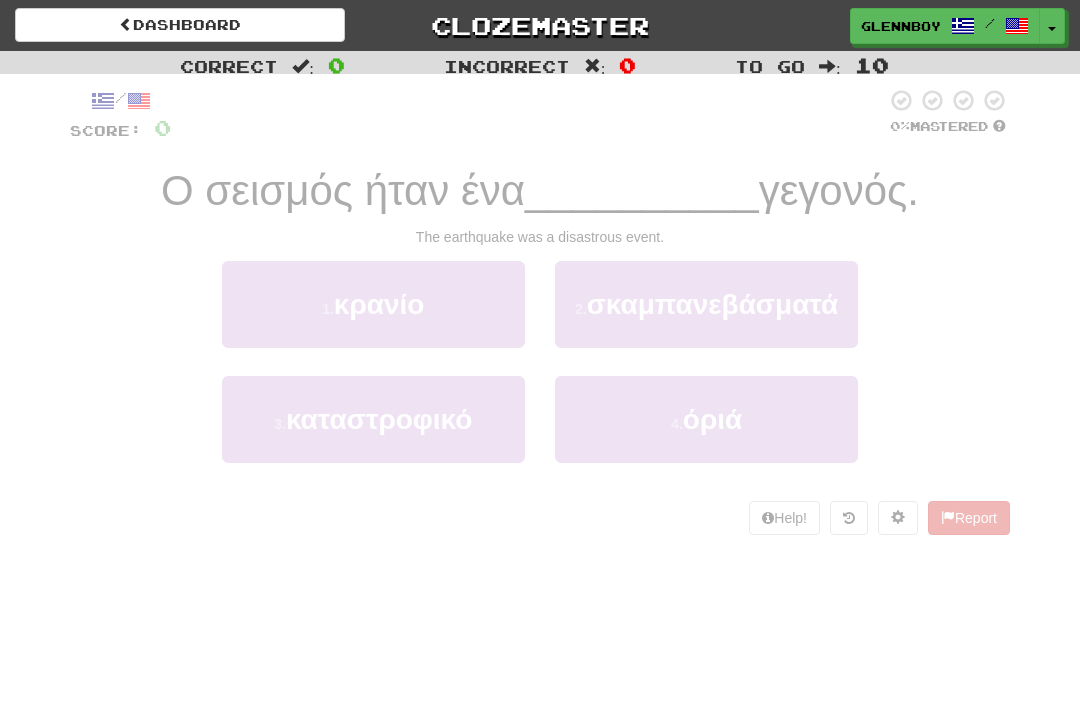 scroll, scrollTop: 0, scrollLeft: 0, axis: both 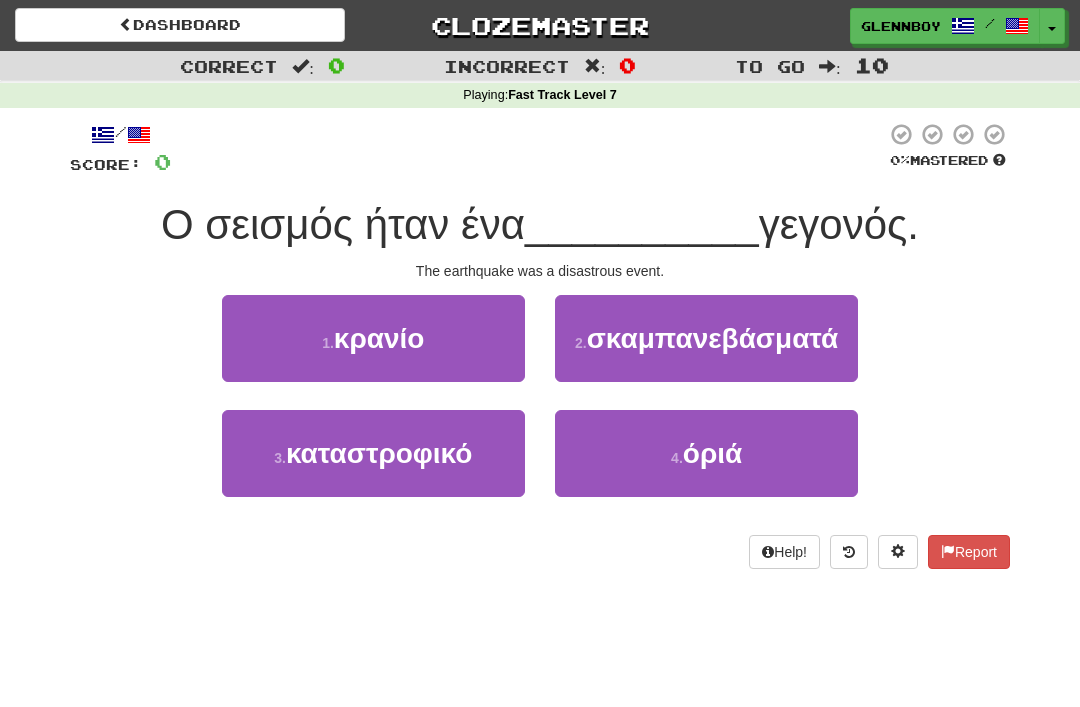 click on "3 .  καταστροφικό" at bounding box center (373, 453) 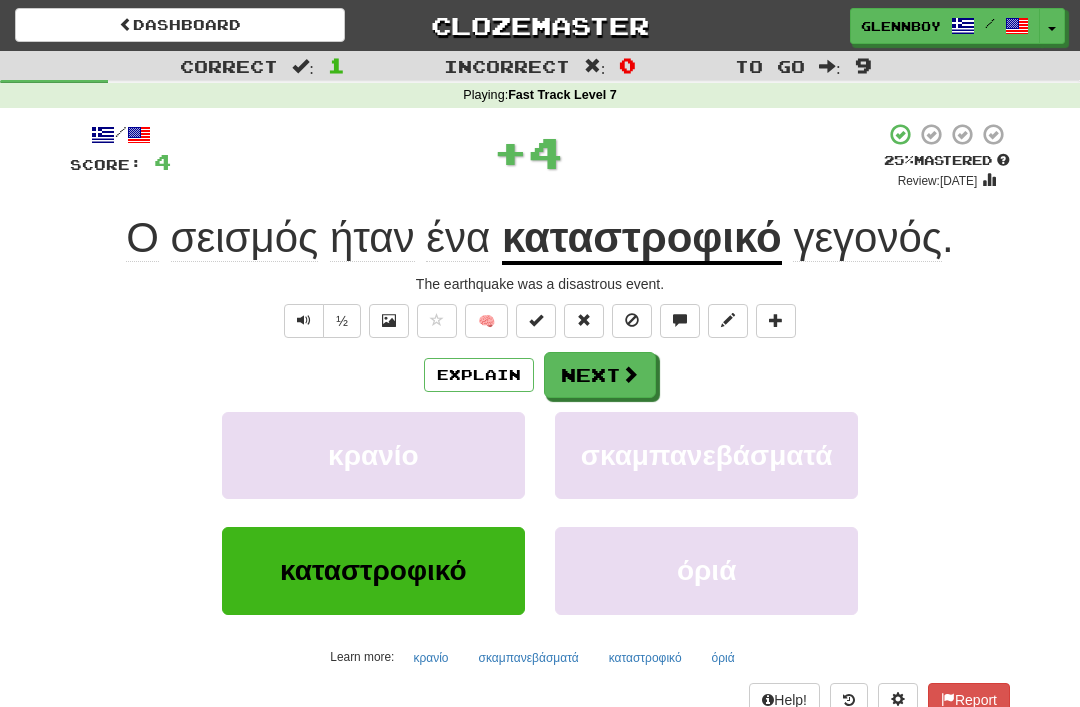 click on "κρανίο" at bounding box center (373, 455) 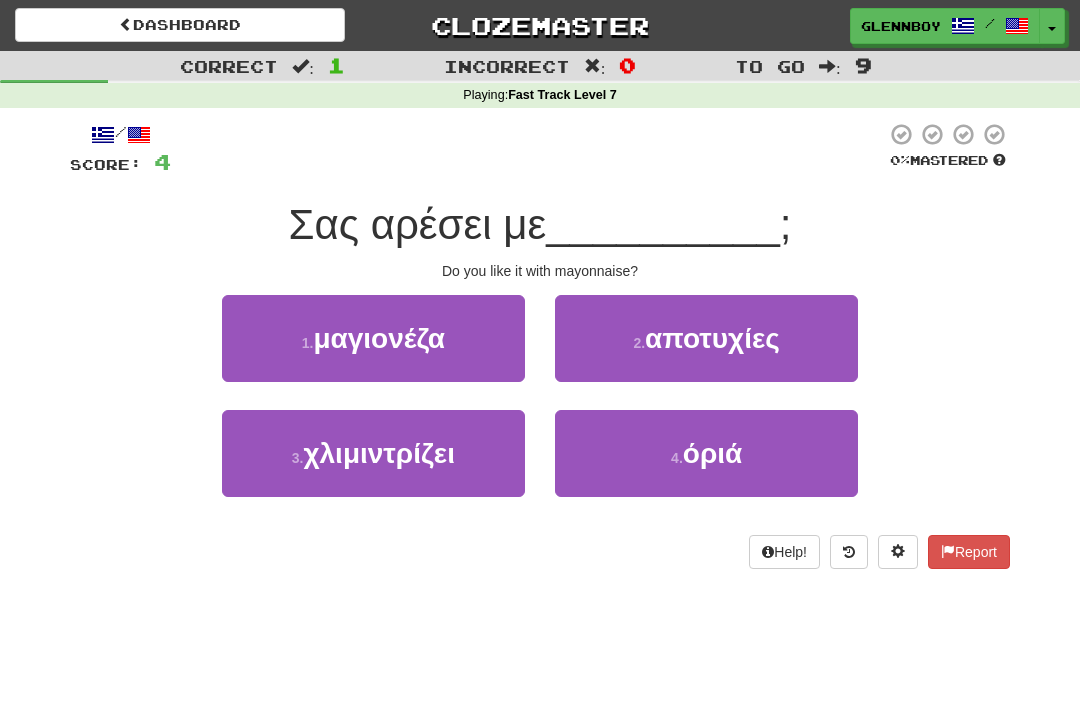 click on "1 .  μαγιονέζα" at bounding box center [373, 338] 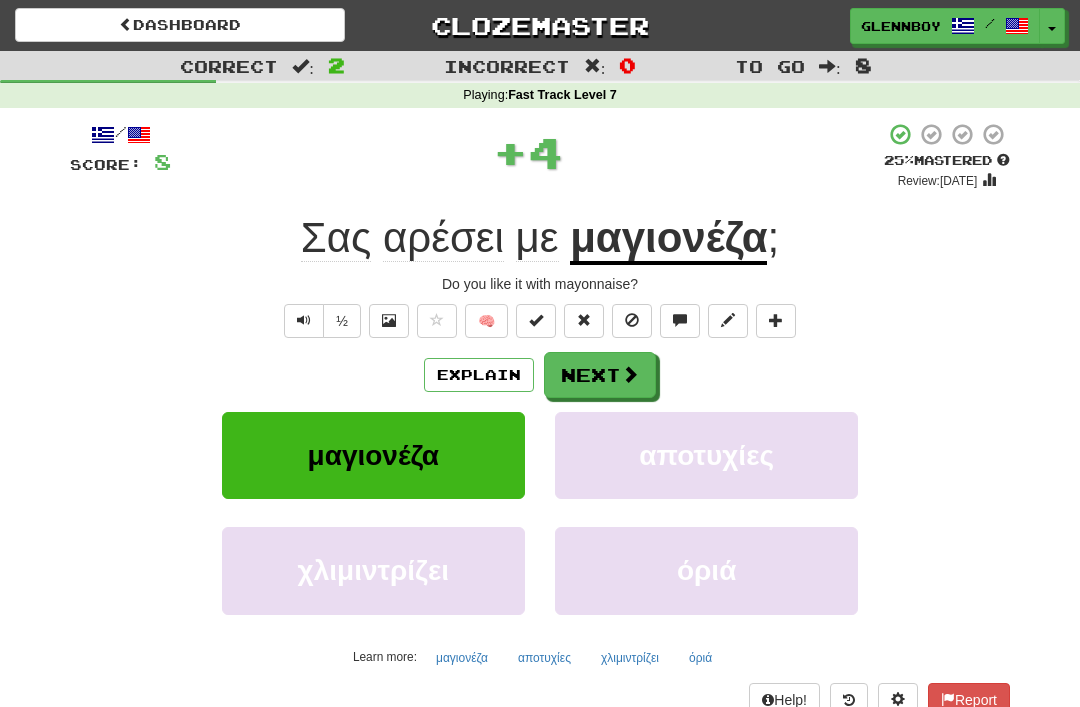 click at bounding box center [632, 321] 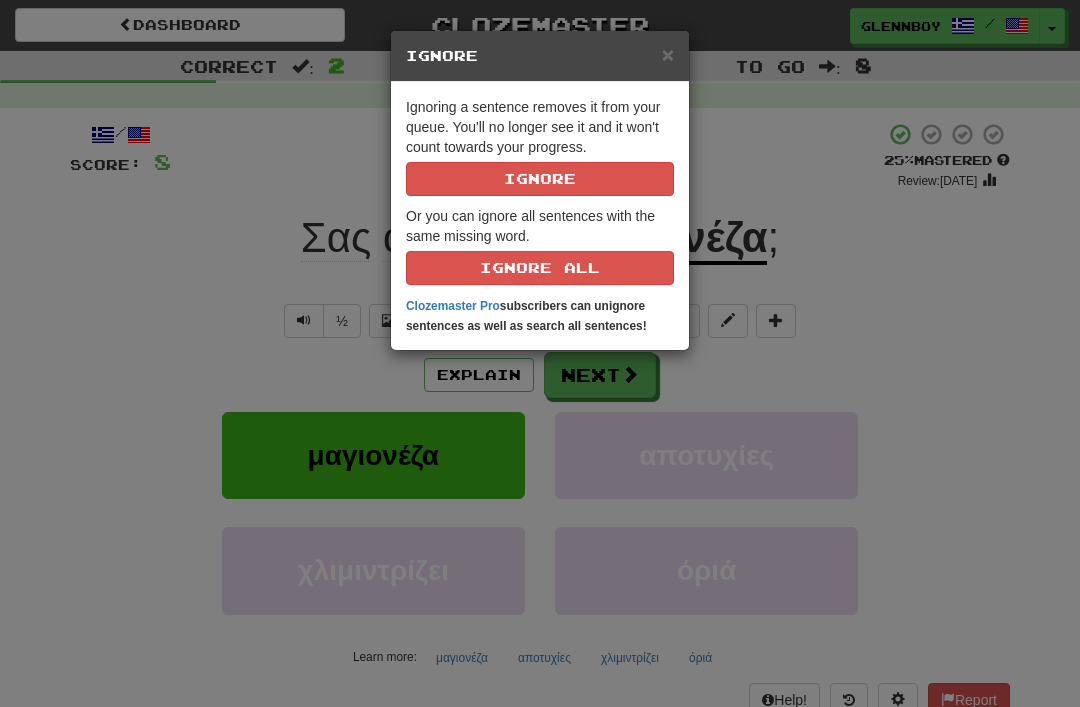 click on "Ignore" at bounding box center [540, 179] 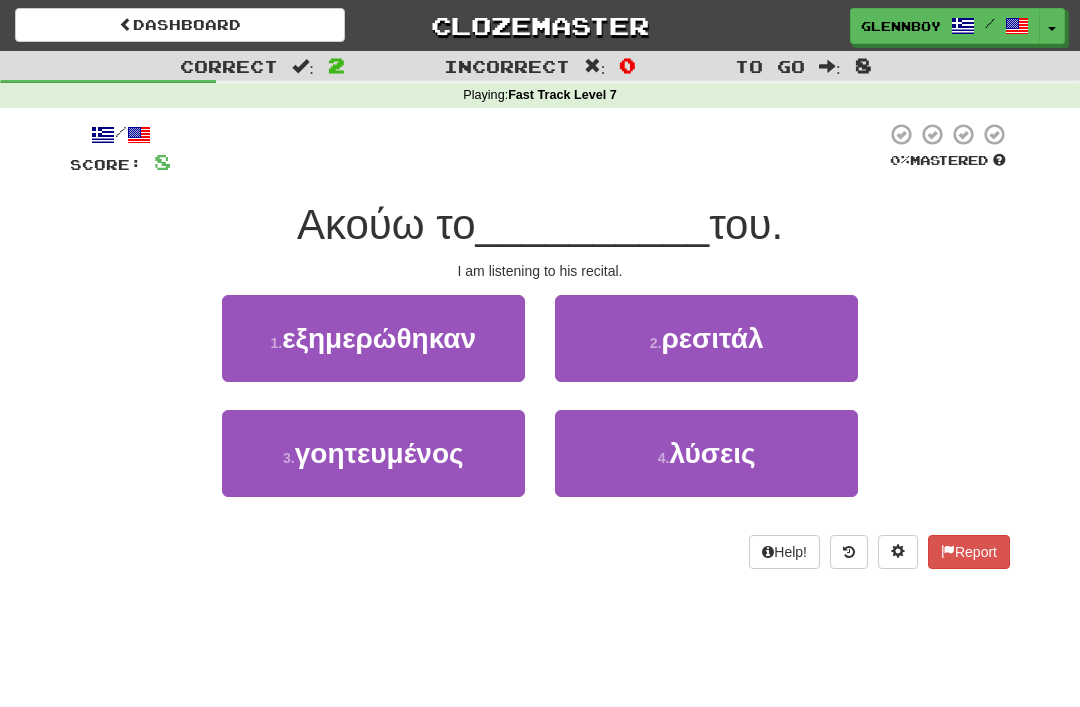 click on "2 .  ρεσιτάλ" at bounding box center [706, 338] 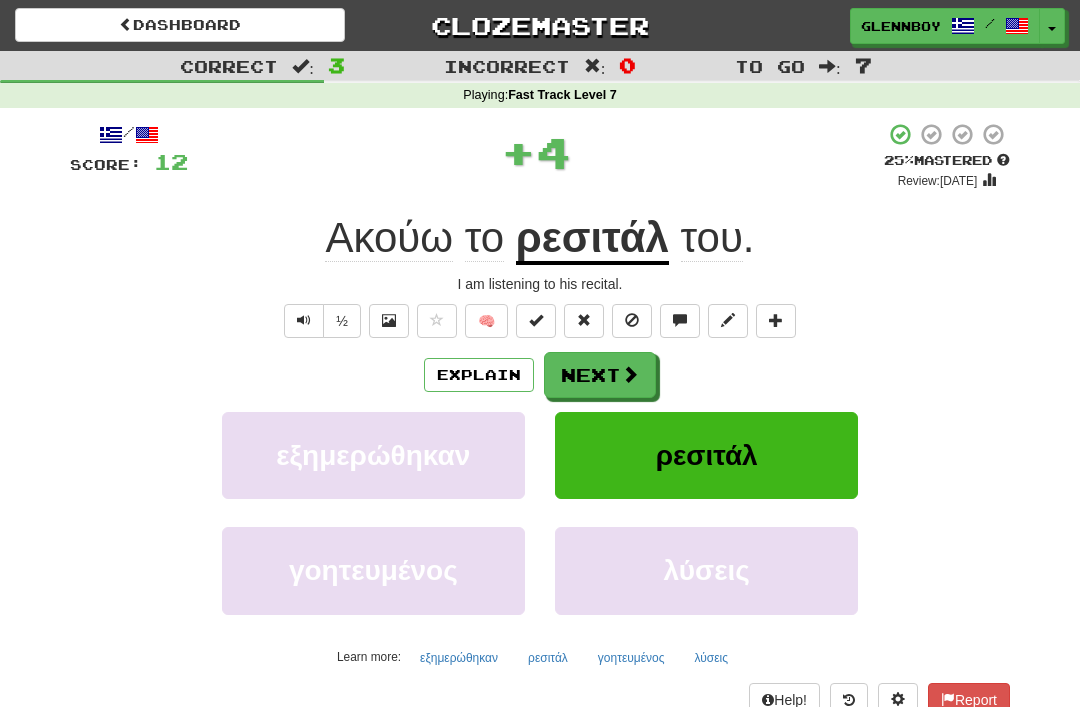 click at bounding box center [632, 320] 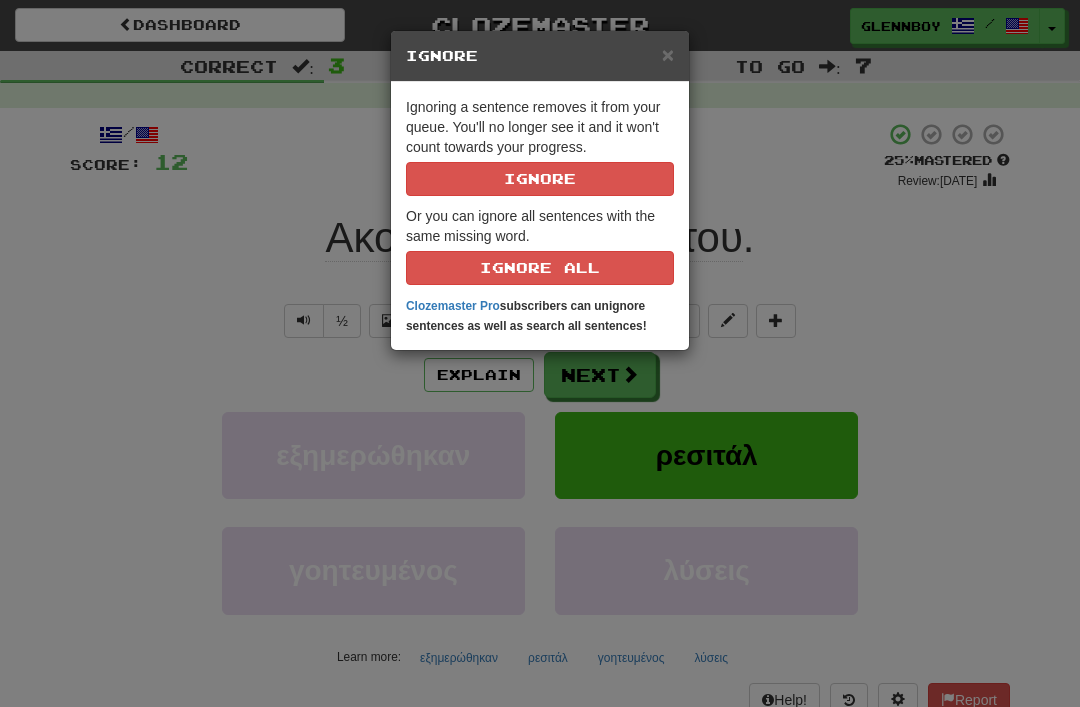 click on "Ignore" at bounding box center [540, 179] 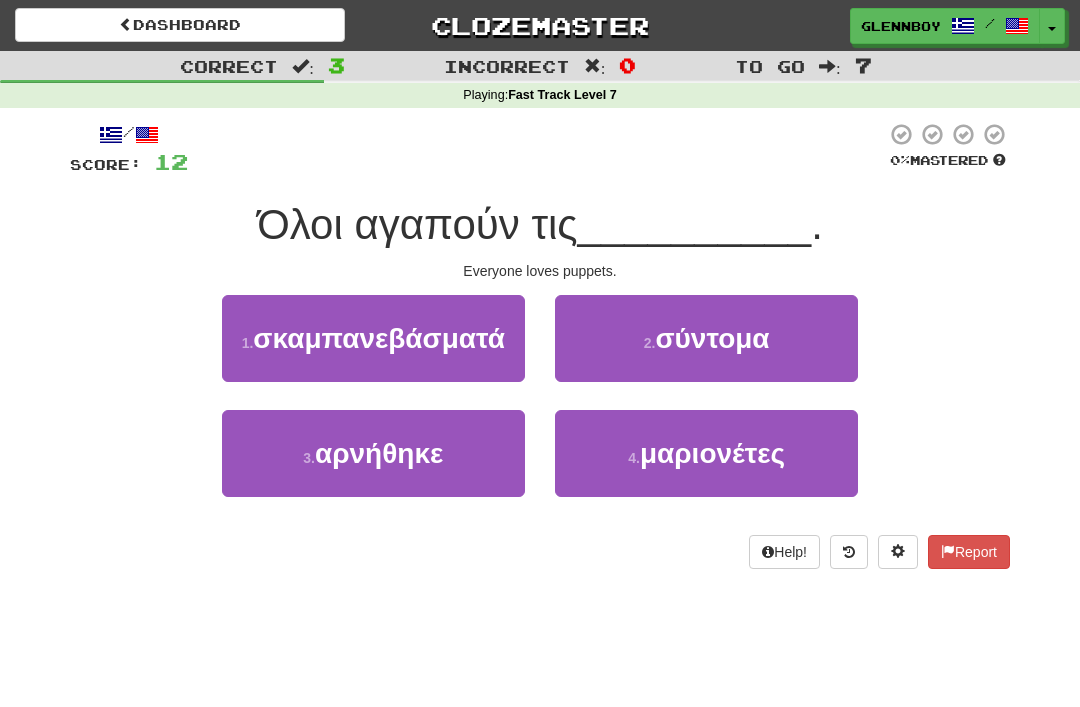 click on "μαριονέτες" at bounding box center (712, 453) 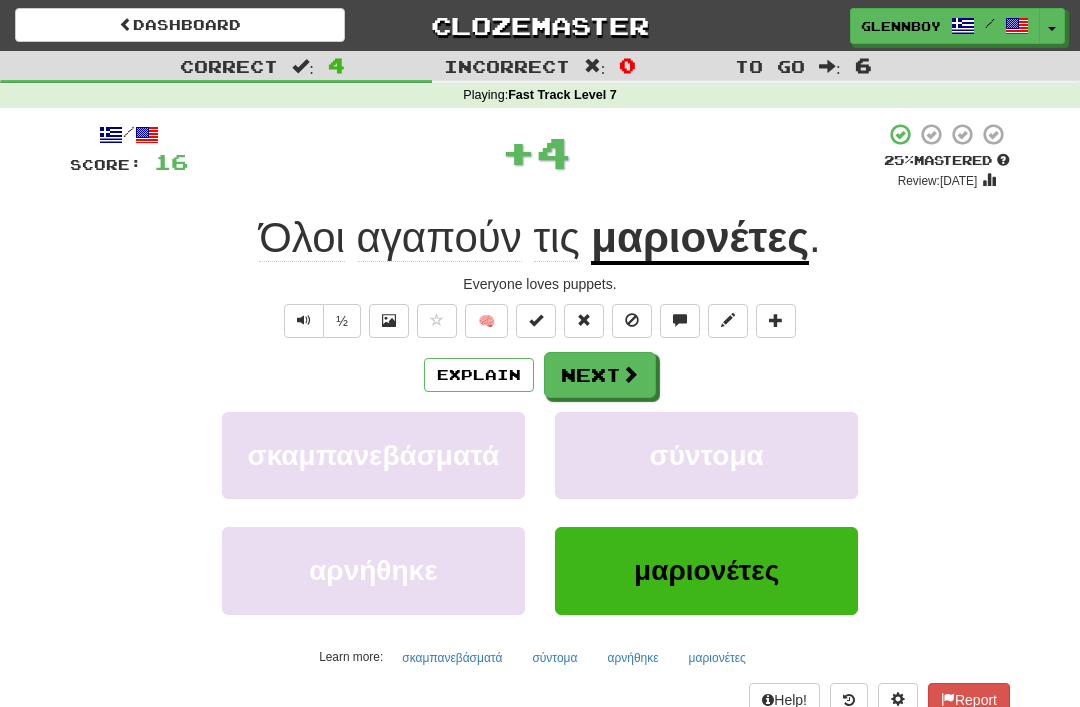 click at bounding box center [632, 320] 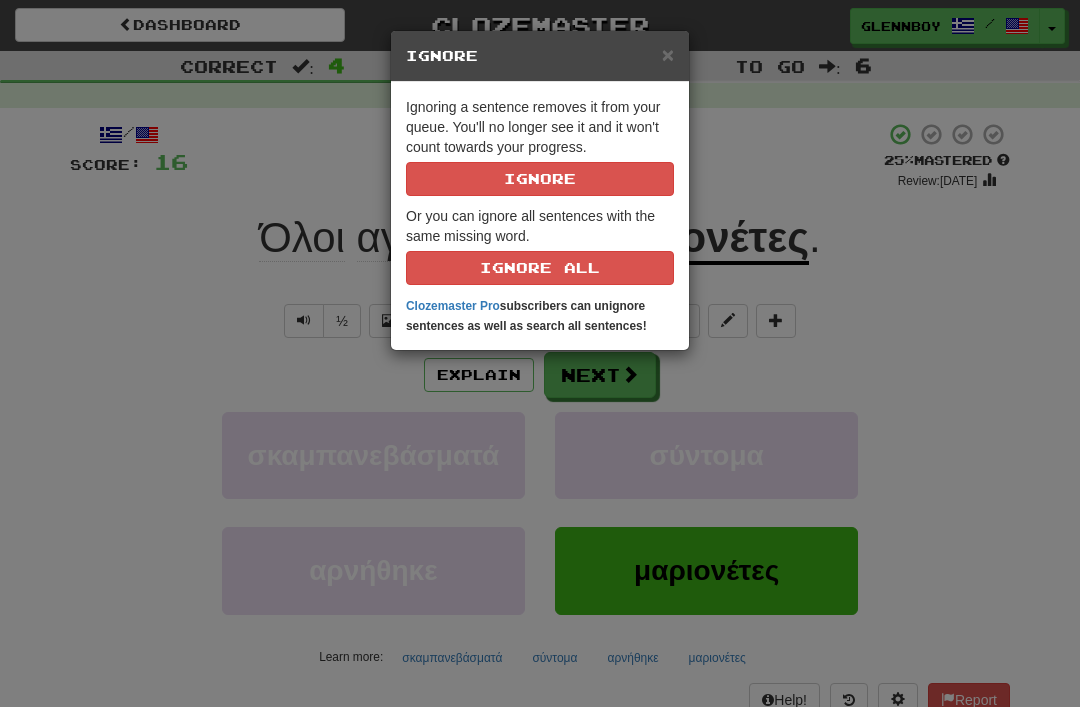 click on "Ignore" at bounding box center (540, 179) 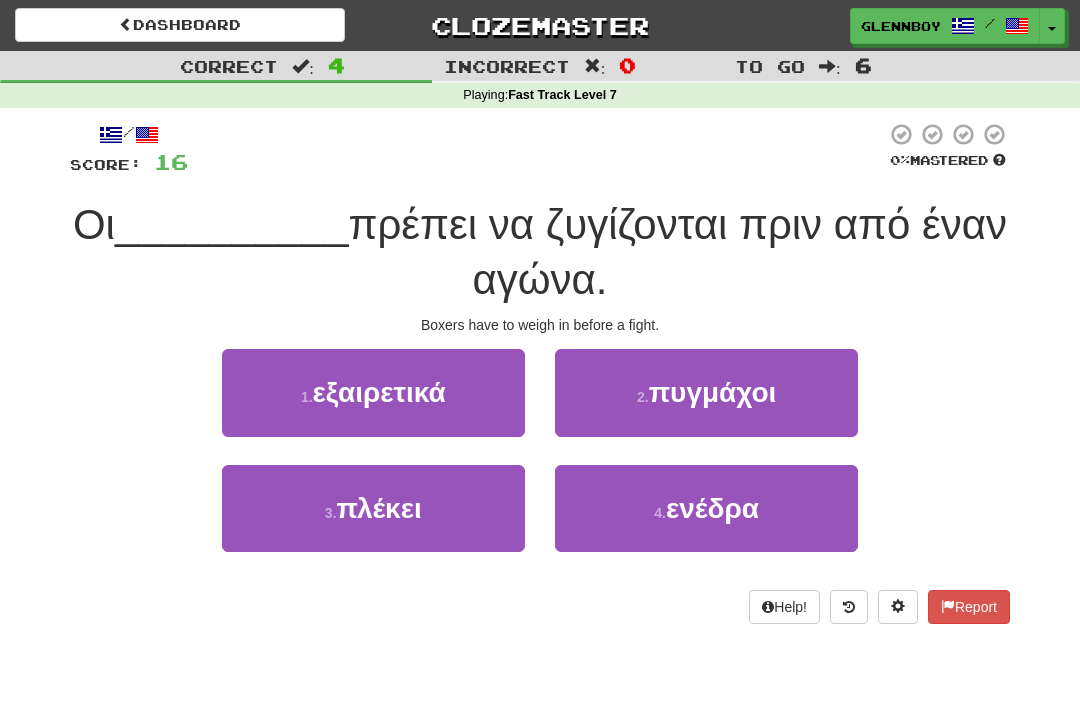 click on "πυγμάχοι" at bounding box center (713, 392) 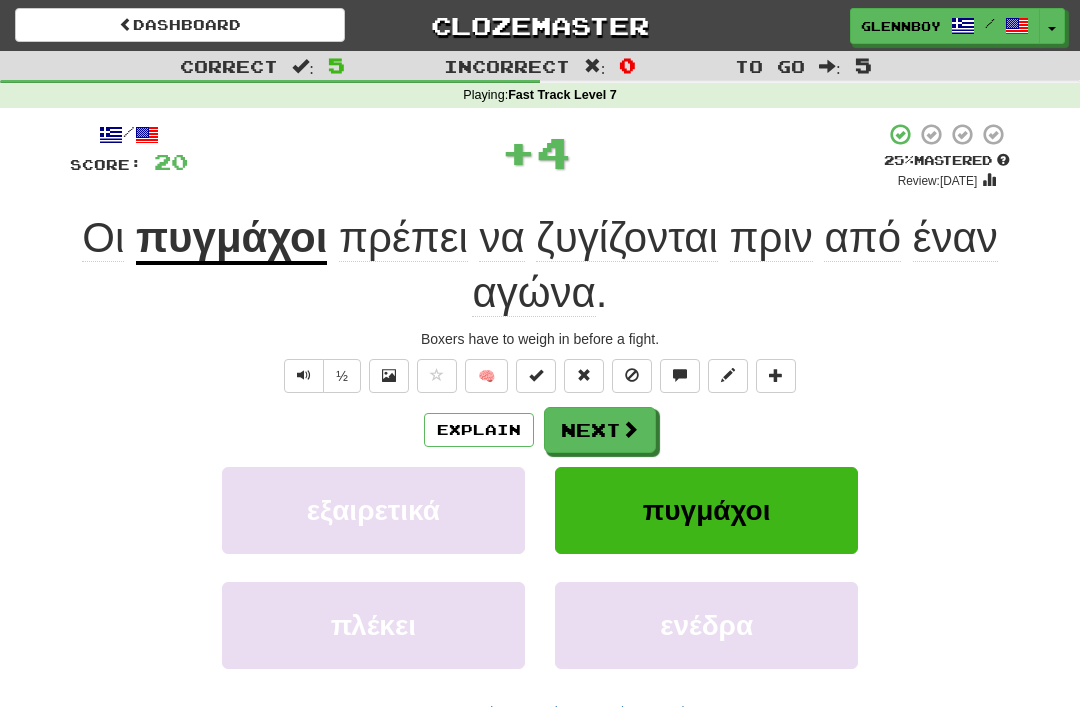 click at bounding box center [632, 375] 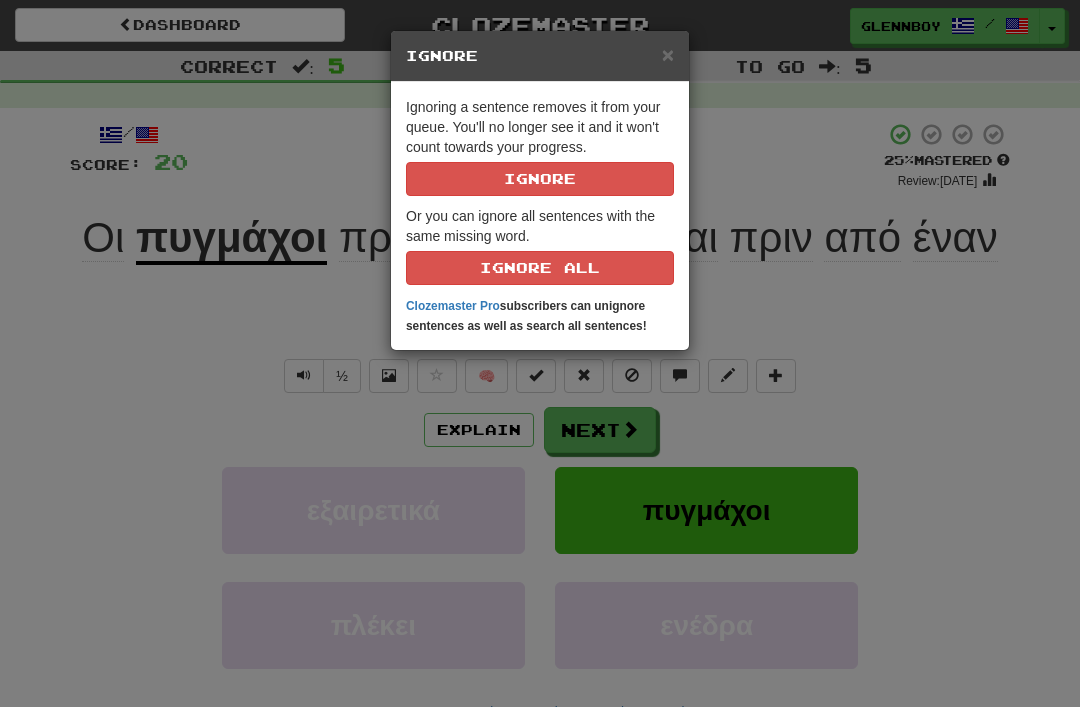 click on "Ignore" at bounding box center (540, 179) 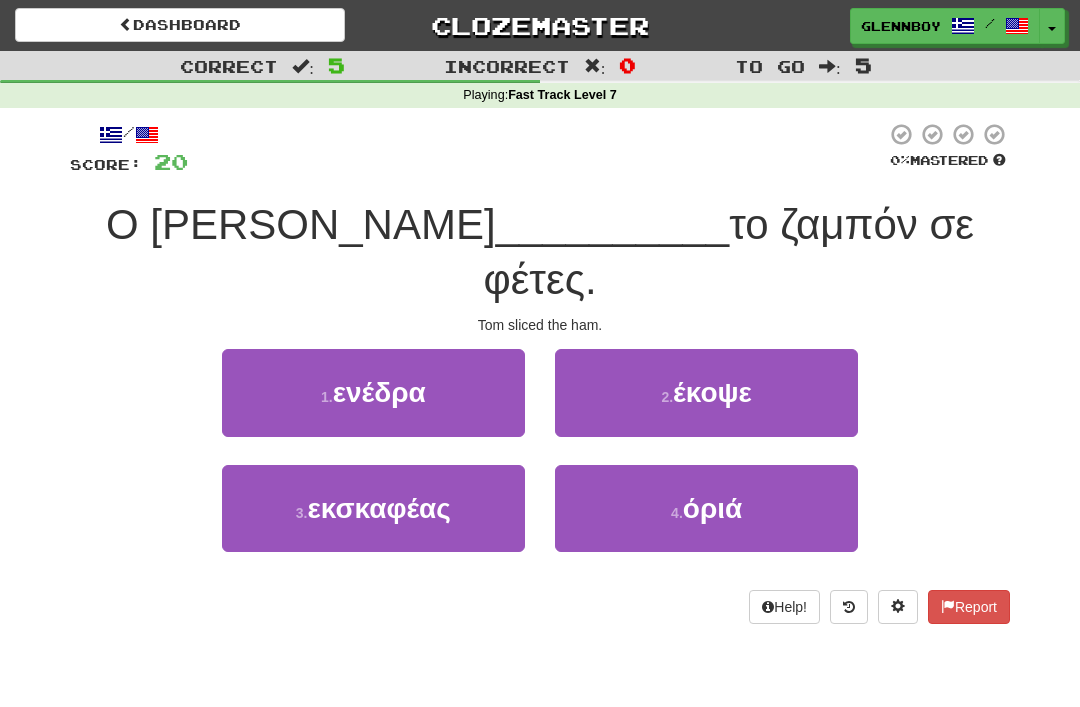 click on "2 .  έκοψε" at bounding box center [706, 392] 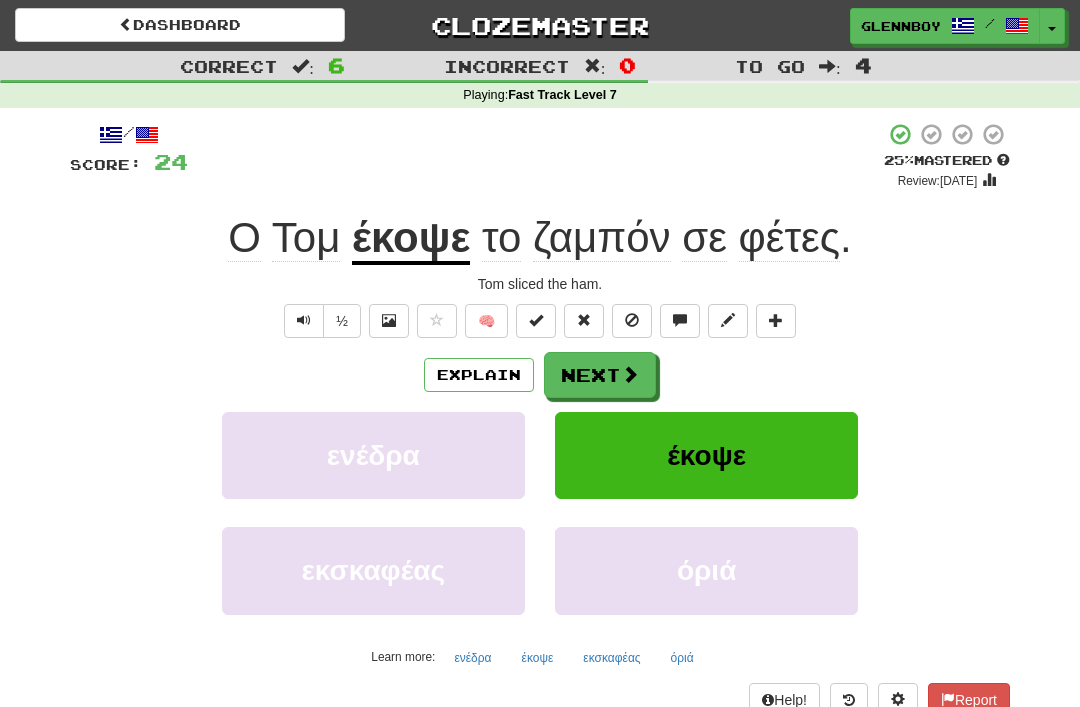 click at bounding box center (632, 321) 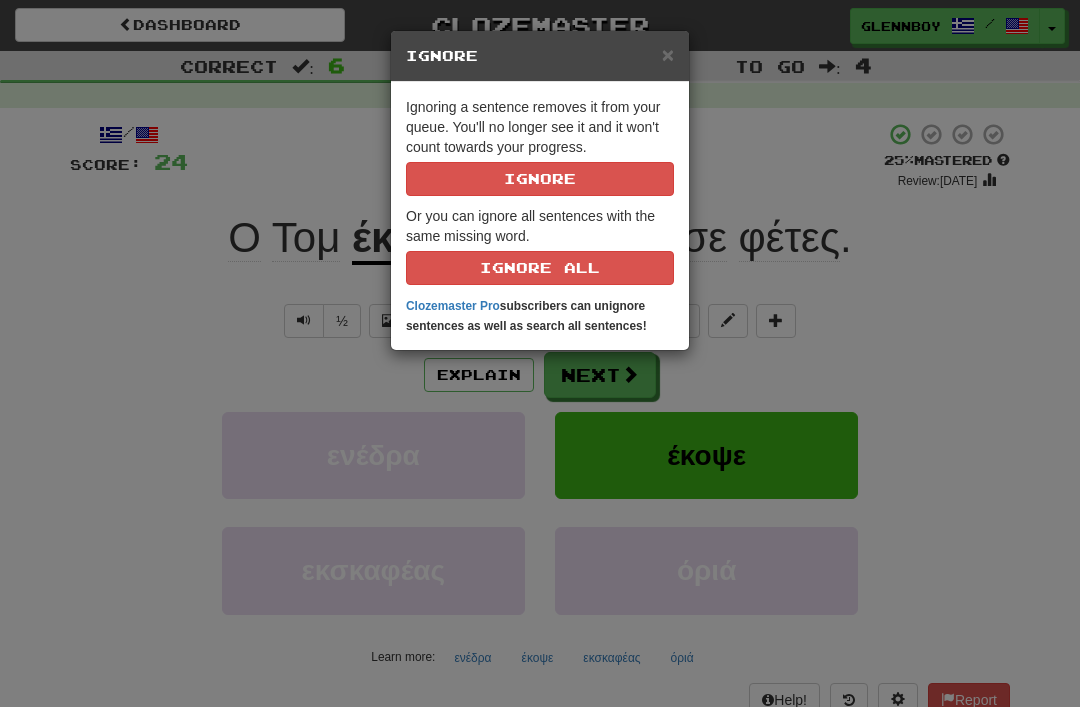 click on "Ignore" at bounding box center [540, 179] 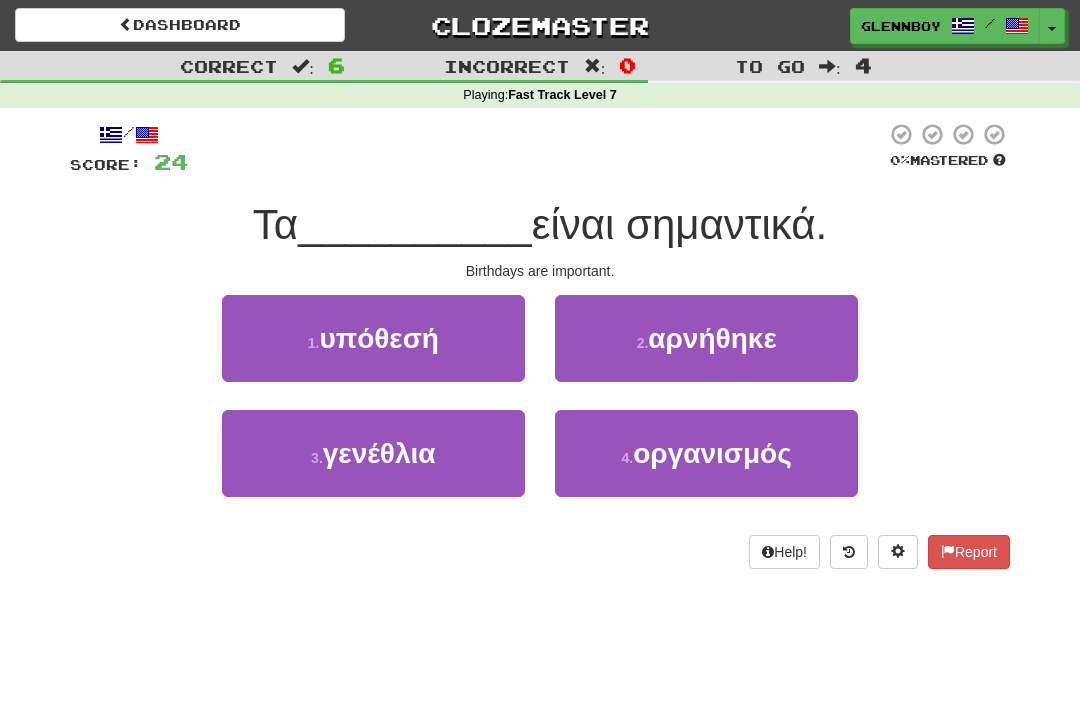 click on "γενέθλια" at bounding box center [379, 453] 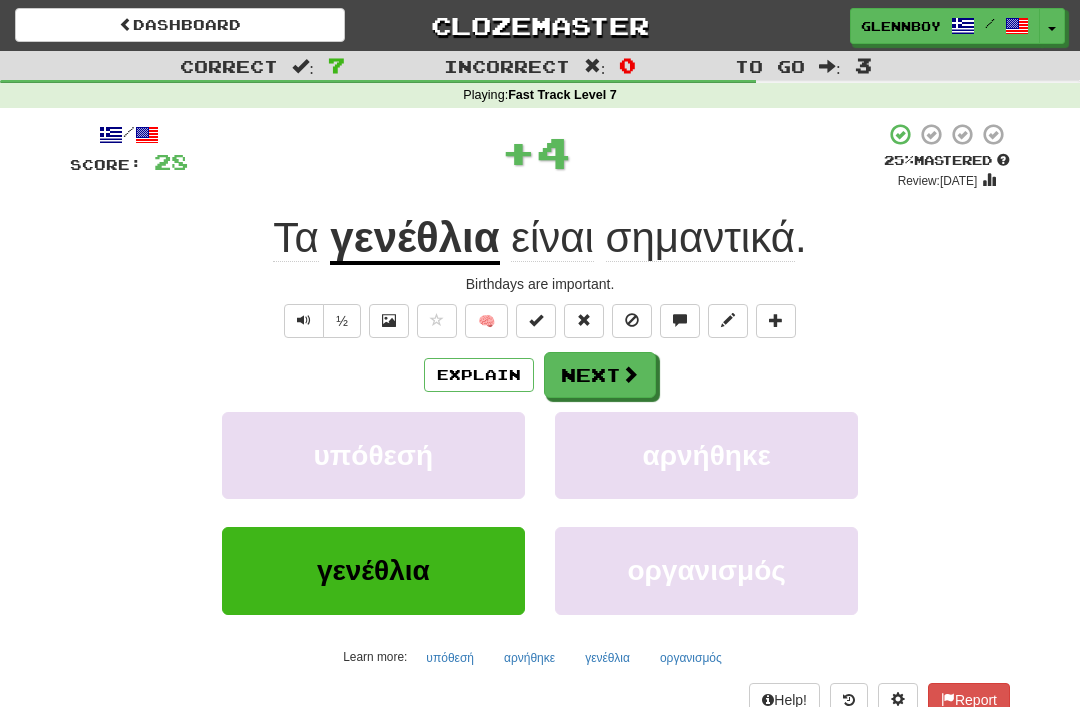 click at bounding box center (632, 321) 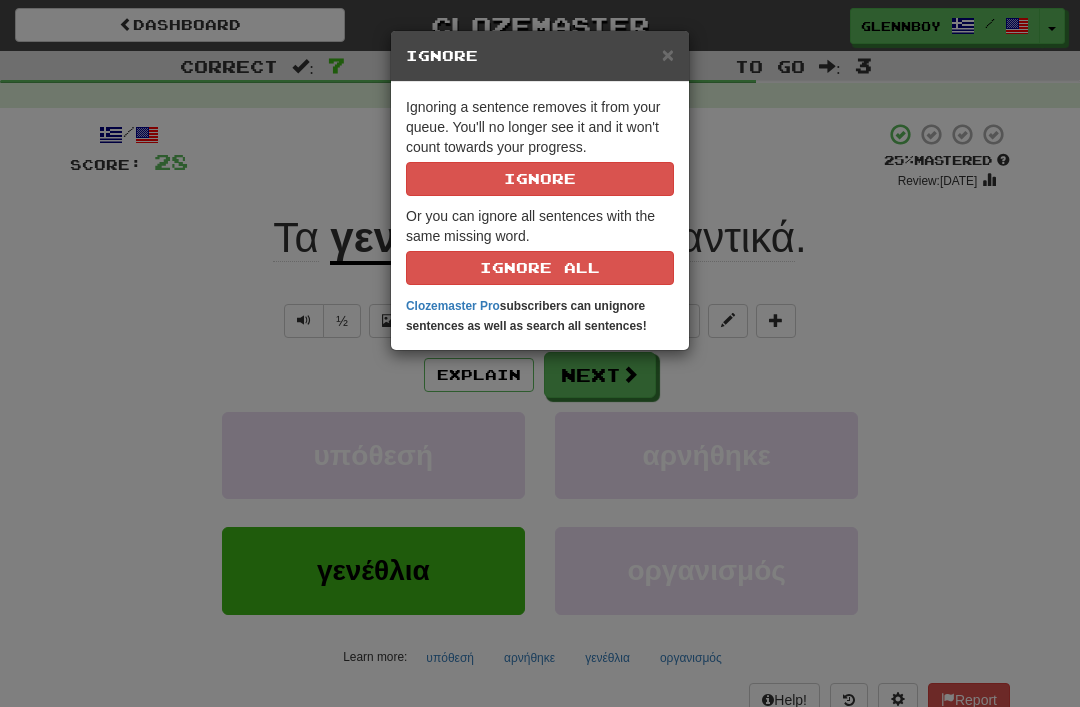 click on "Ignore" at bounding box center [540, 179] 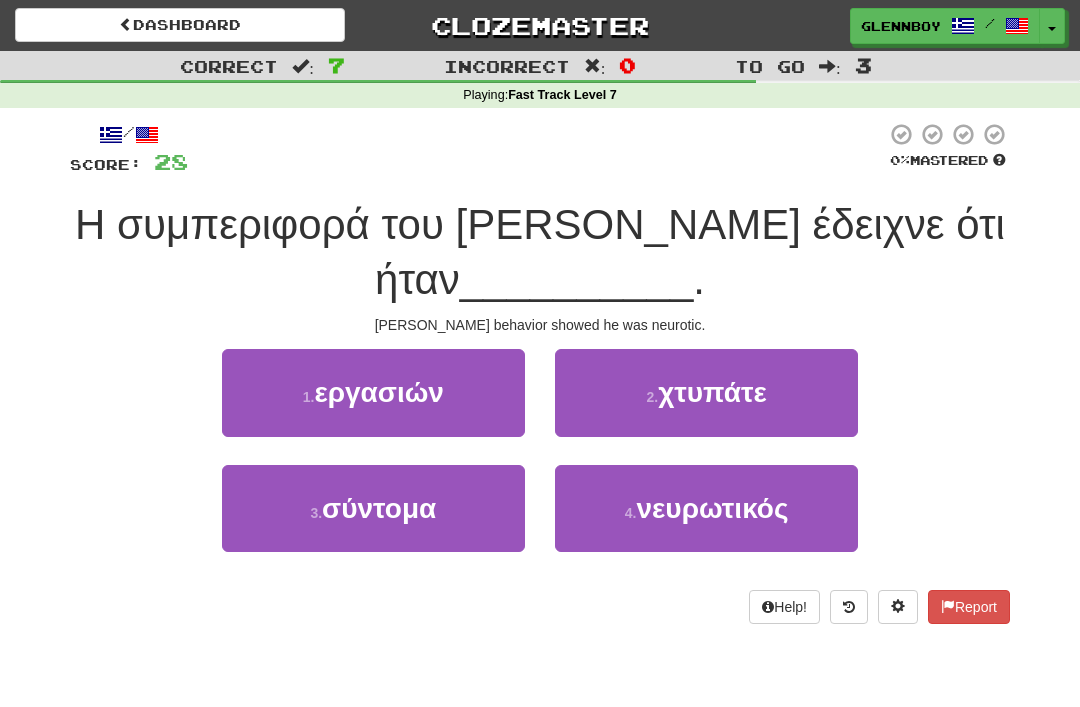 click on "νευρωτικός" at bounding box center [713, 508] 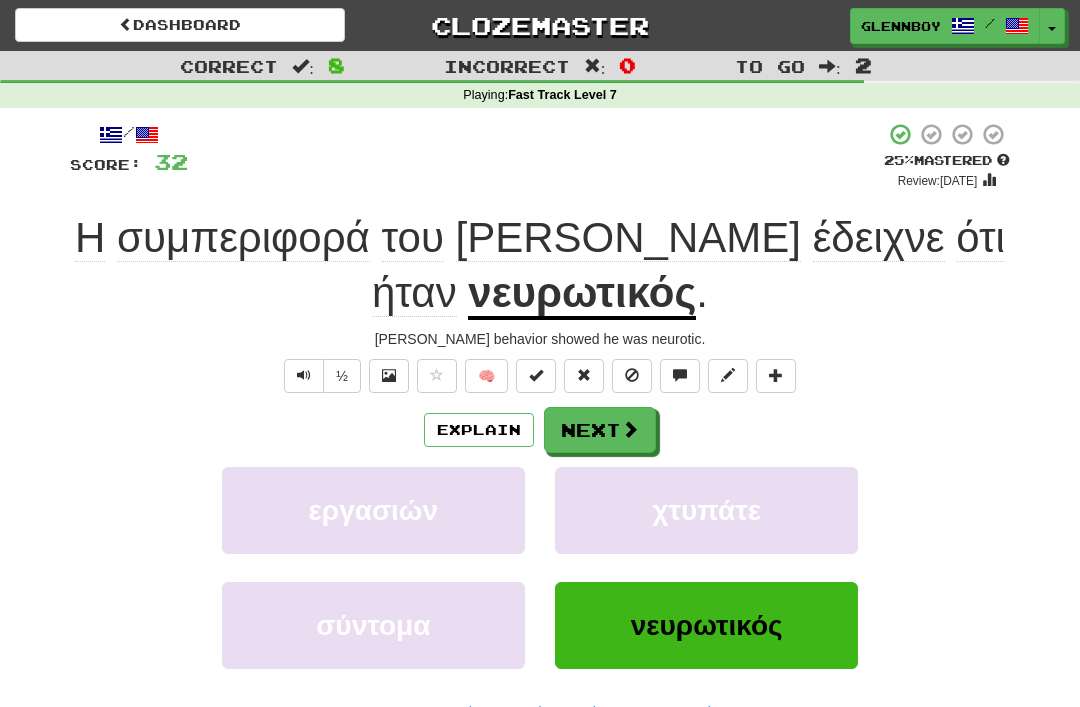 click at bounding box center (632, 375) 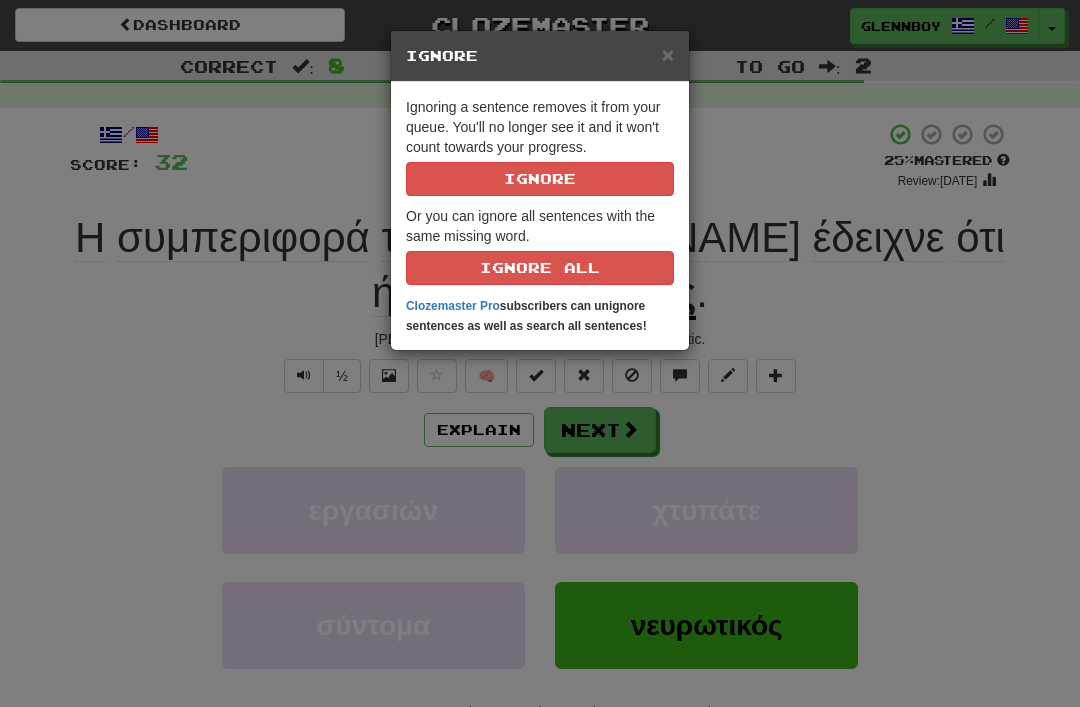 click on "Ignore" at bounding box center [540, 179] 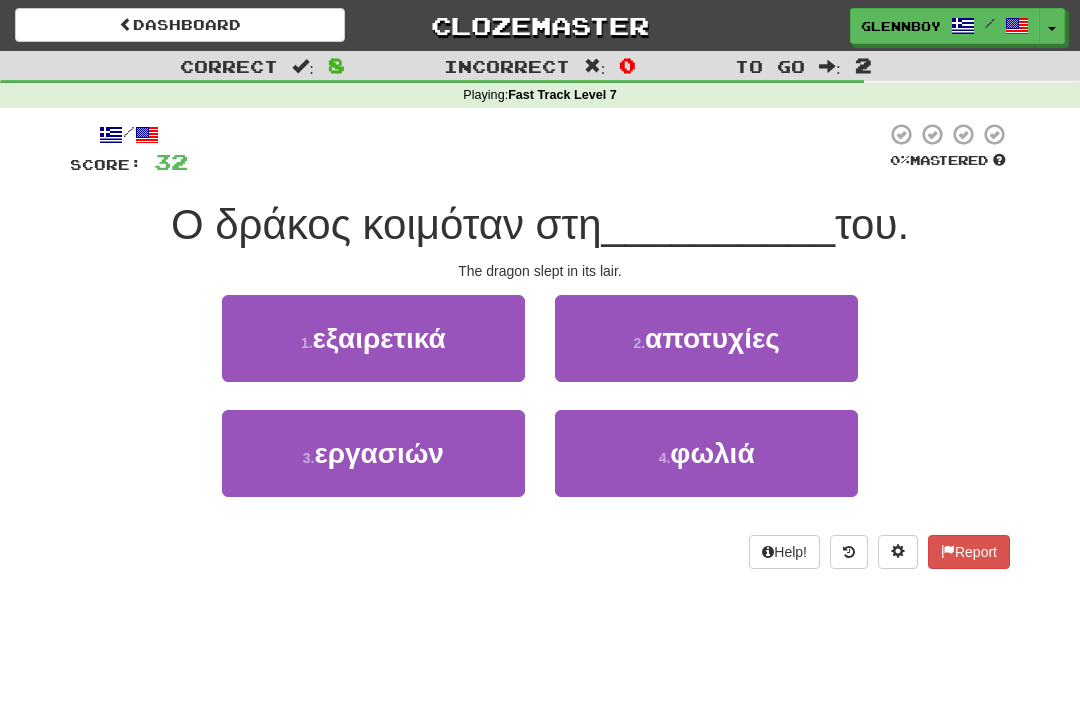 click on "4 ." at bounding box center [665, 458] 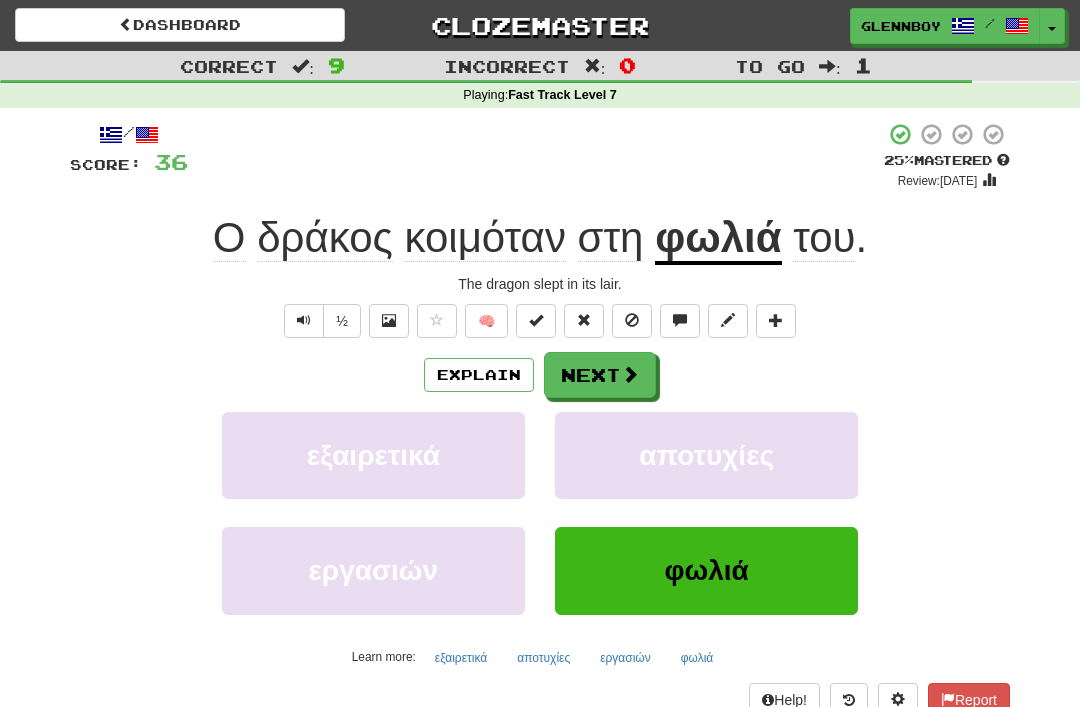 click at bounding box center (632, 321) 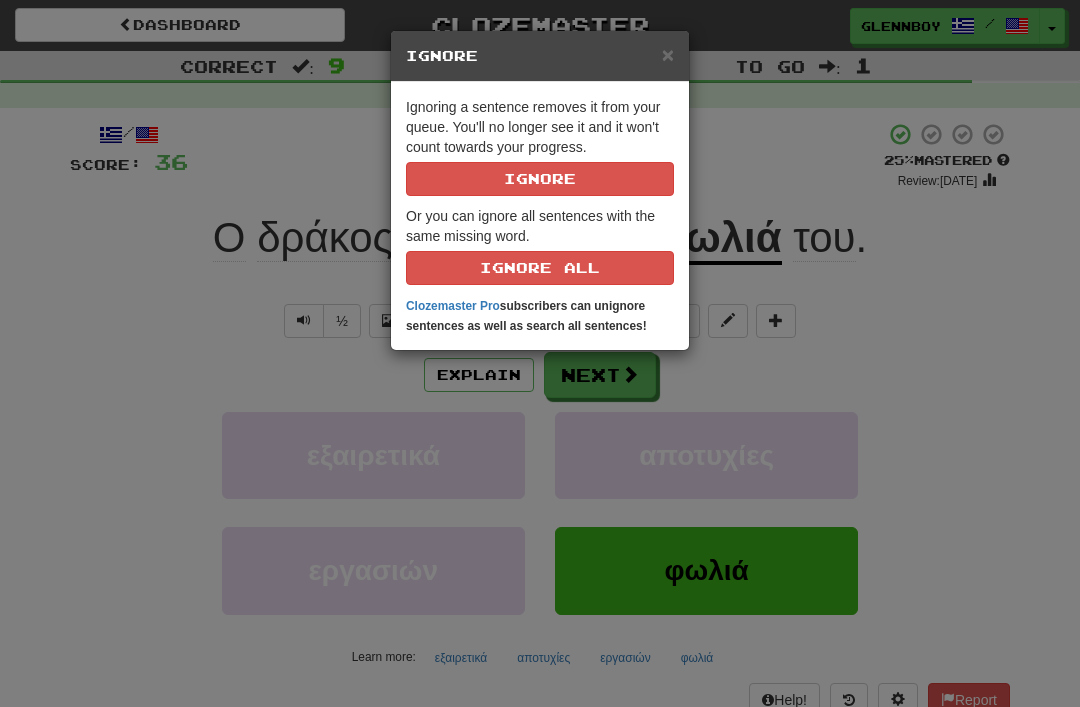 click on "Ignore" at bounding box center (540, 179) 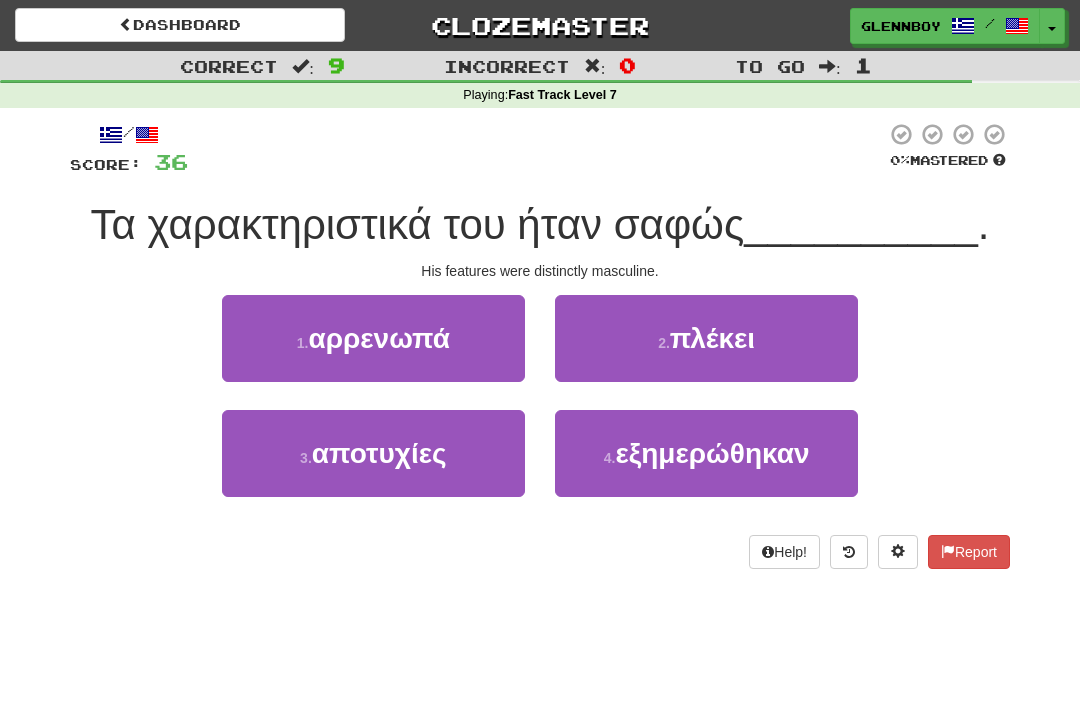 click on "αρρενωπά" at bounding box center [378, 338] 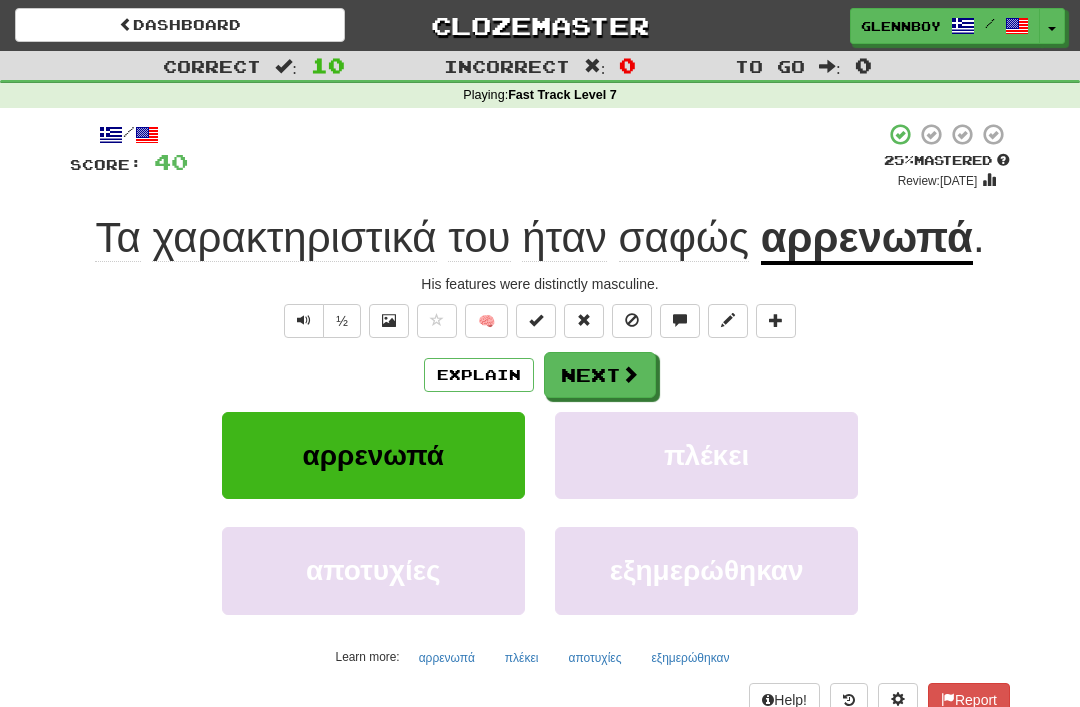 click on "Explain" at bounding box center [479, 375] 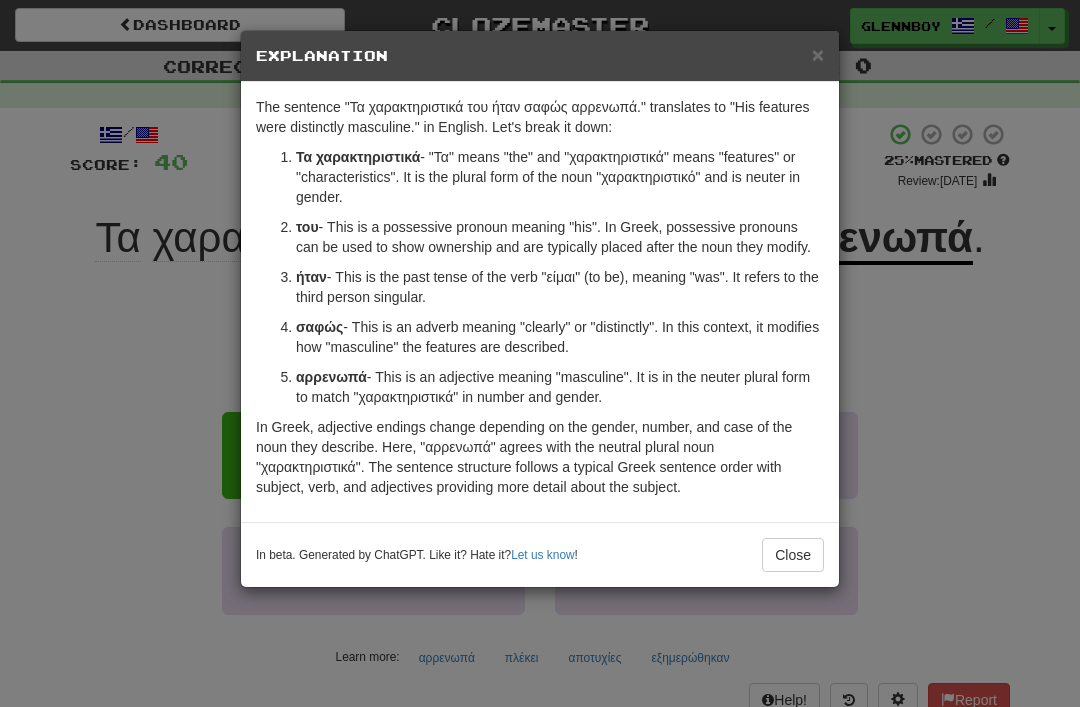 click on "Close" at bounding box center (793, 555) 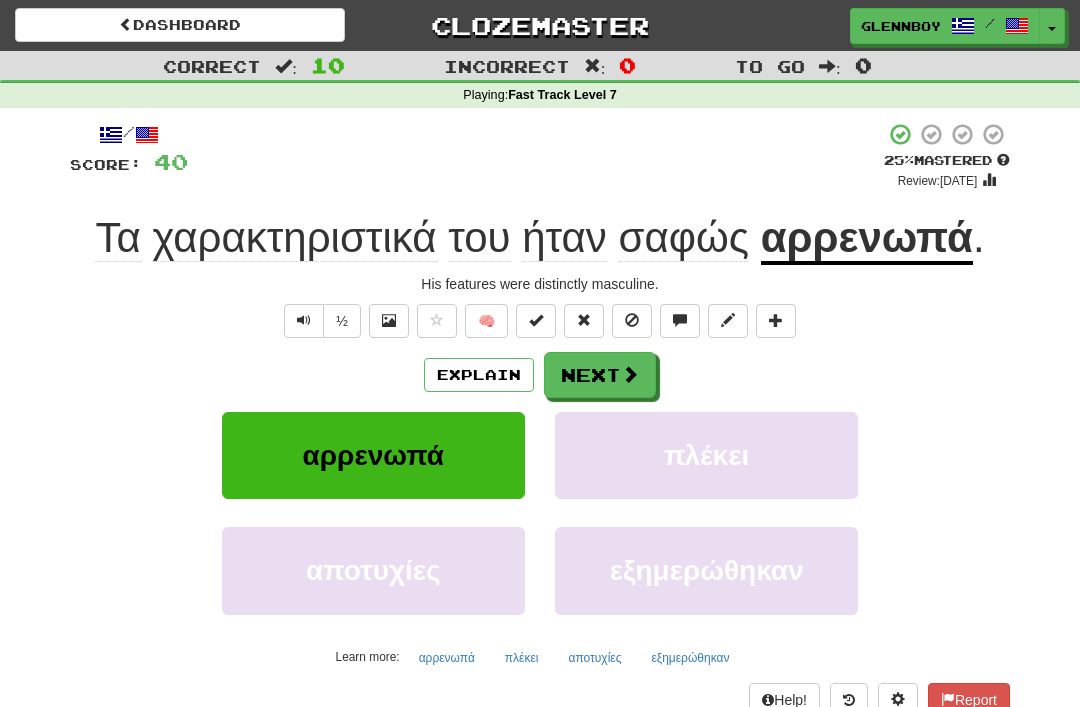 click at bounding box center [632, 321] 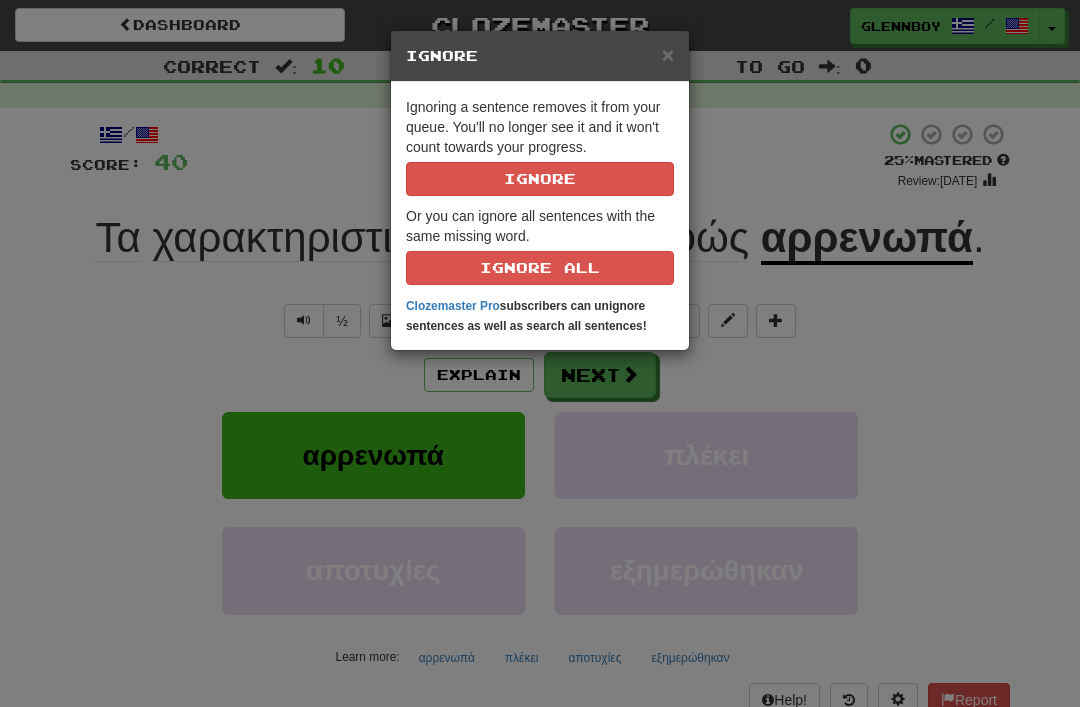 click on "Ignore" at bounding box center [540, 179] 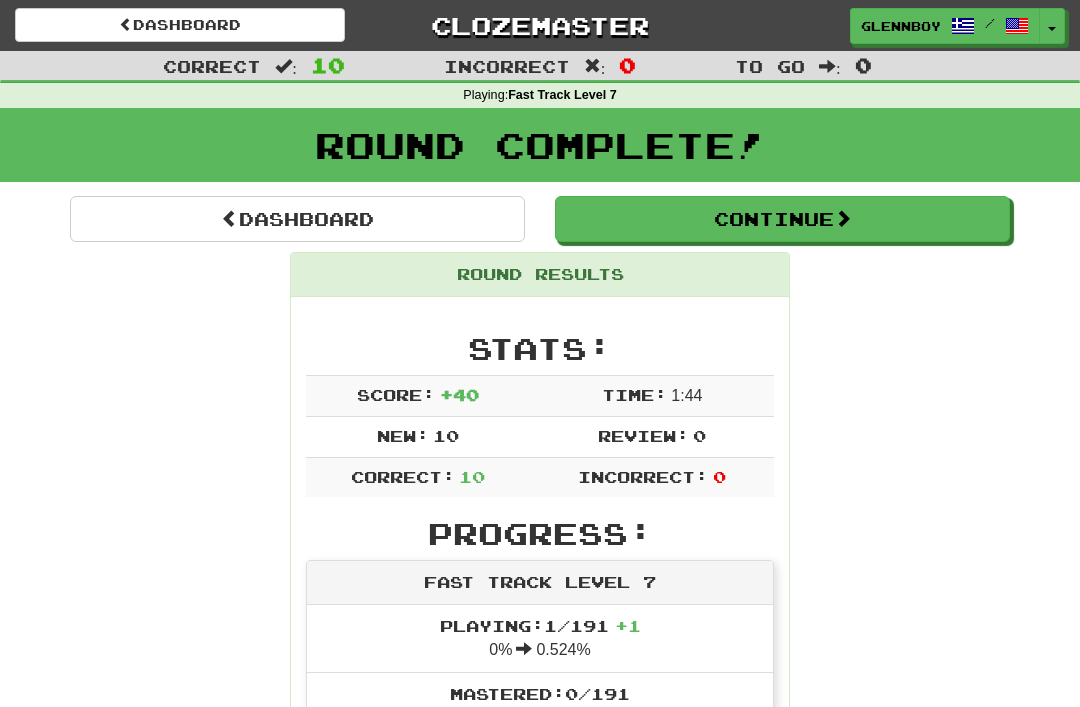 click on "Continue" at bounding box center (782, 219) 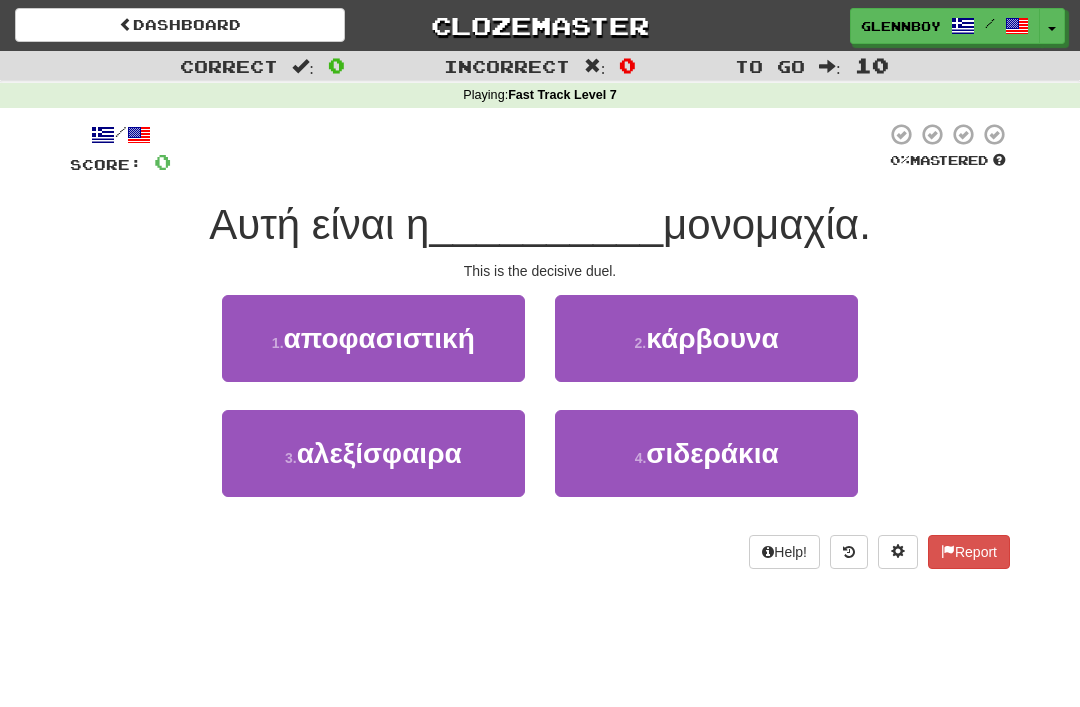 click on "αποφασιστική" at bounding box center (379, 338) 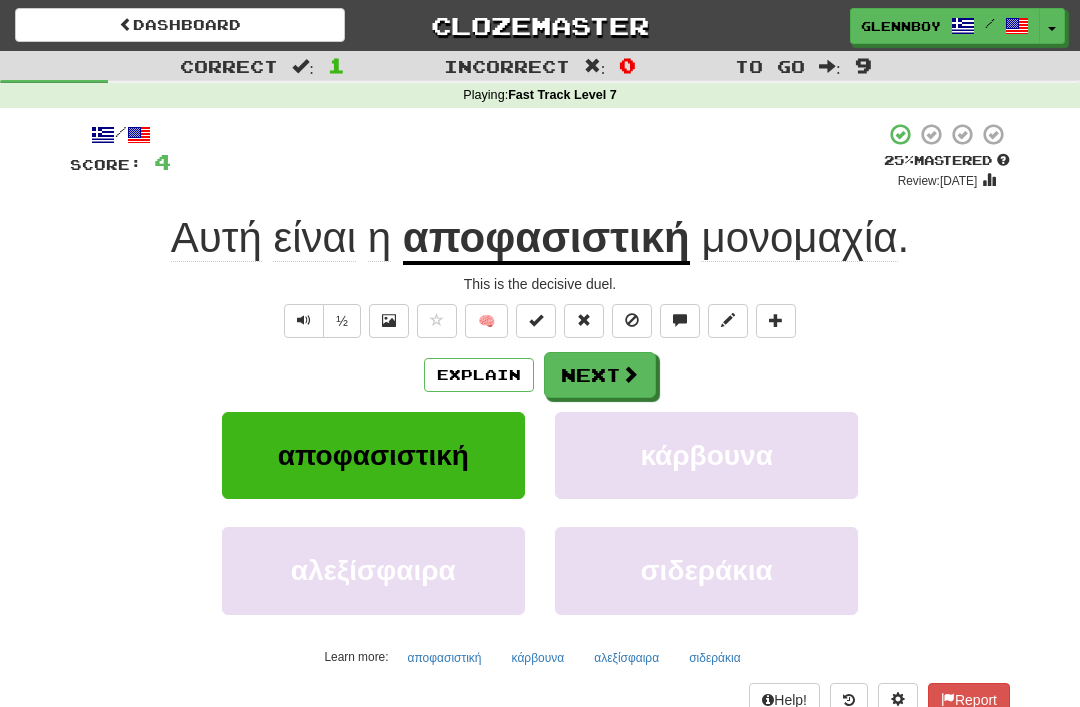 click at bounding box center (632, 321) 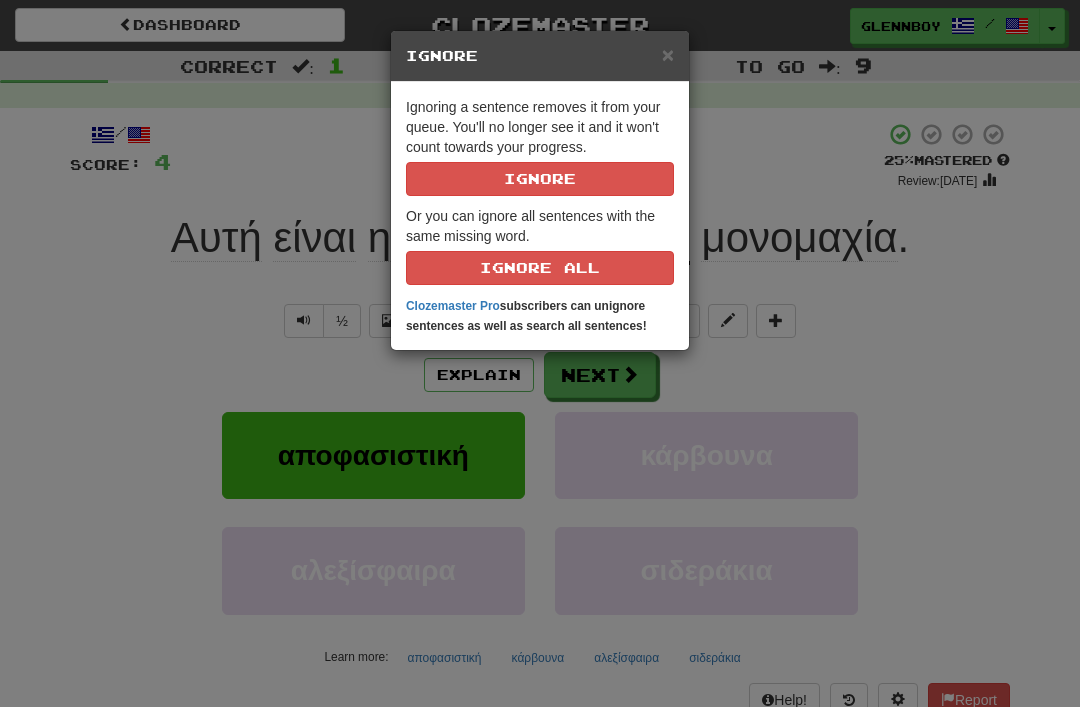 click on "Ignore" at bounding box center [540, 179] 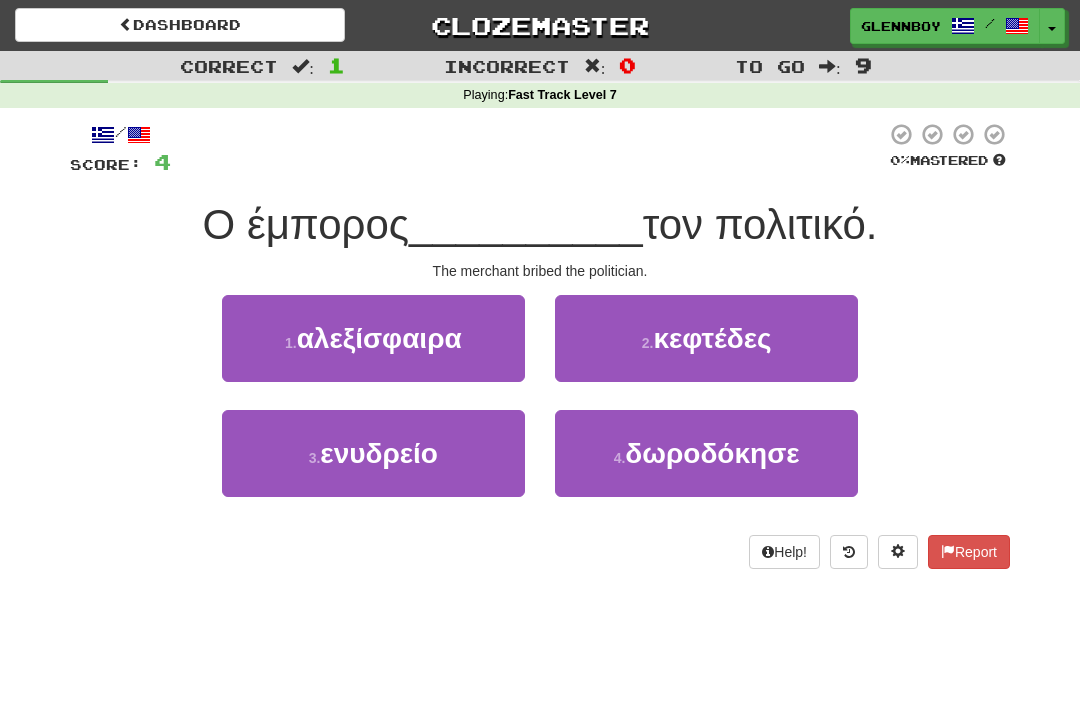 click on "Dashboard" at bounding box center [180, 25] 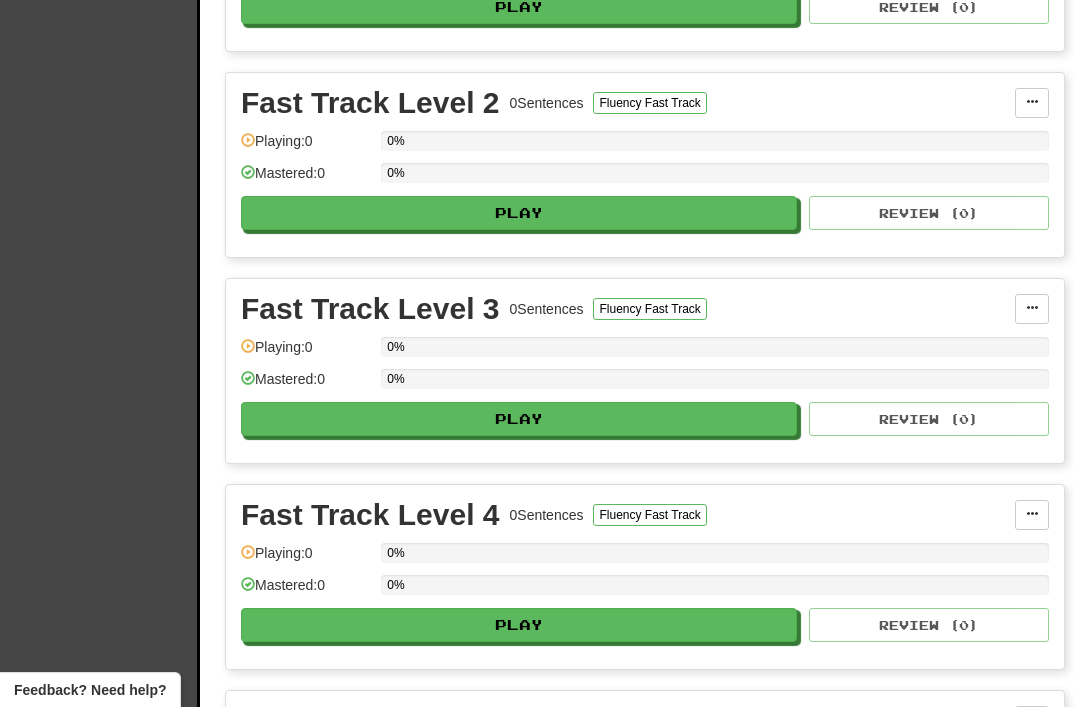 scroll, scrollTop: 0, scrollLeft: 0, axis: both 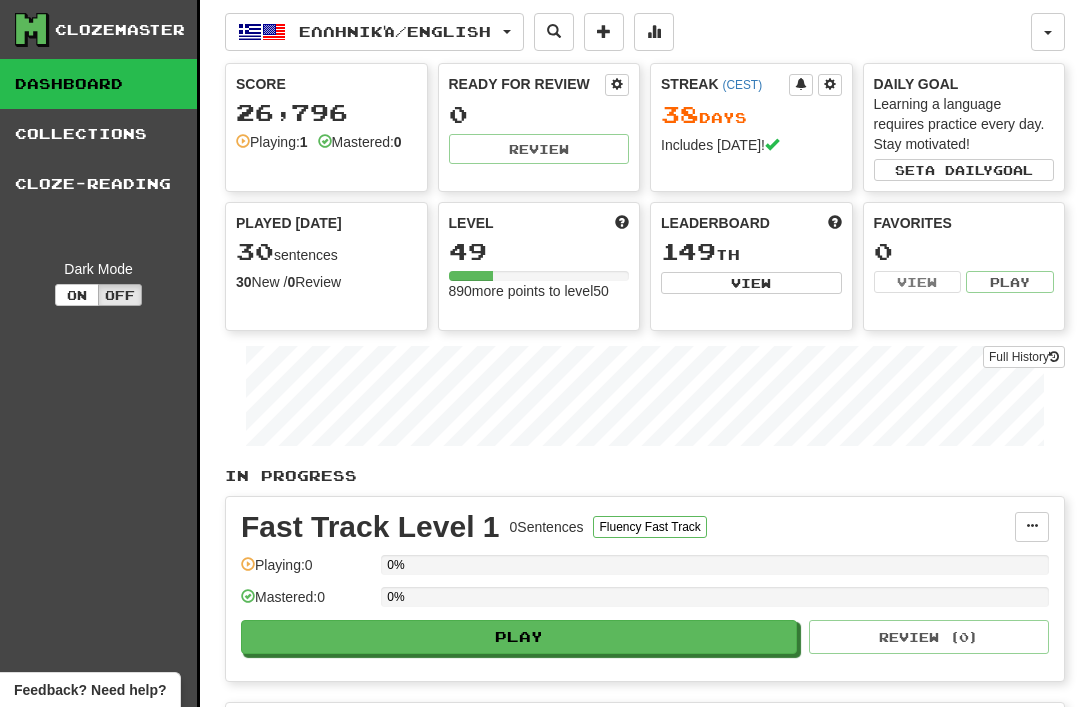 click on "Ελληνικά  /  English" at bounding box center [374, 32] 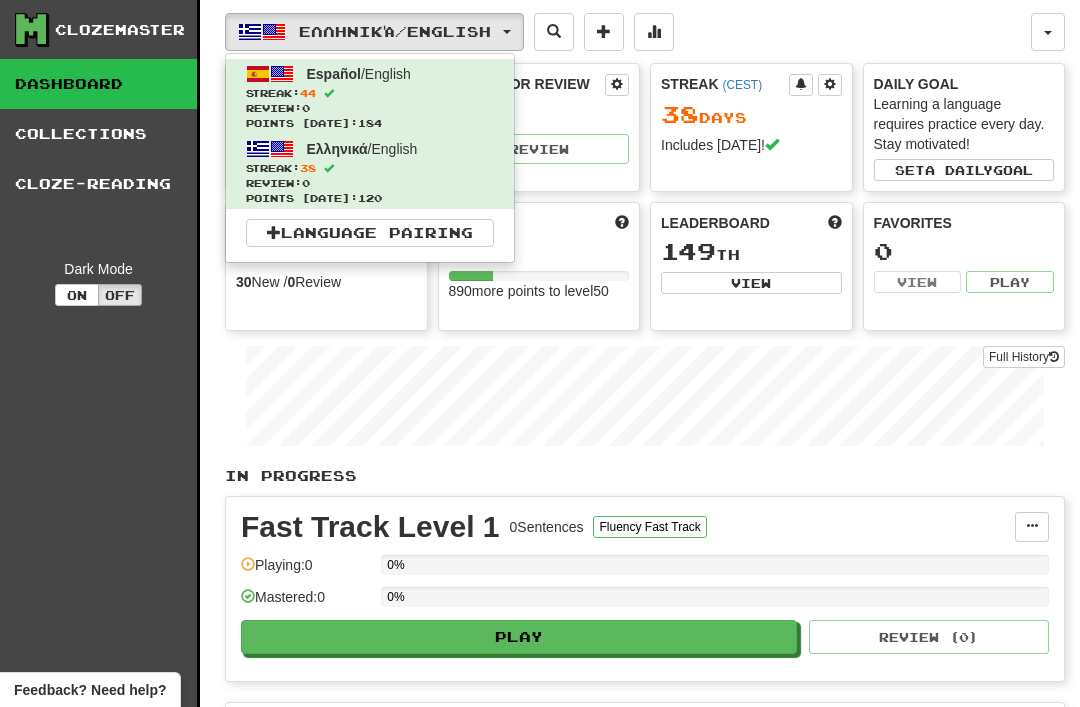 click on "Review:  0" at bounding box center [370, 108] 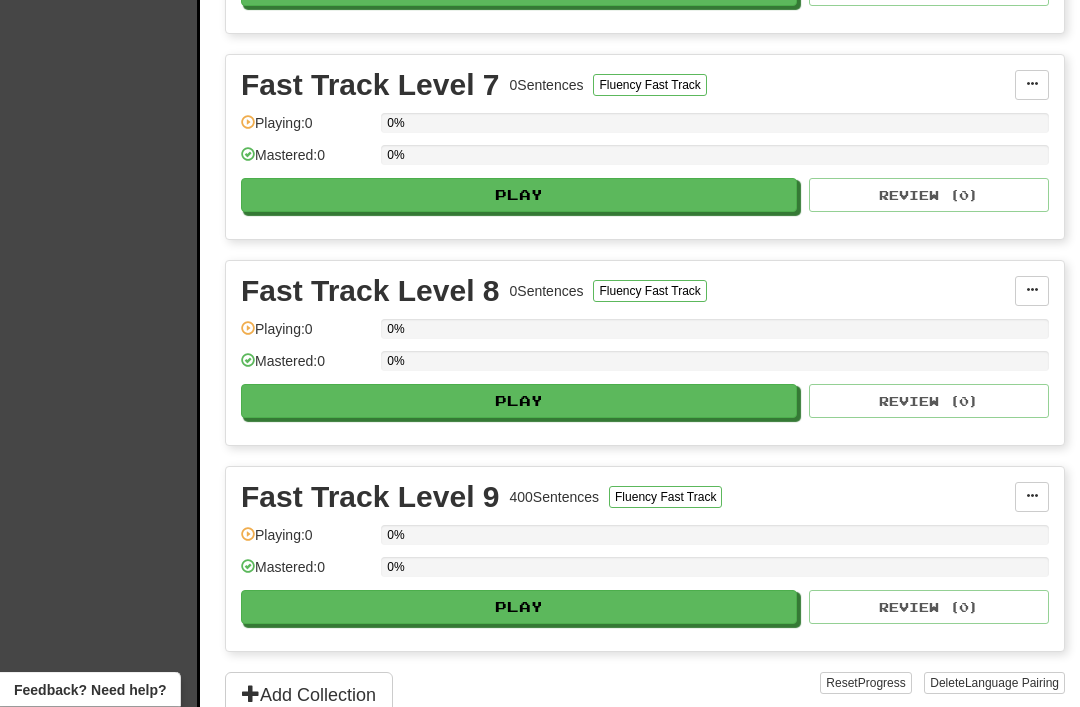 scroll, scrollTop: 1678, scrollLeft: 0, axis: vertical 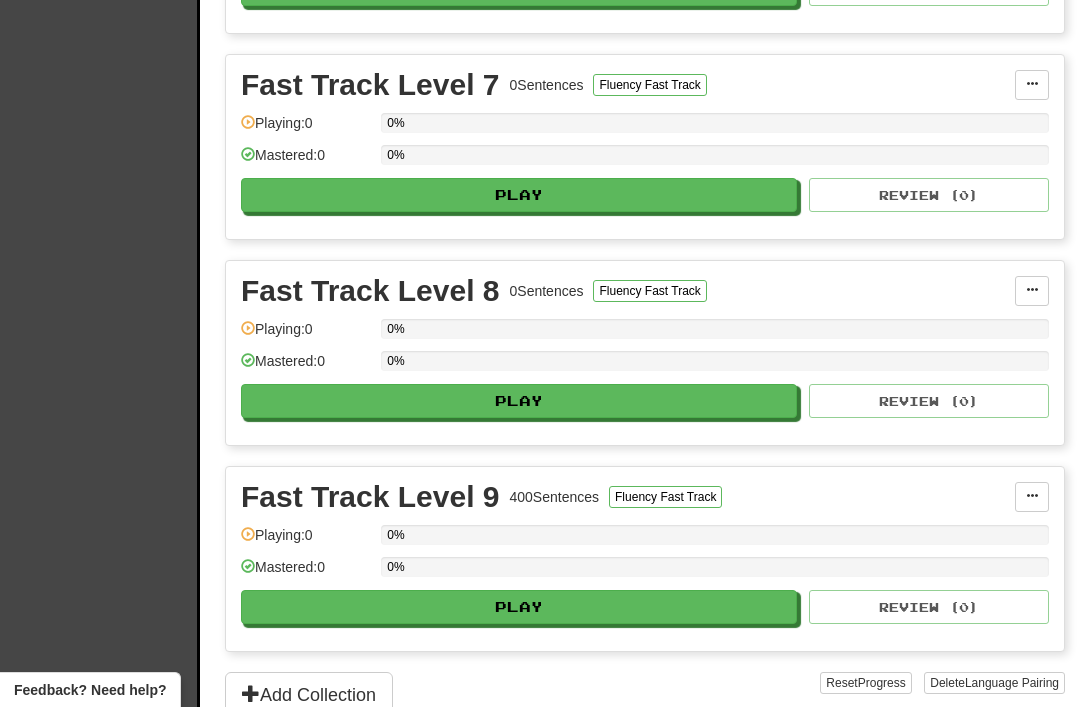 click on "Play" at bounding box center [519, 607] 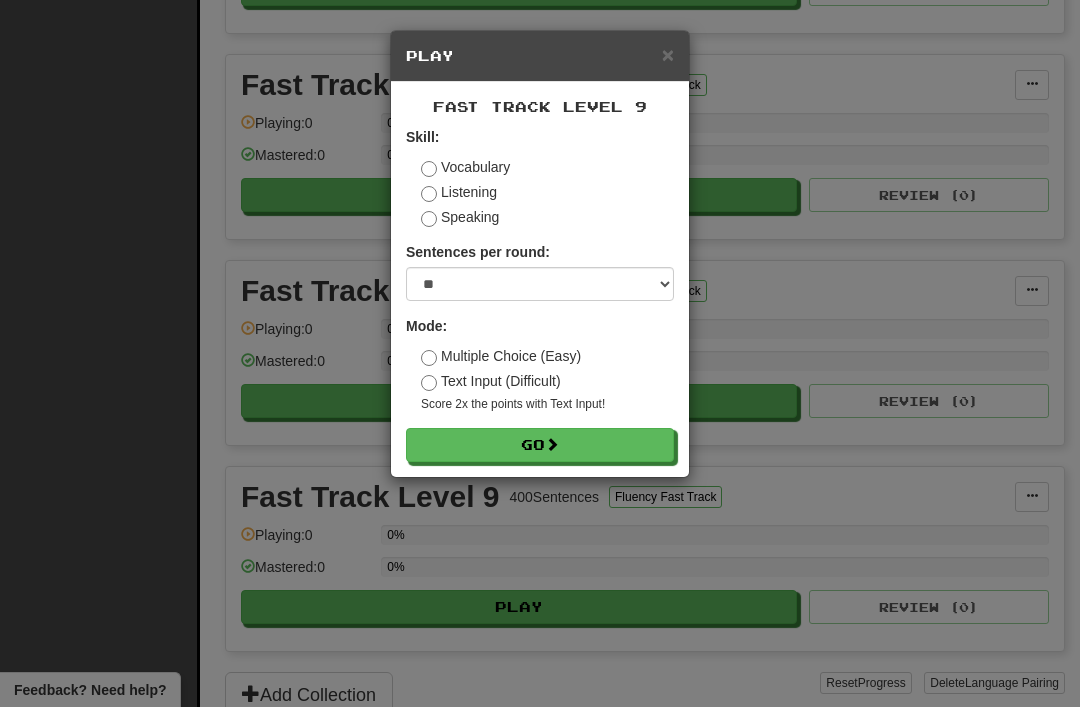 click on "Go" at bounding box center (540, 445) 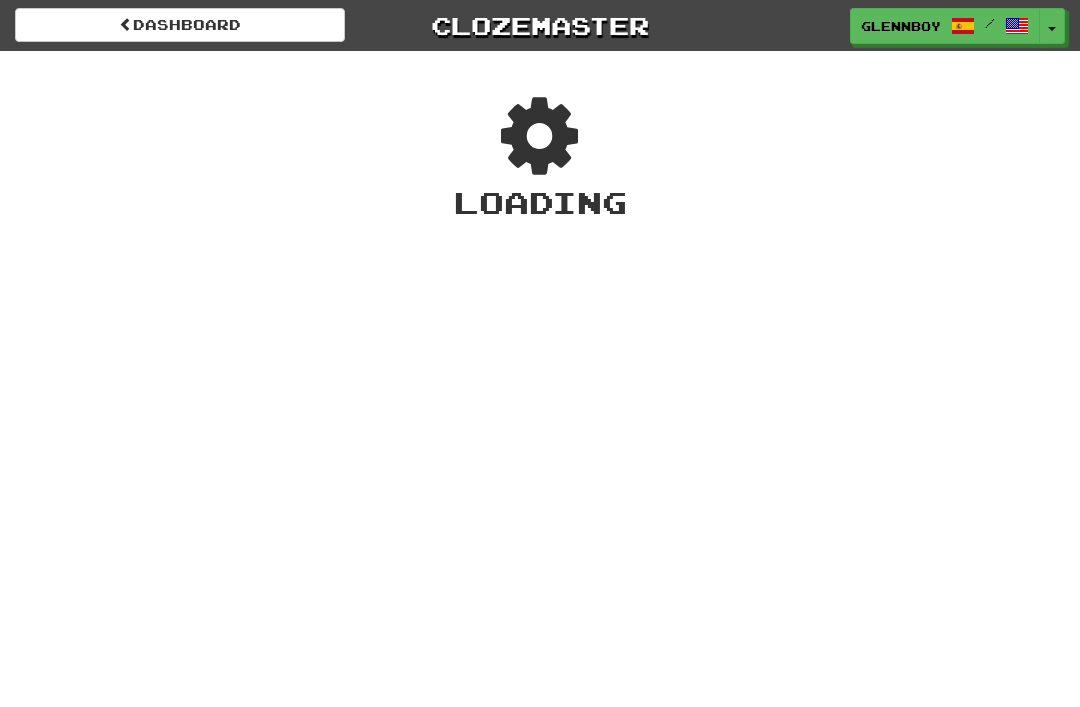 scroll, scrollTop: 0, scrollLeft: 0, axis: both 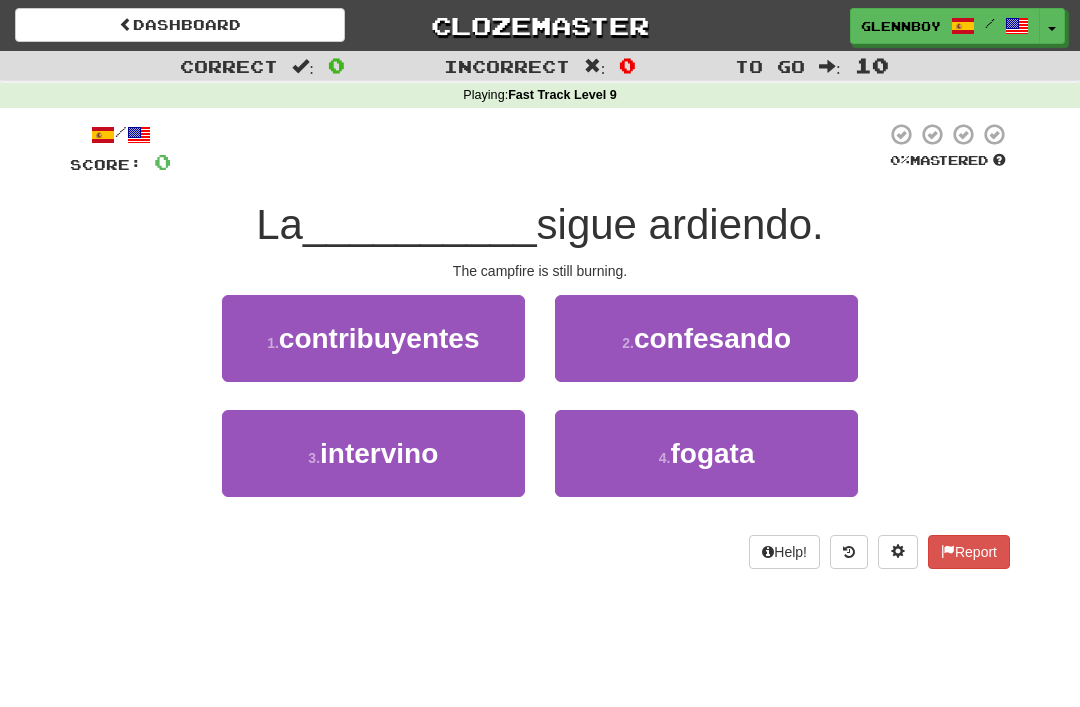 click on "fogata" at bounding box center (712, 453) 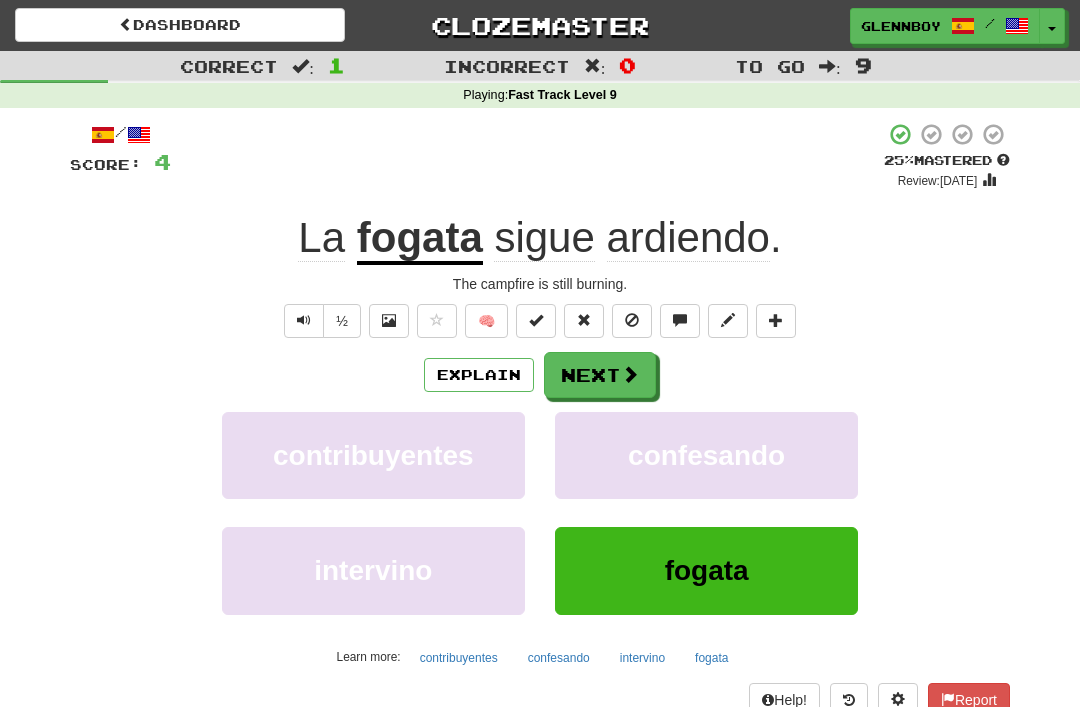 click at bounding box center (632, 321) 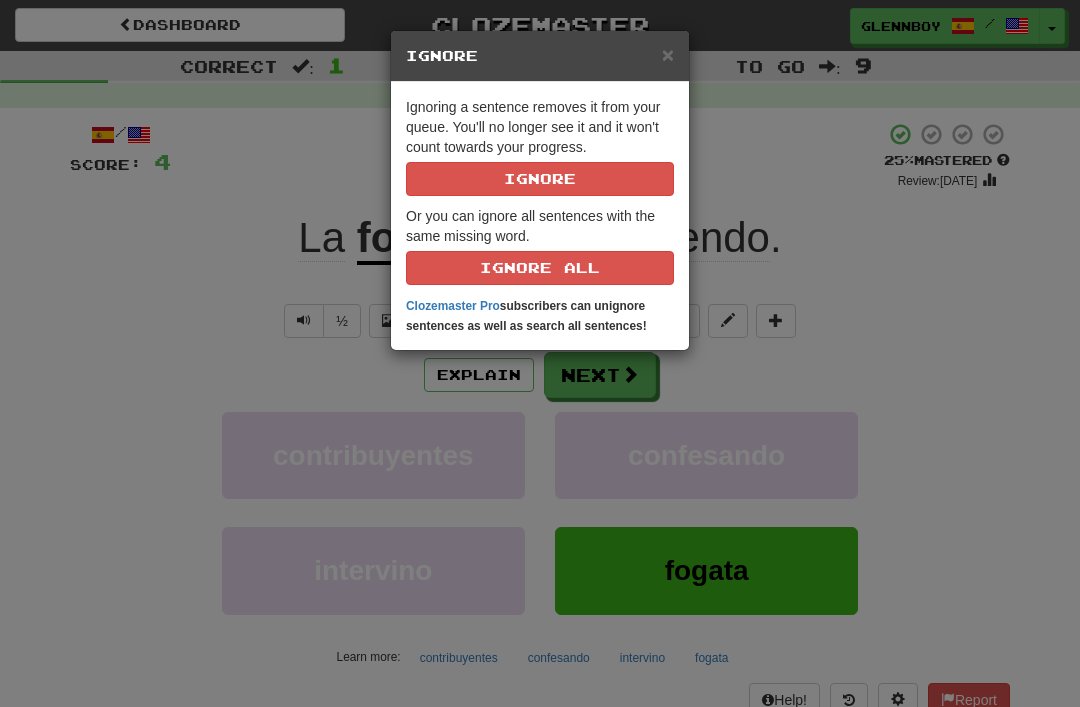 click on "Ignore" at bounding box center [540, 179] 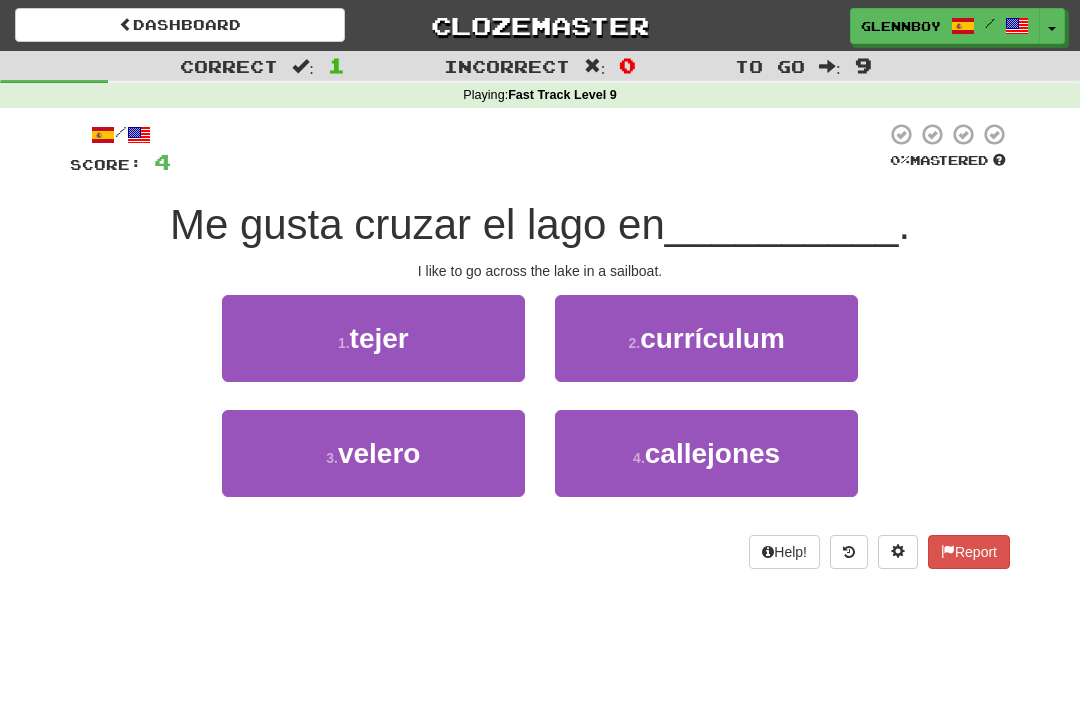 click on "velero" at bounding box center (379, 453) 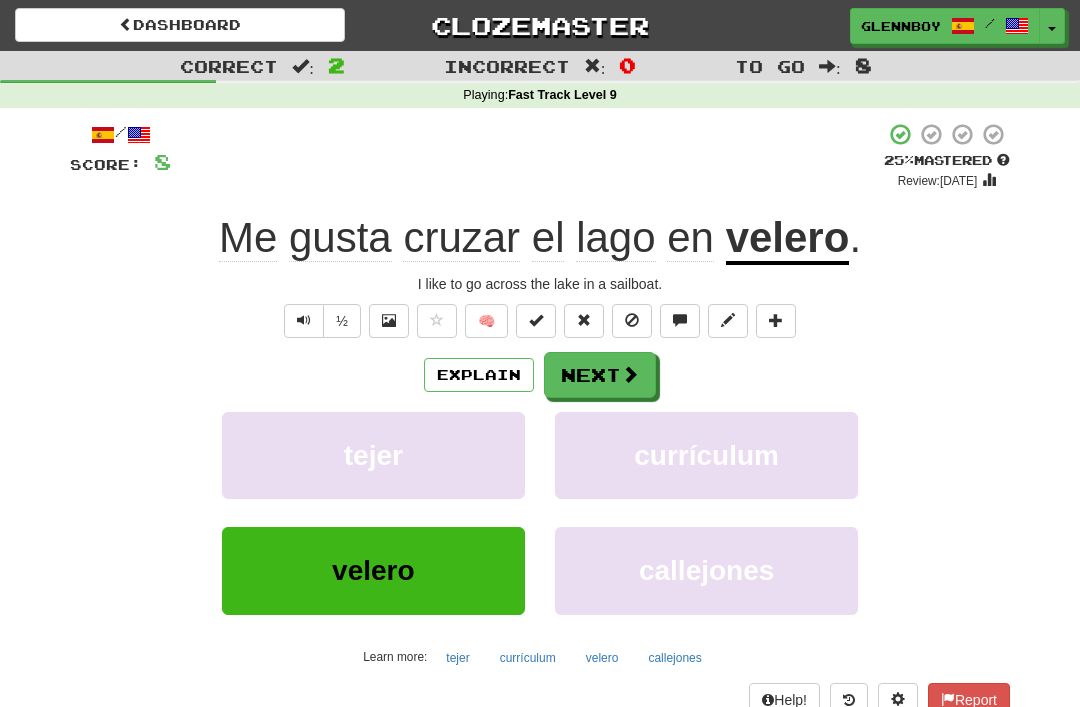 click at bounding box center [632, 321] 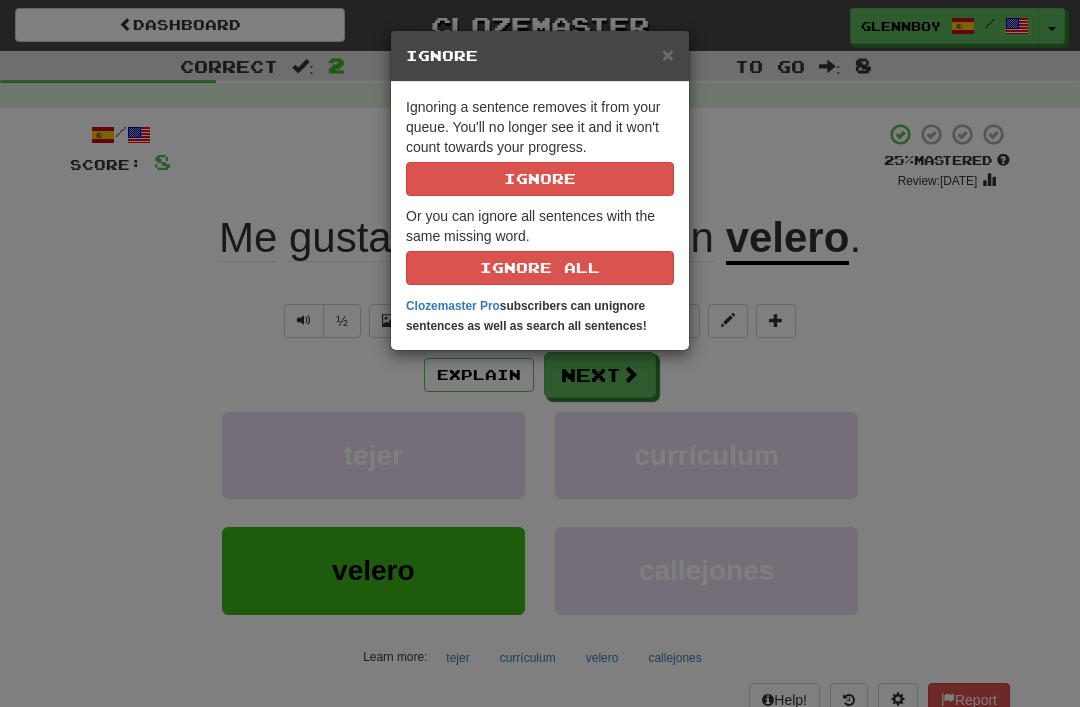 click on "Ignore" at bounding box center [540, 179] 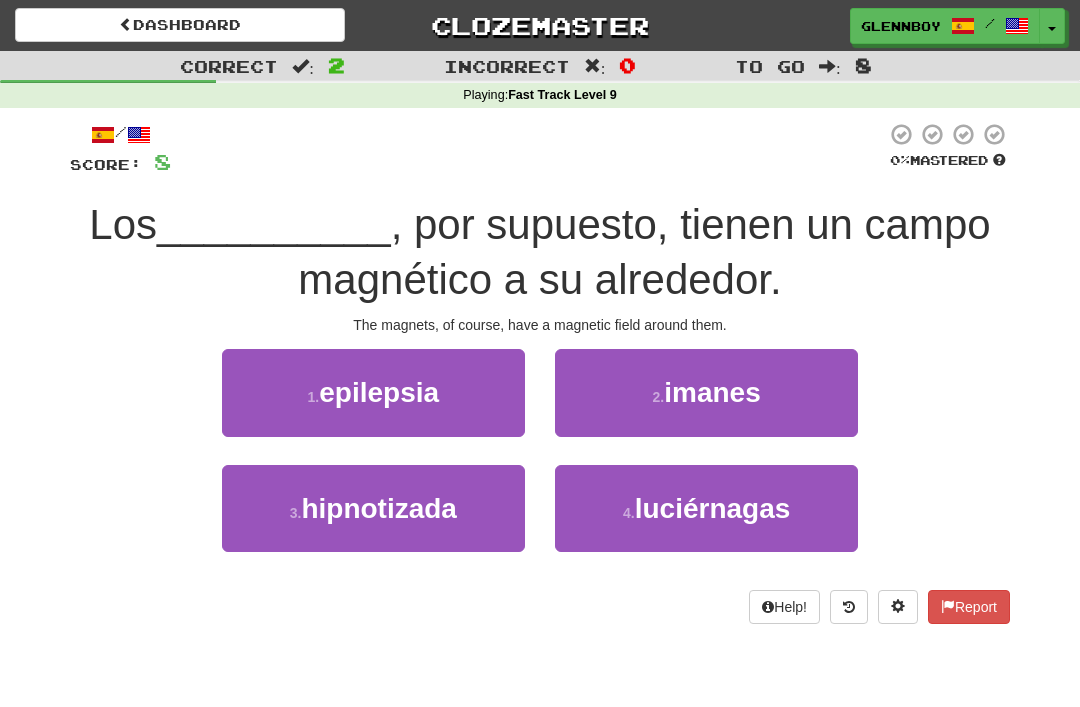 click on "4 .  luciérnagas" at bounding box center (706, 508) 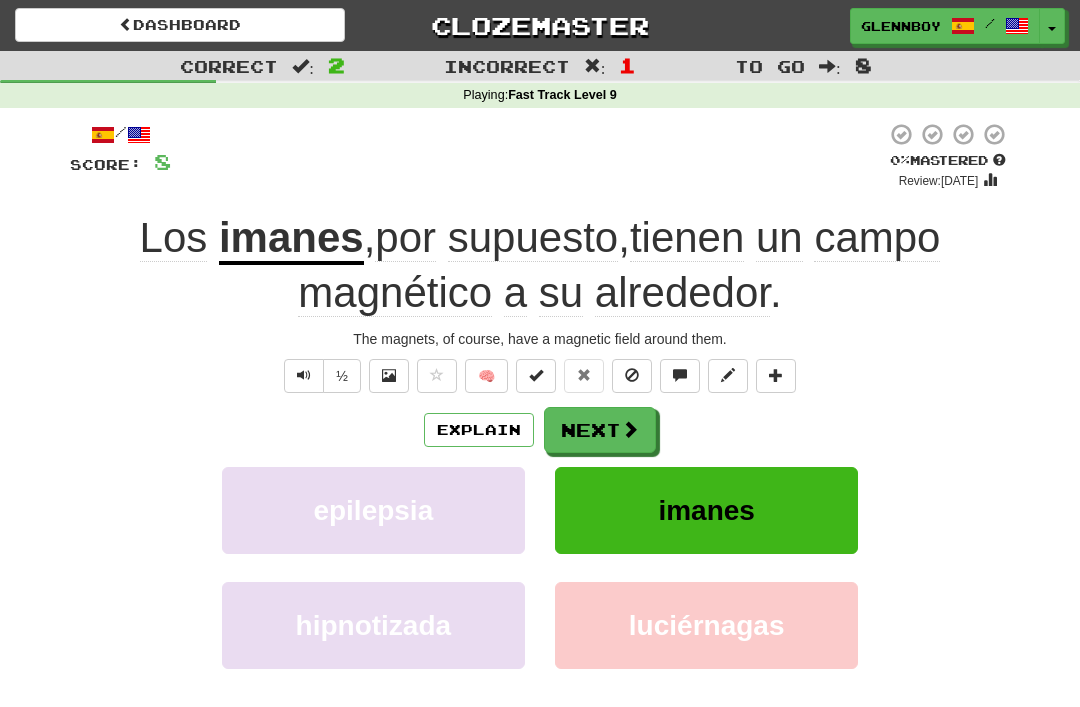 click on "Explain" at bounding box center [479, 430] 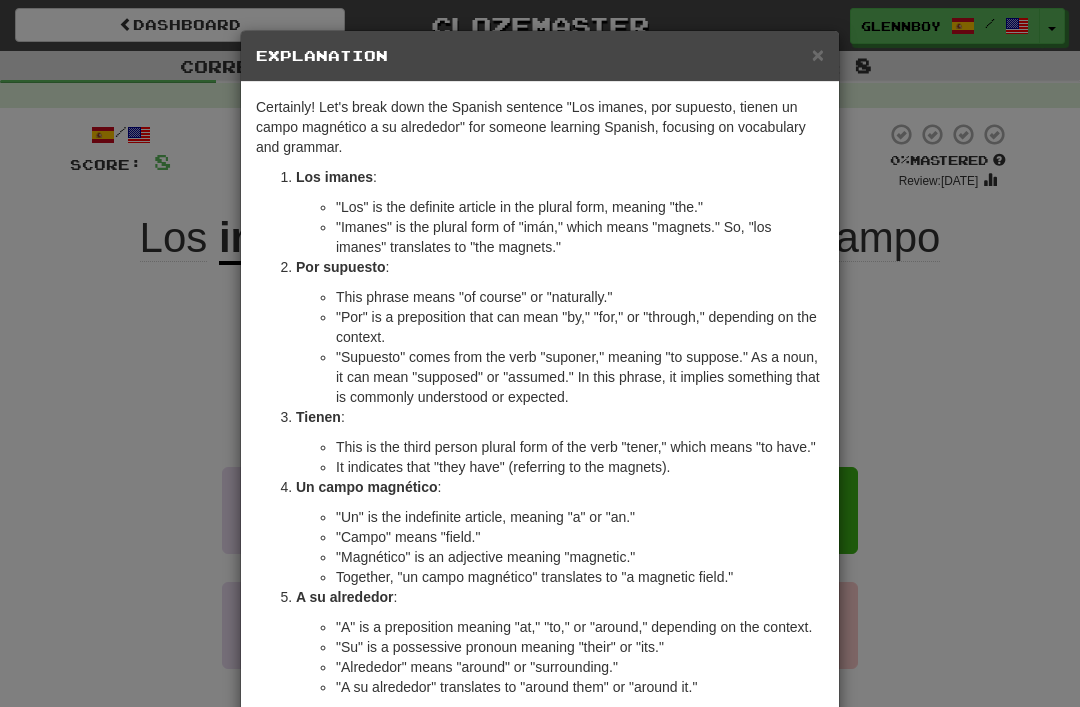 click on "× Explanation" at bounding box center [540, 56] 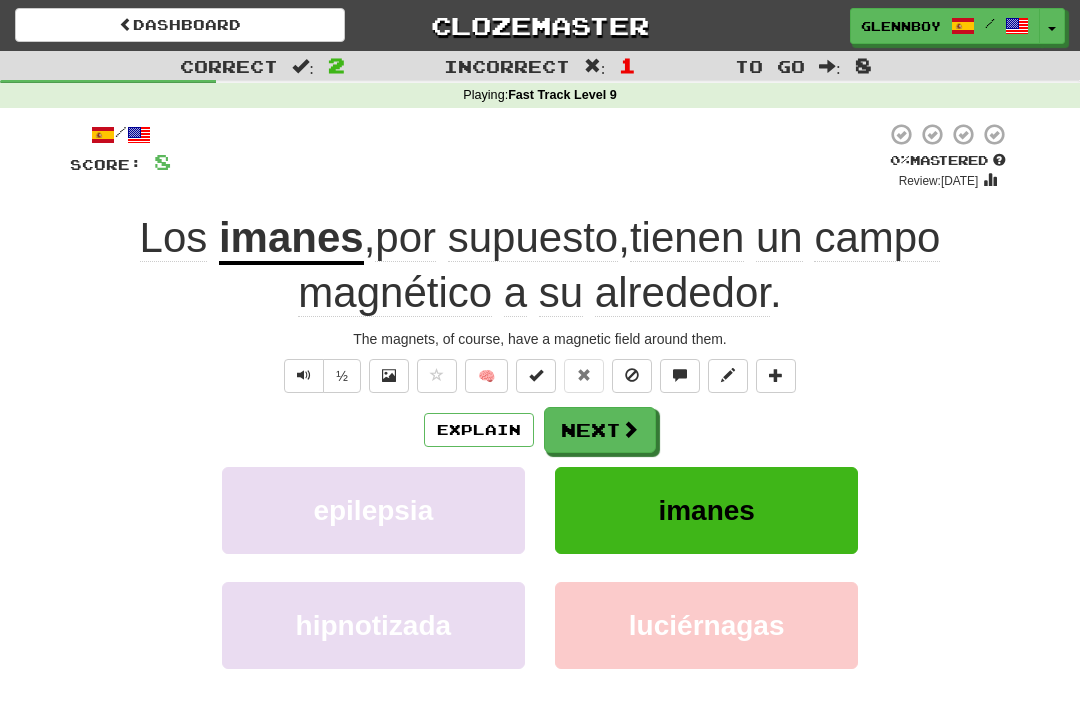 click at bounding box center [632, 375] 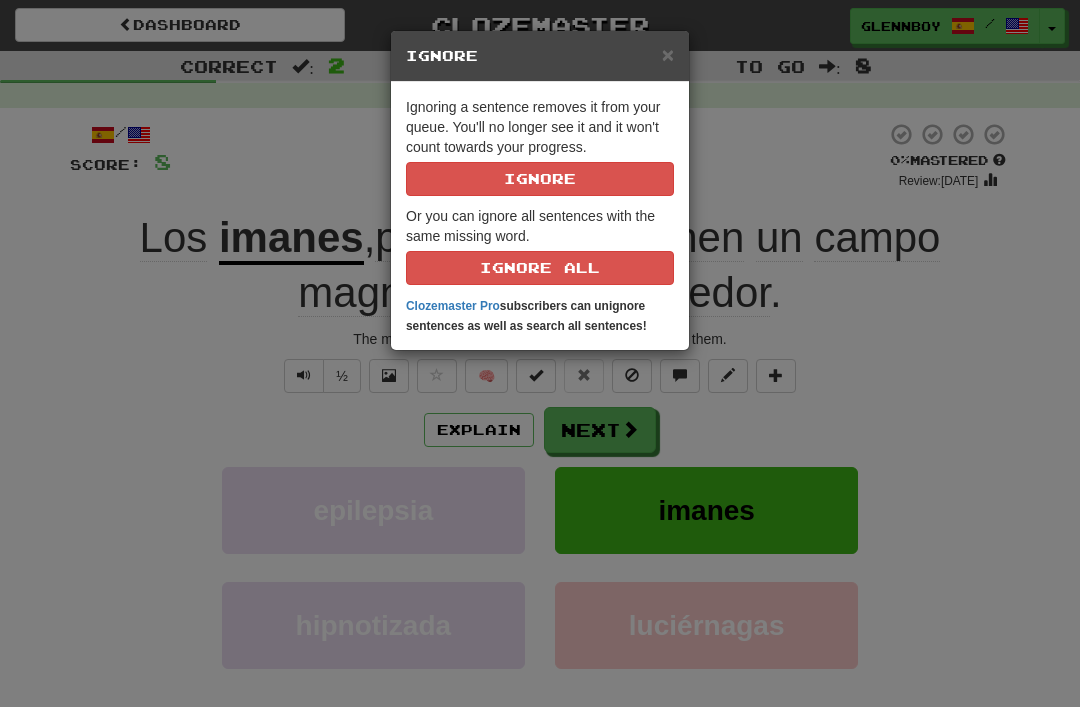 click on "Ignore" at bounding box center [540, 179] 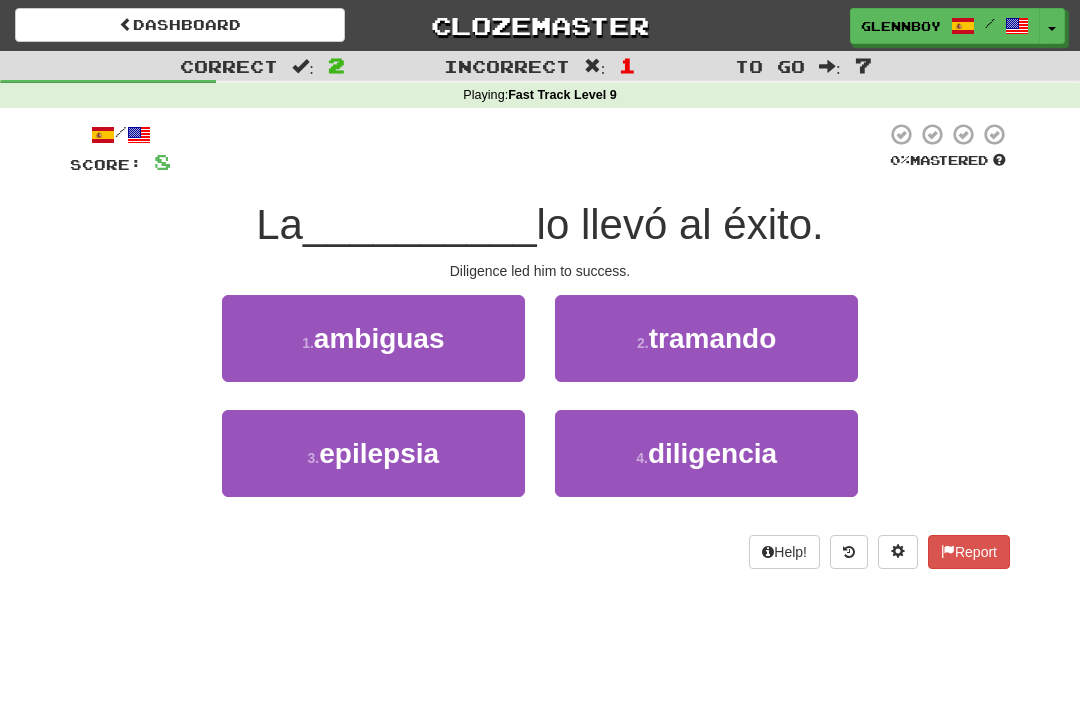 click on "diligencia" at bounding box center [712, 453] 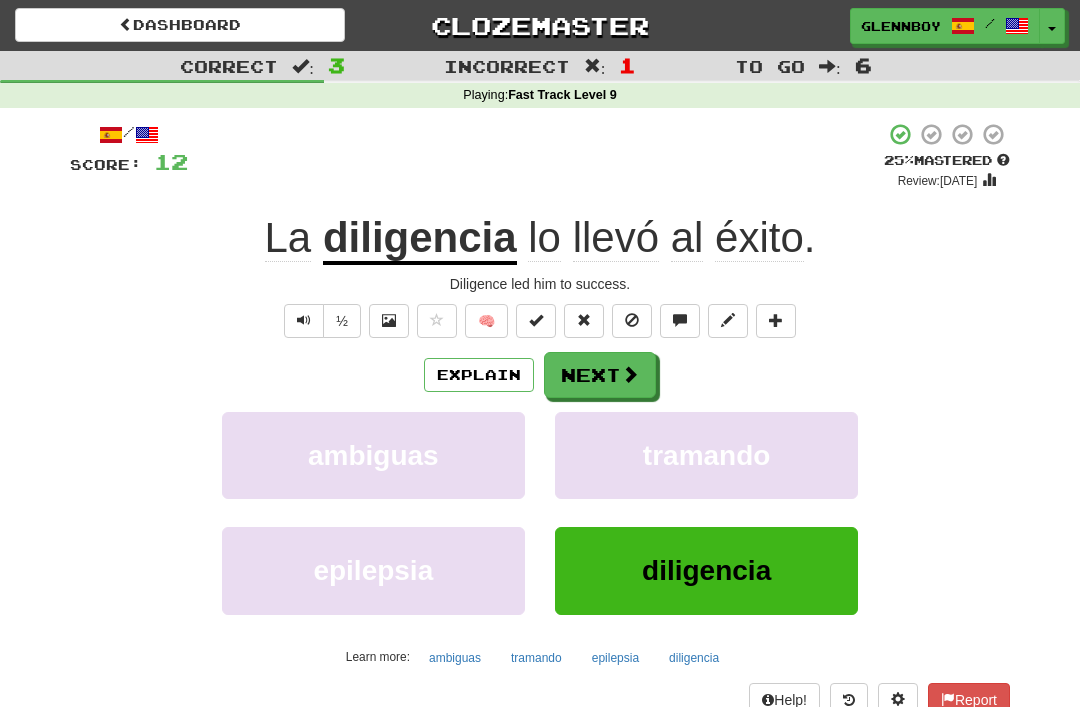 click at bounding box center [632, 321] 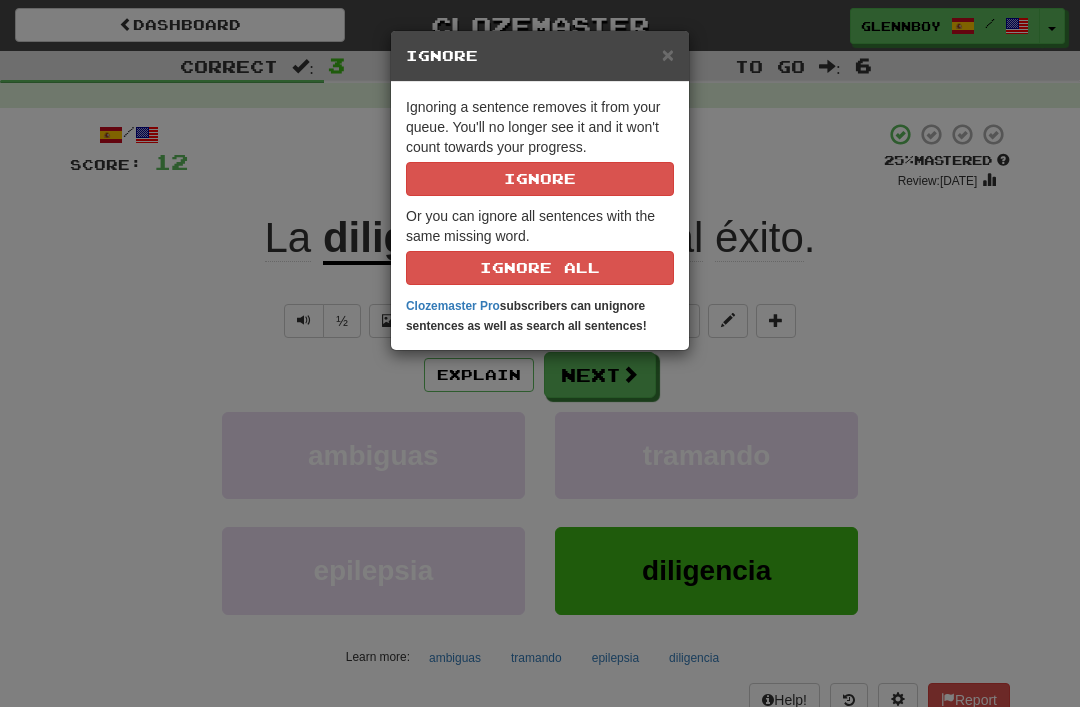 click on "Ignore" at bounding box center (540, 179) 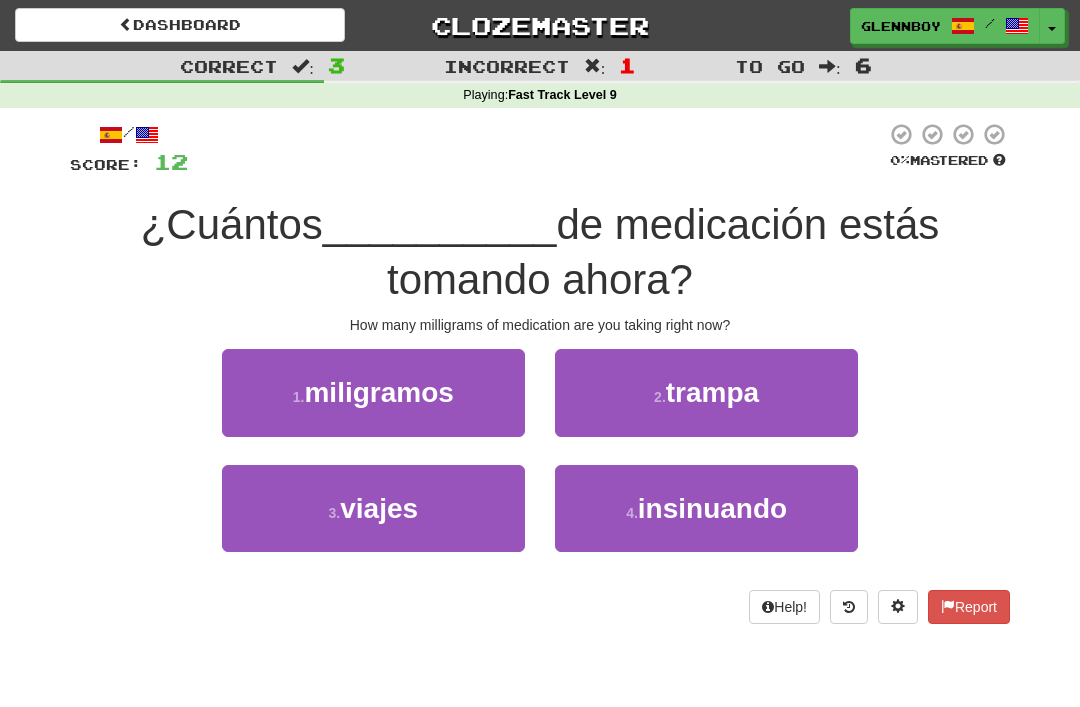 click on "miligramos" at bounding box center [378, 392] 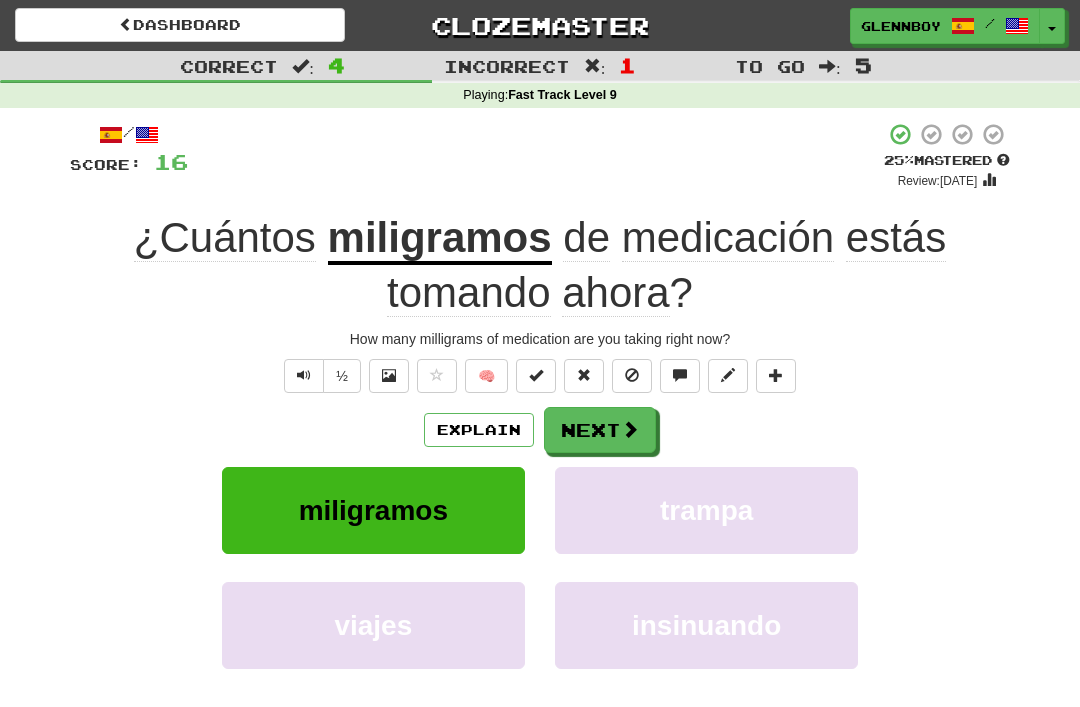 click at bounding box center (632, 376) 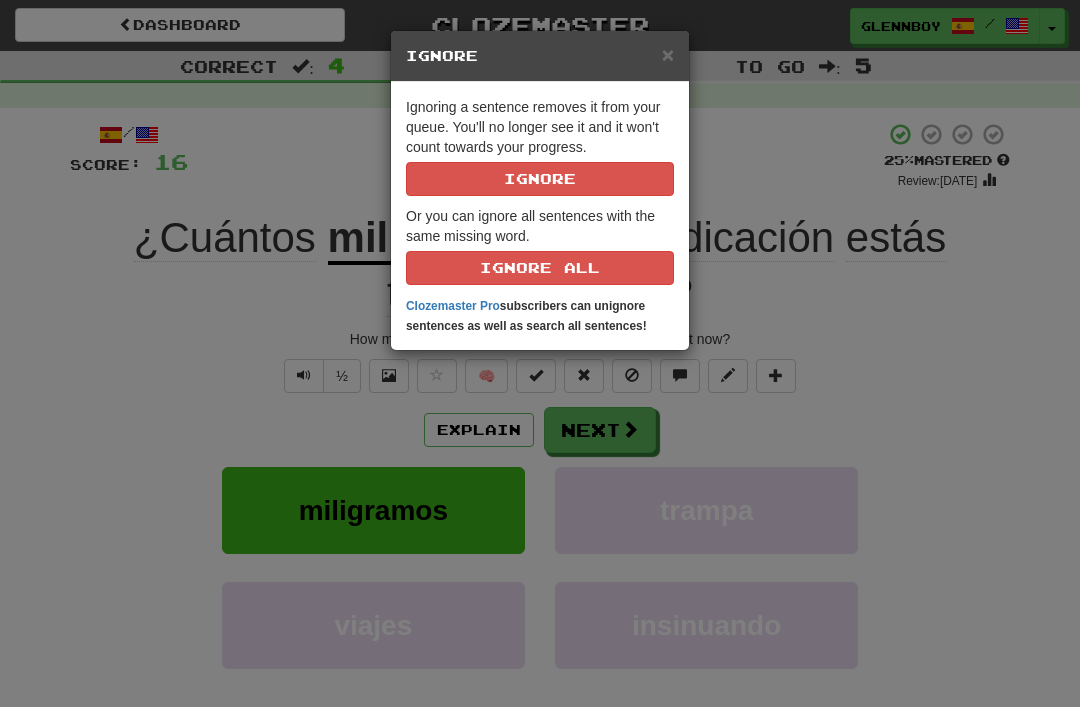click on "Ignore" at bounding box center (540, 179) 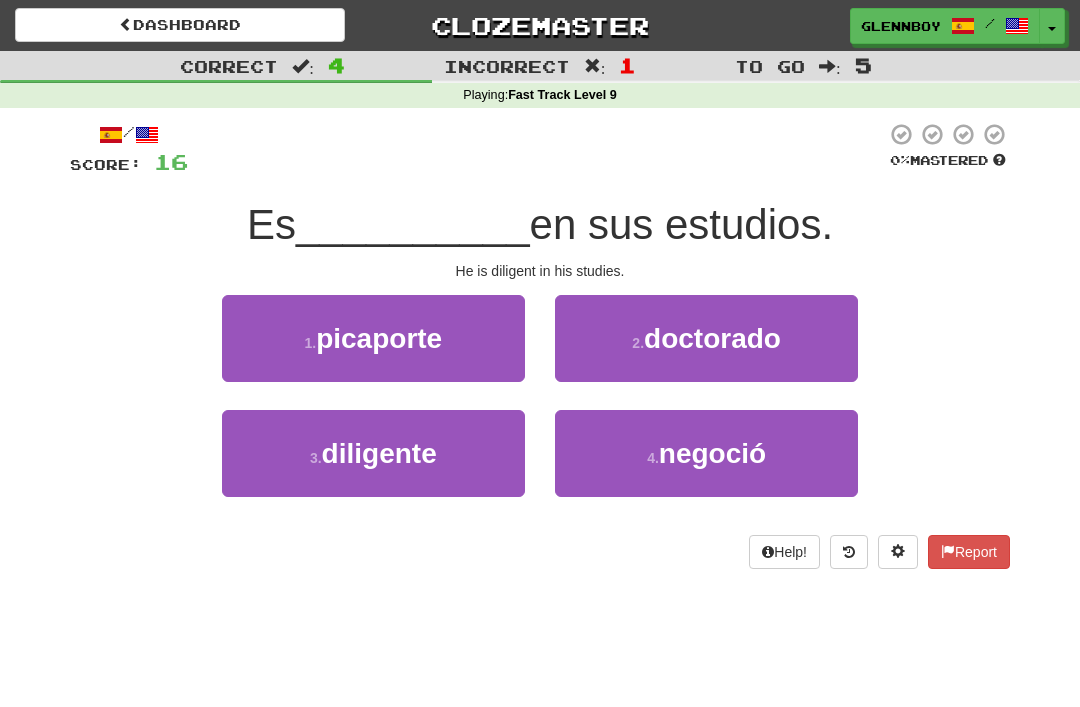 click on "3 .  [GEOGRAPHIC_DATA]" at bounding box center [373, 453] 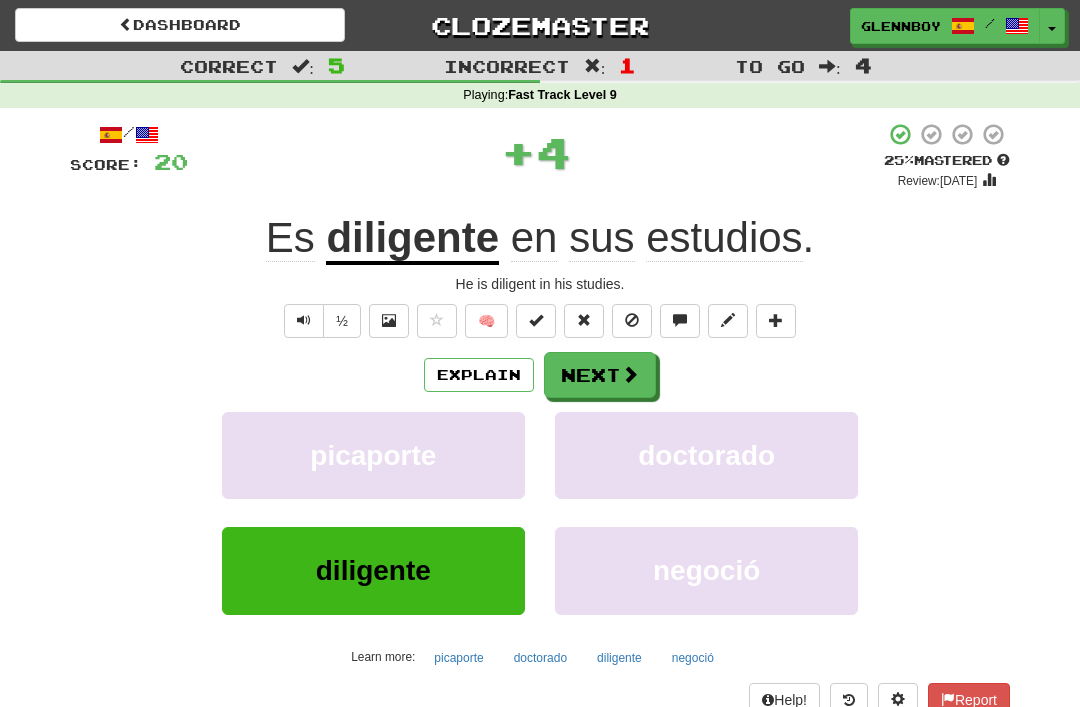 click at bounding box center (632, 320) 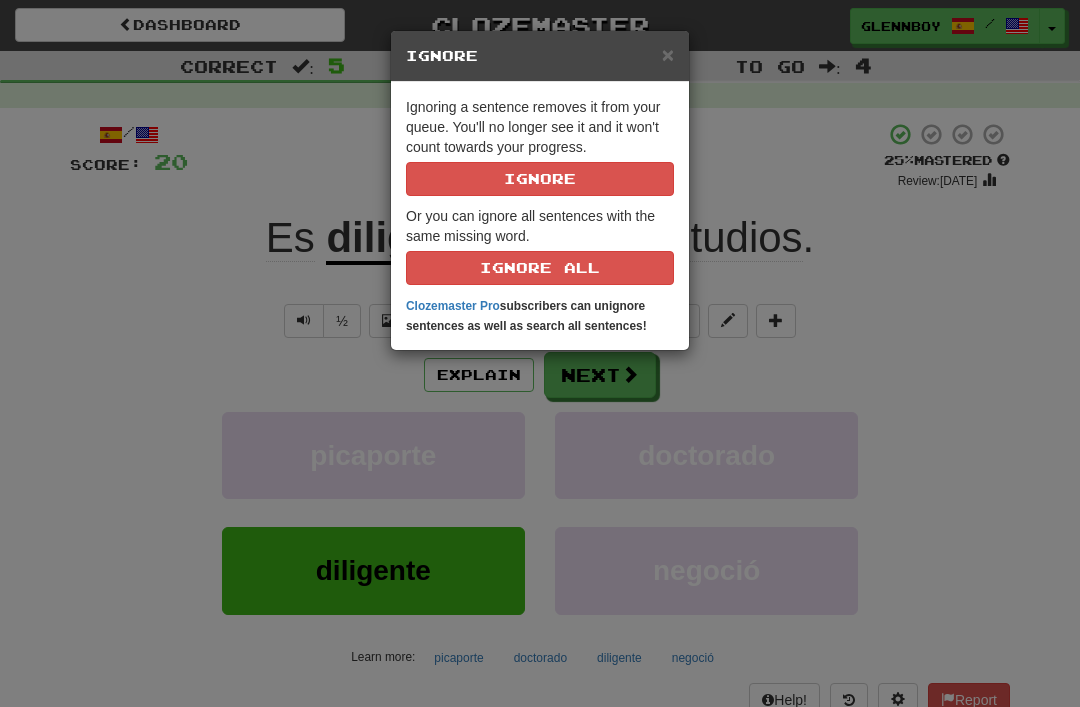 click on "Ignore" at bounding box center [540, 179] 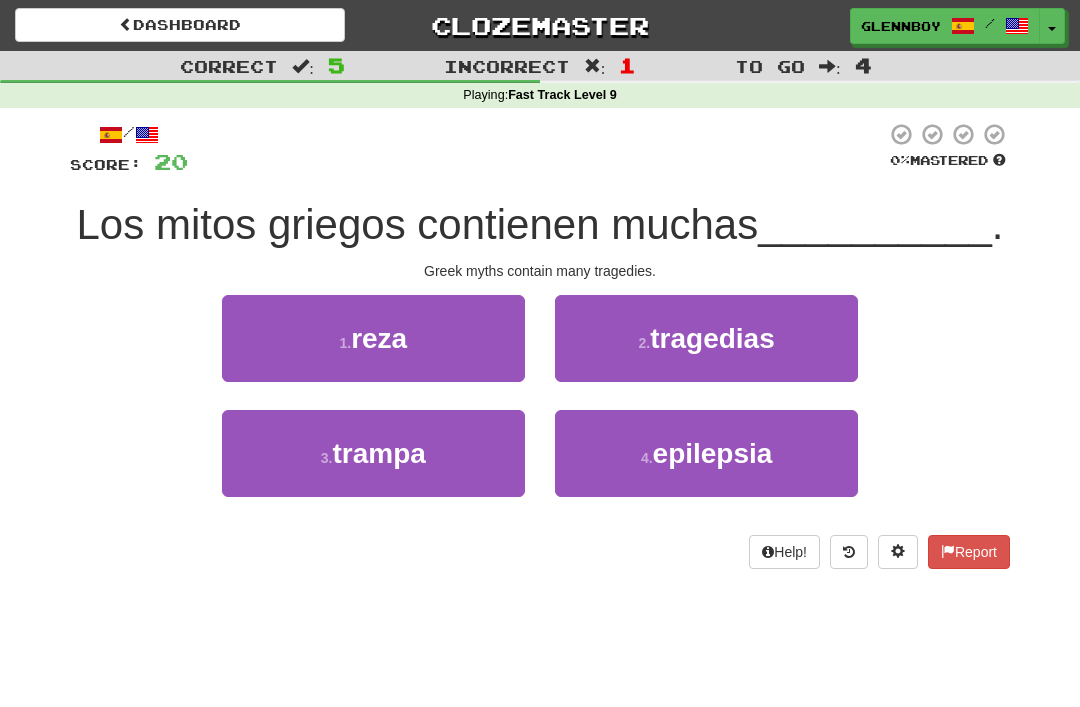 click on "tragedias" at bounding box center [712, 338] 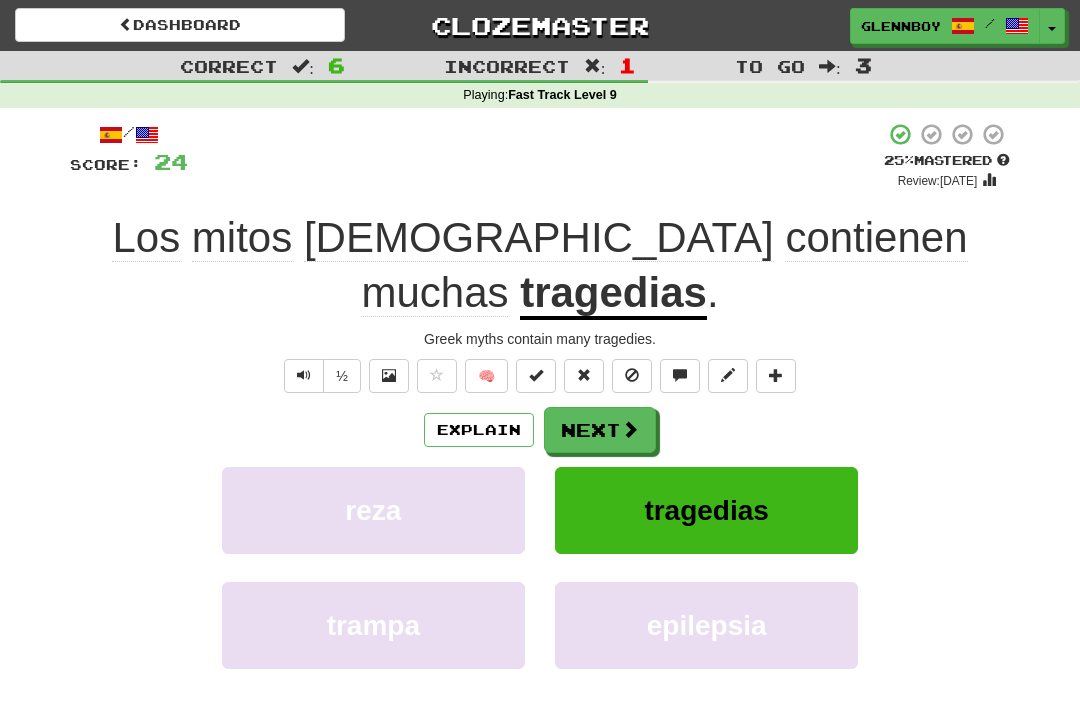 click at bounding box center [632, 376] 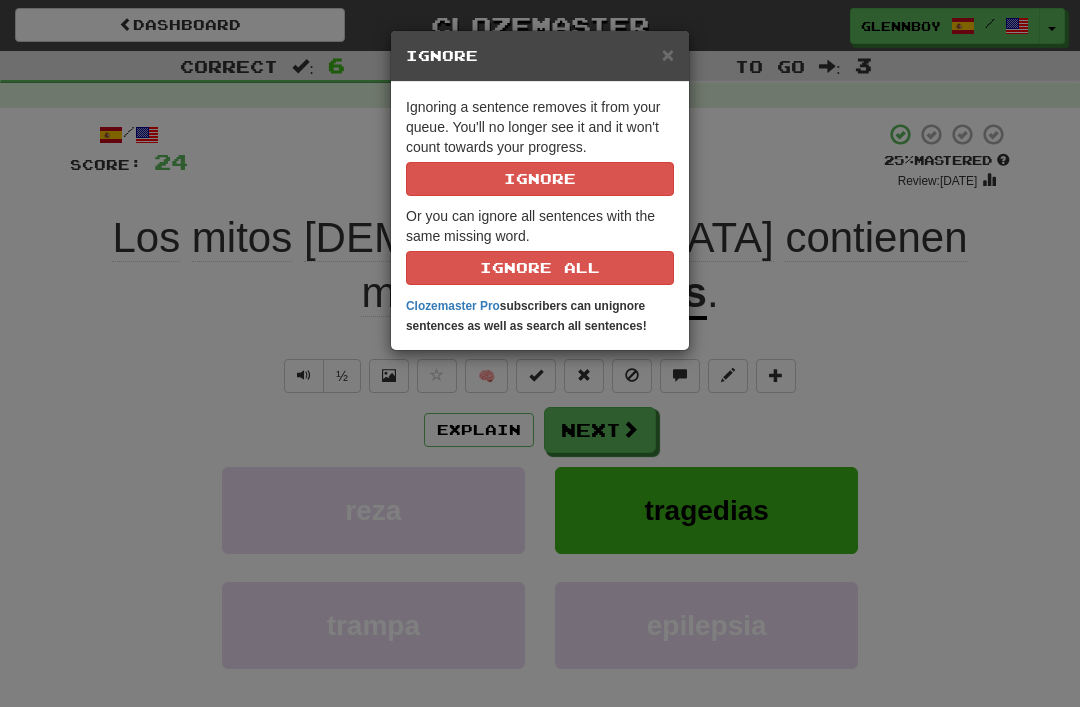 click on "Ignore" at bounding box center (540, 179) 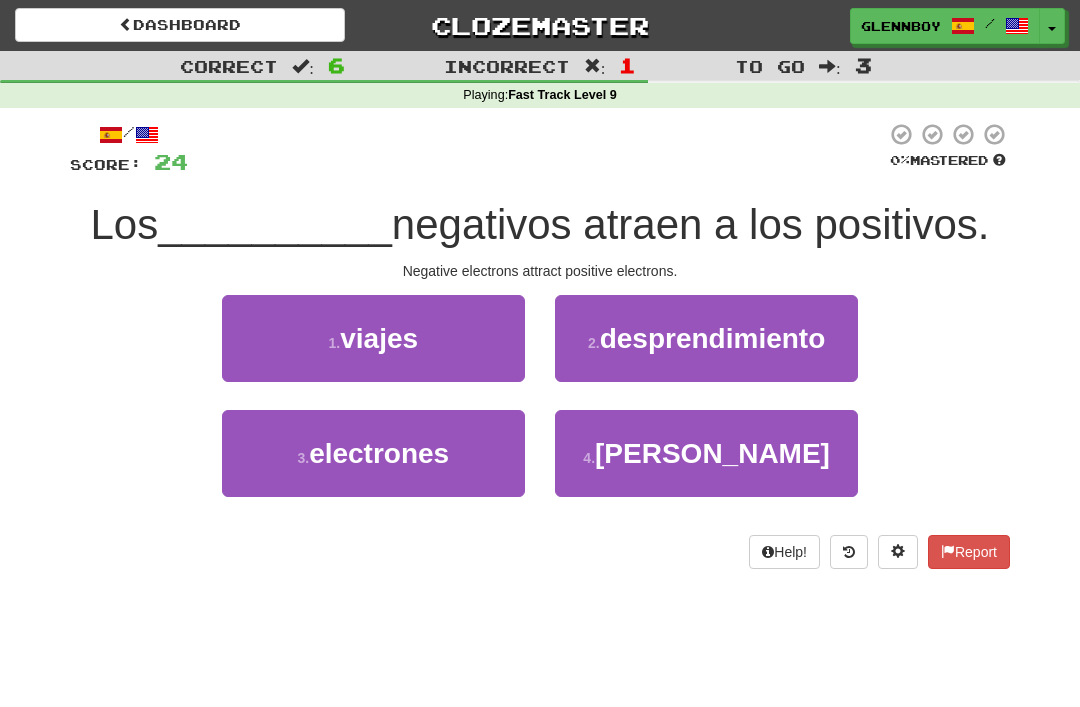 click on "3 .  electrones" at bounding box center (373, 453) 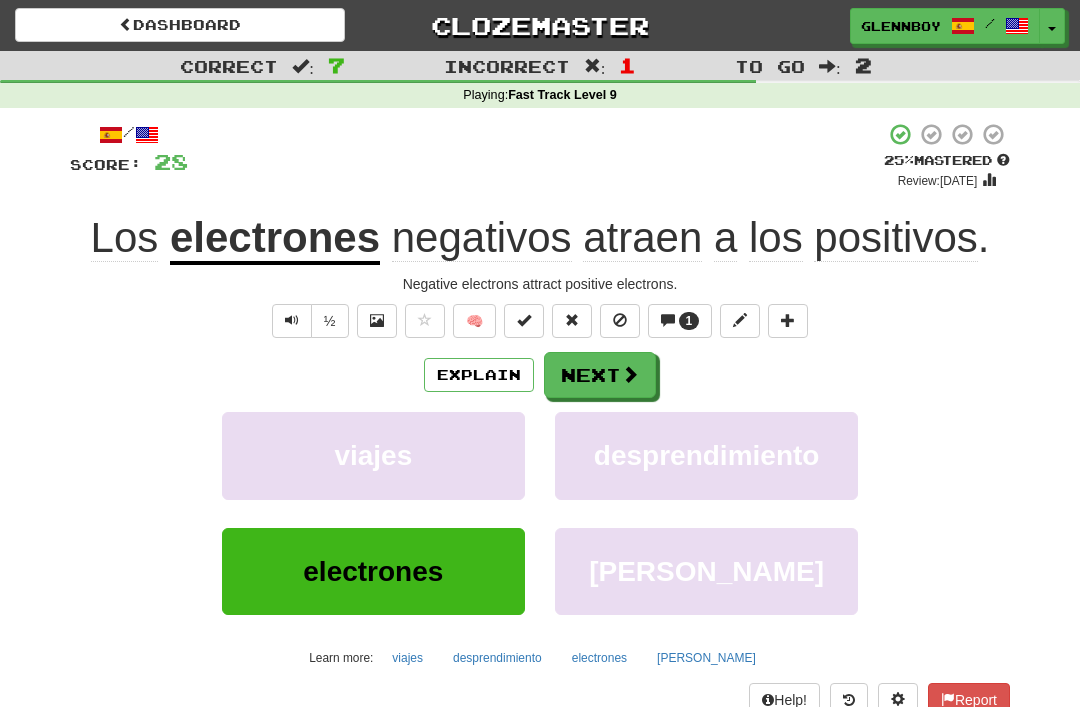 click on "1" at bounding box center [680, 321] 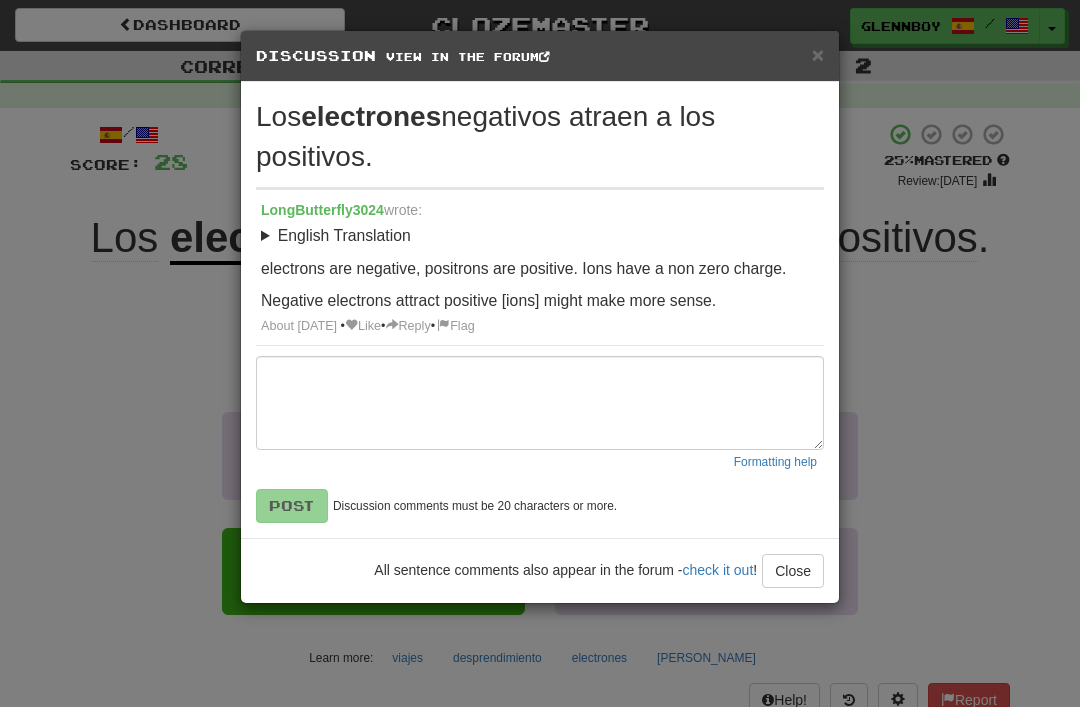 click on "Close" at bounding box center [793, 571] 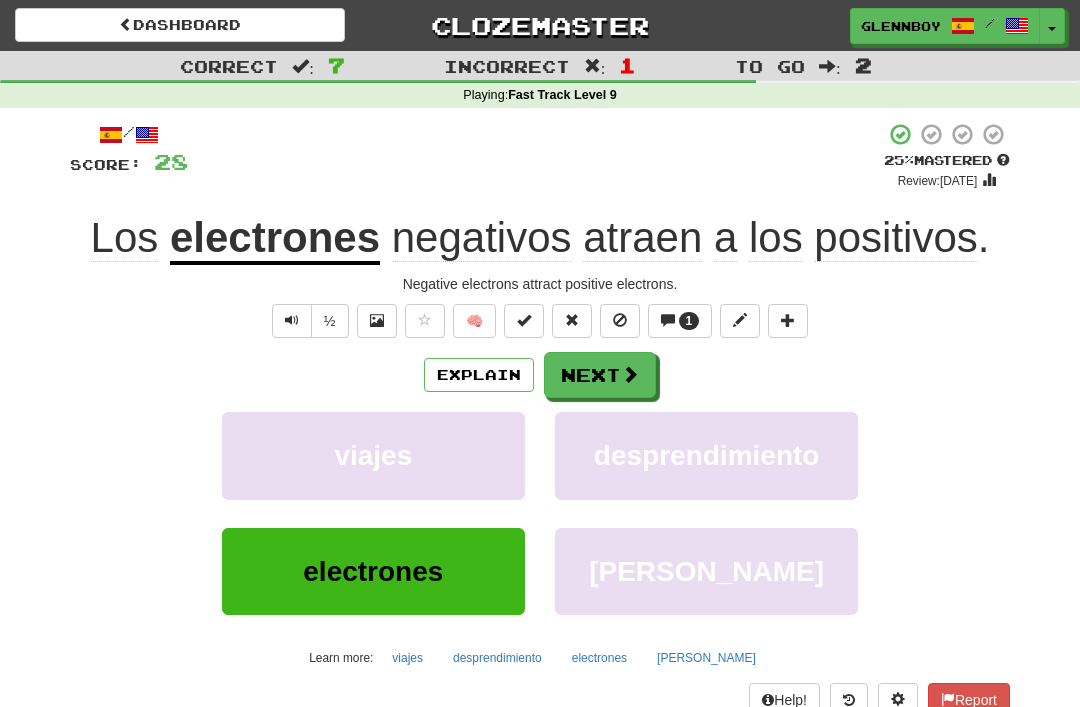 click at bounding box center [620, 321] 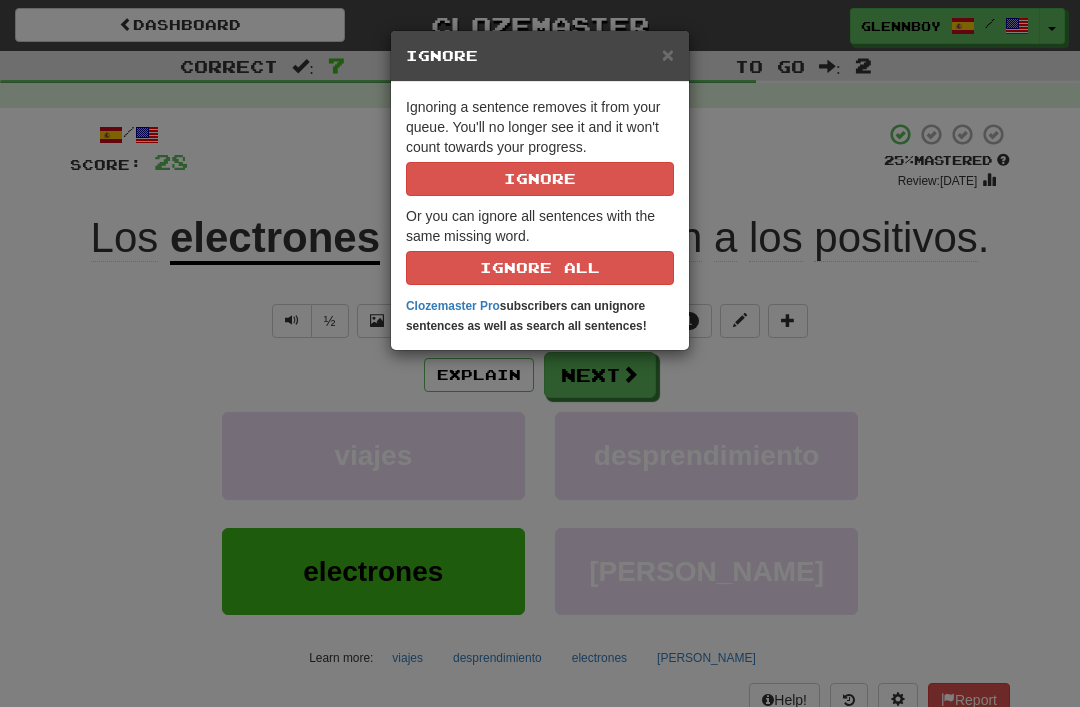 click on "Ignore" at bounding box center [540, 179] 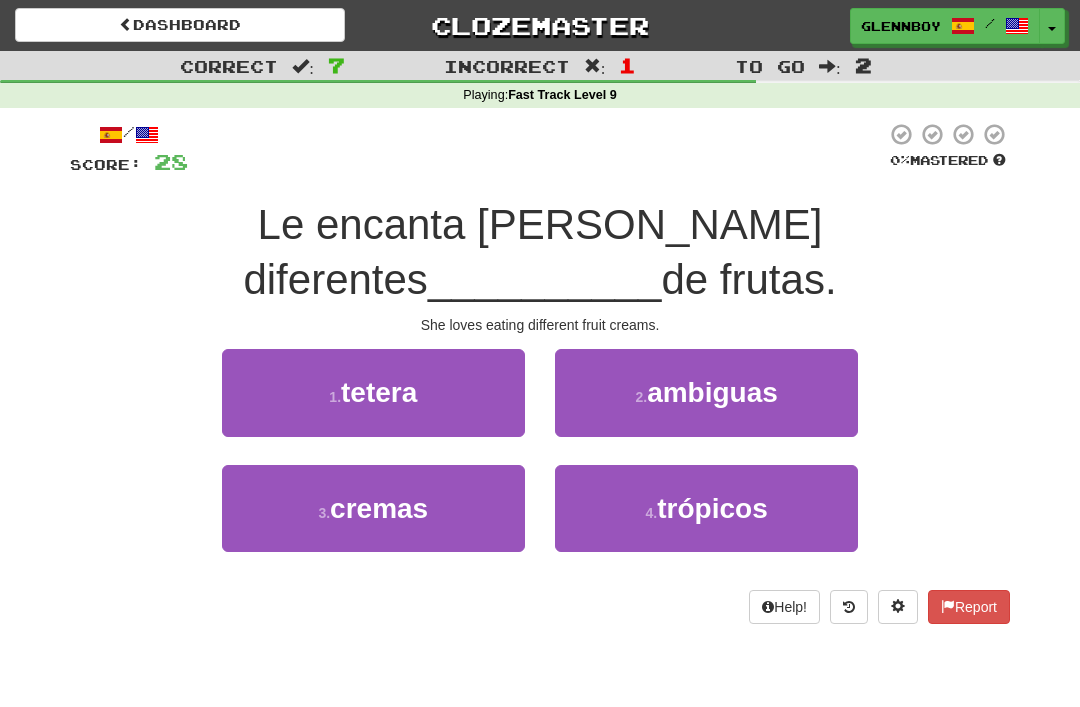 click on "3 .  cremas" at bounding box center (373, 508) 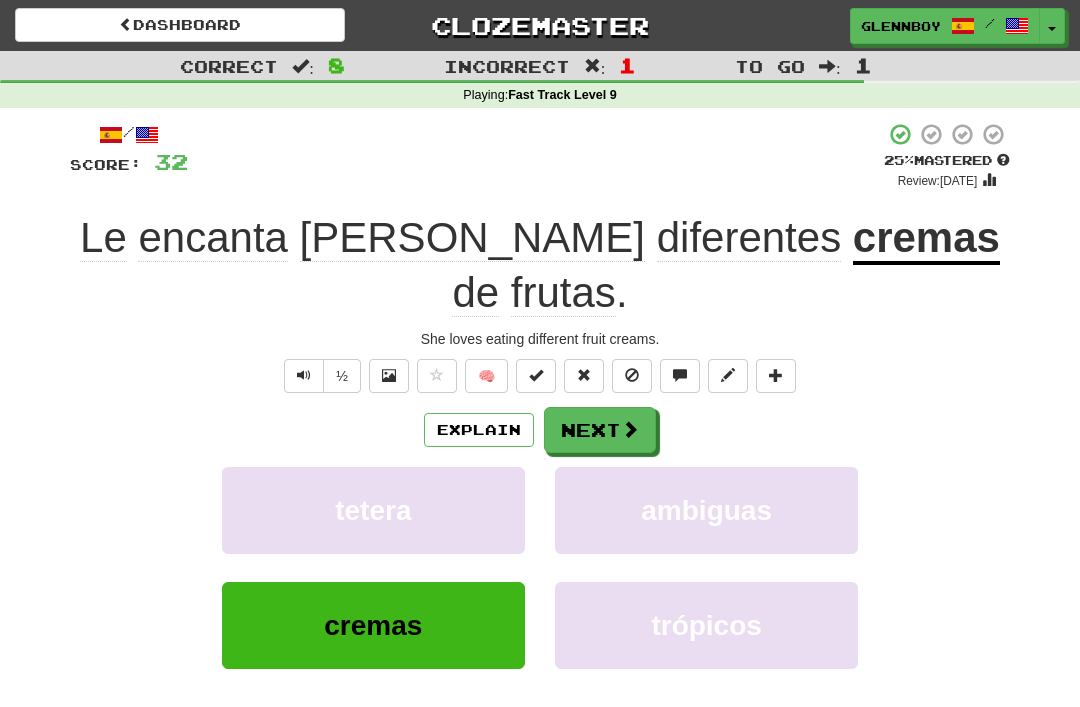 click on "Explain" at bounding box center [479, 430] 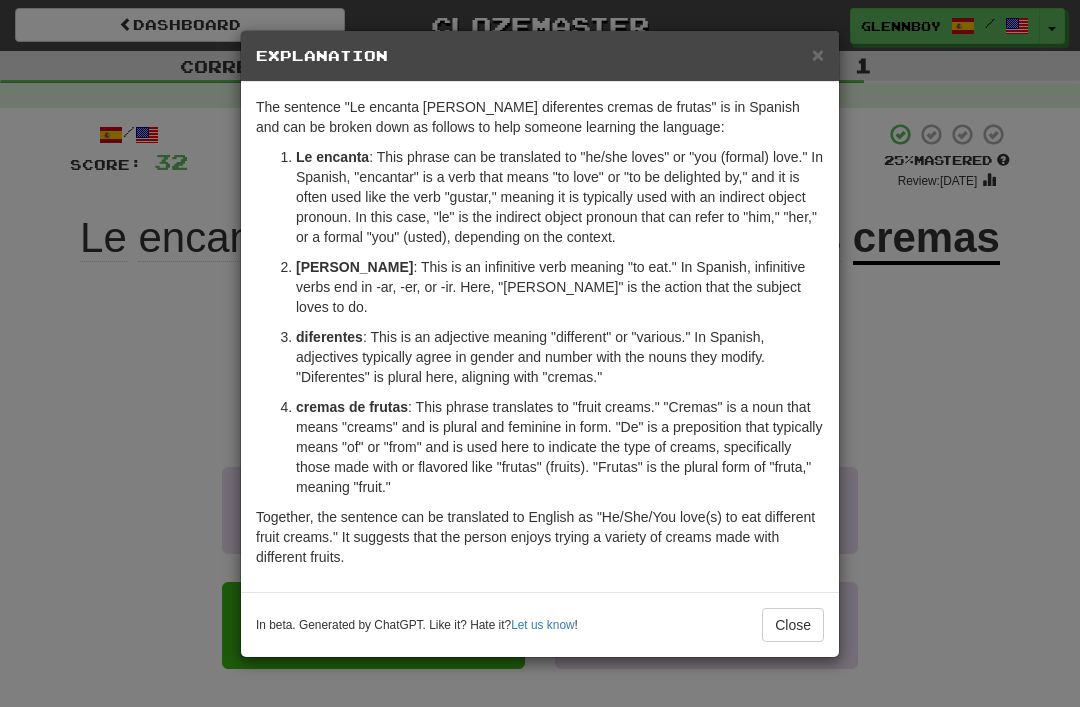 click on "Close" at bounding box center [793, 625] 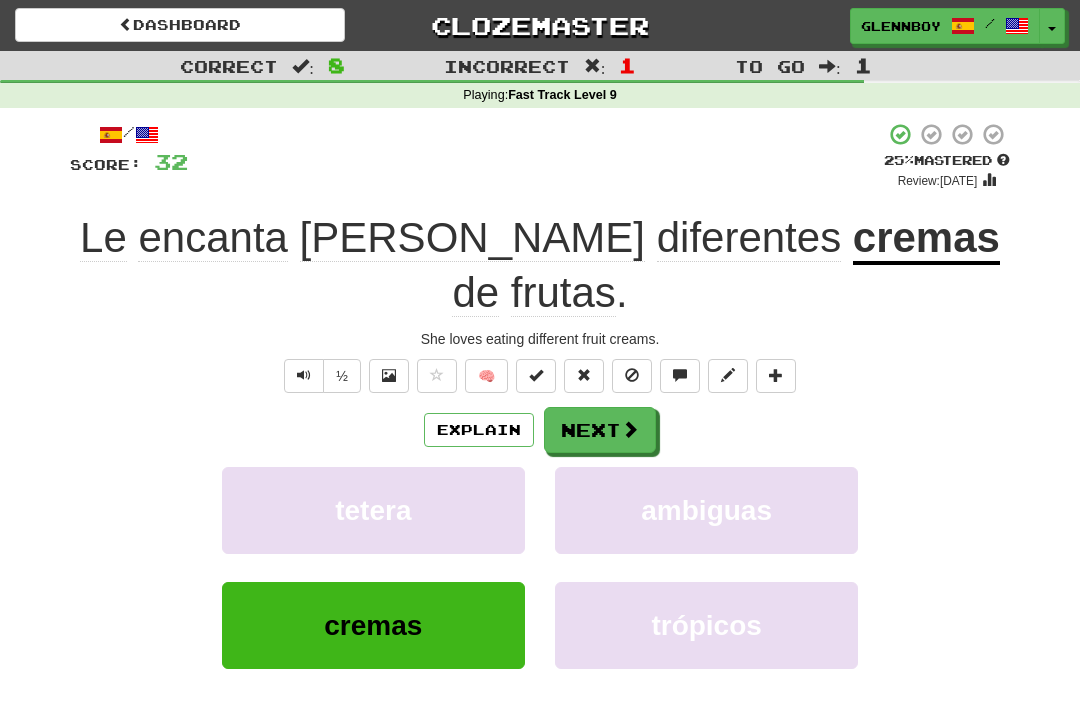 click at bounding box center [632, 376] 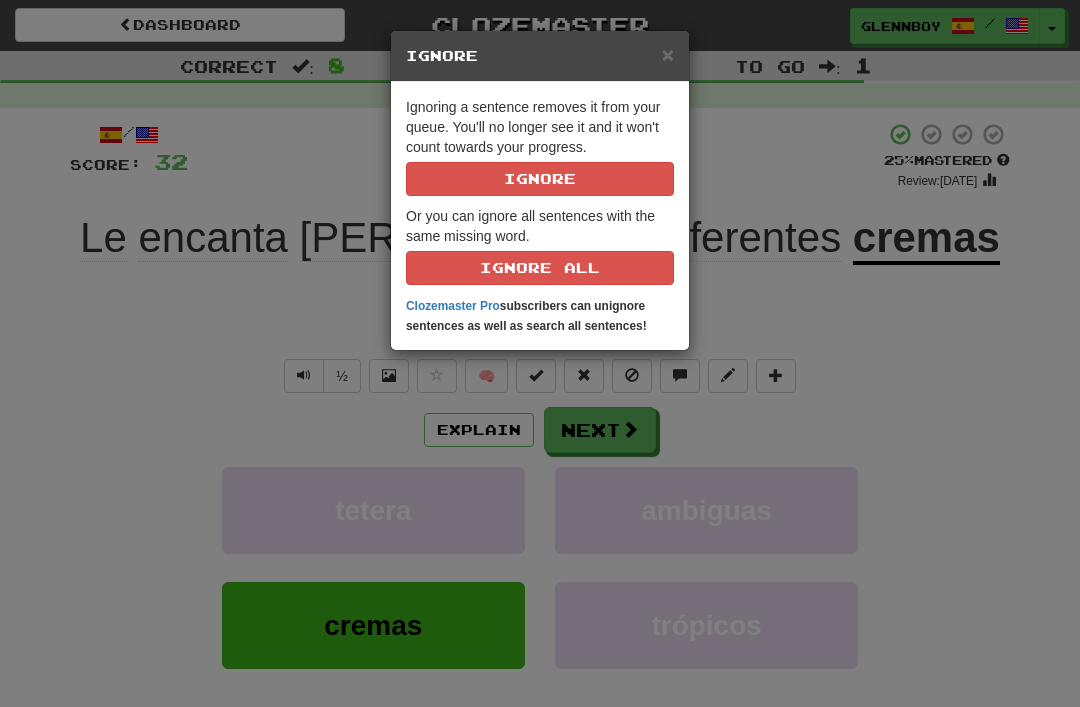 click on "Ignore" at bounding box center [540, 179] 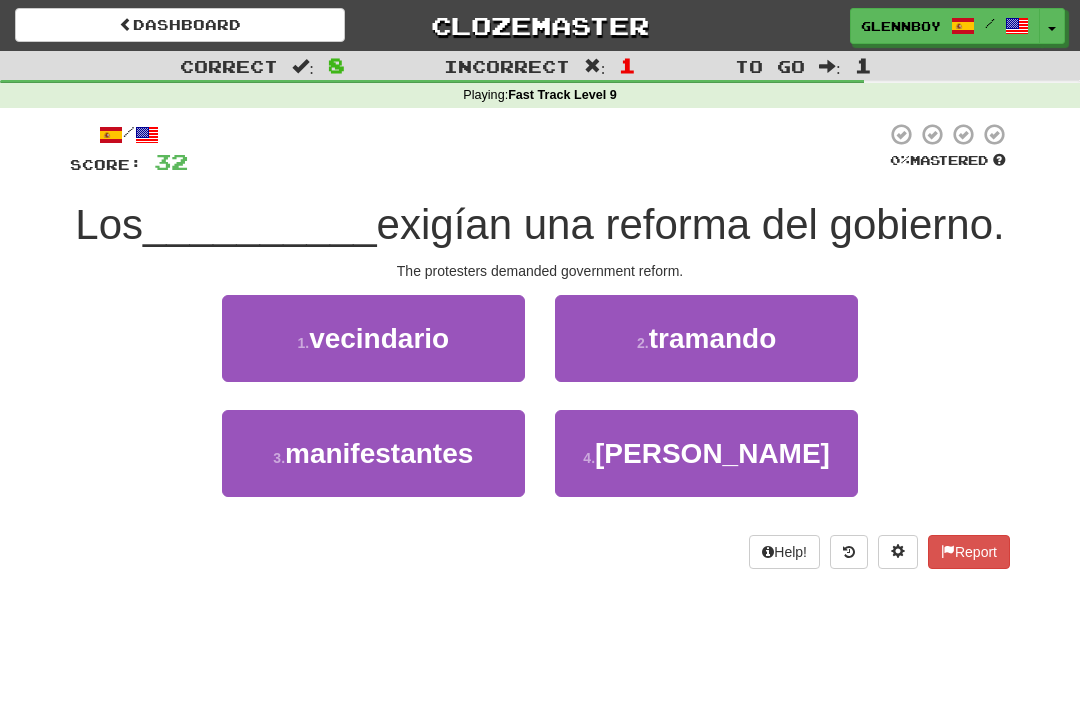 click on "manifestantes" at bounding box center (379, 453) 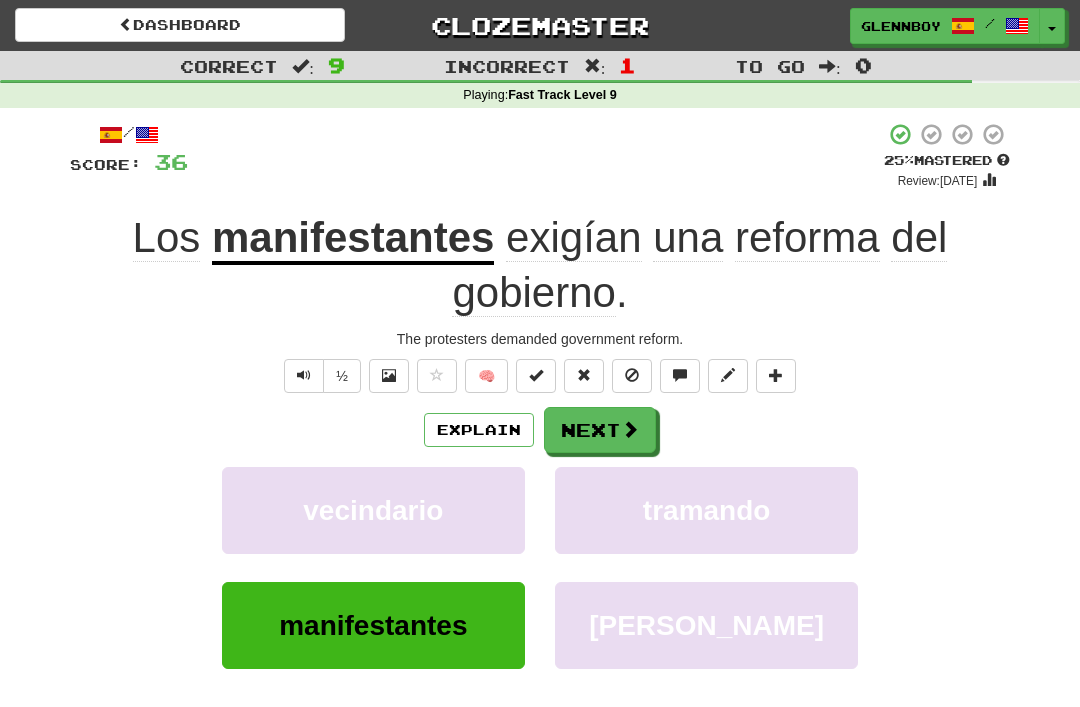 click at bounding box center (632, 376) 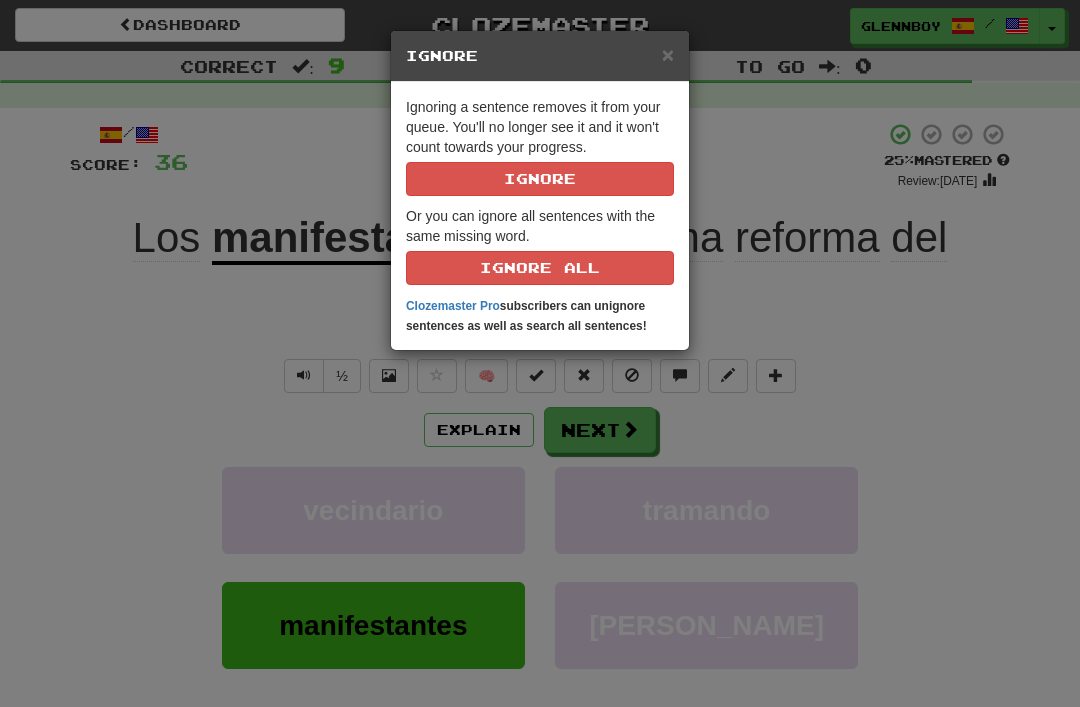 click on "Ignore" at bounding box center (540, 179) 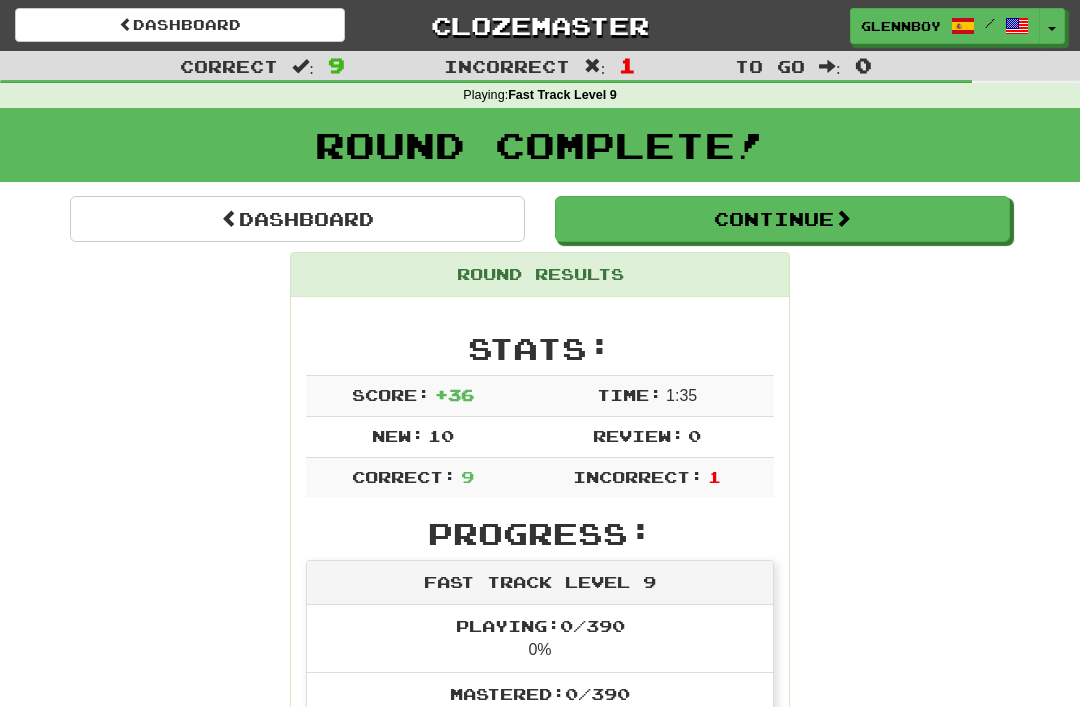 click on "Continue" at bounding box center (782, 219) 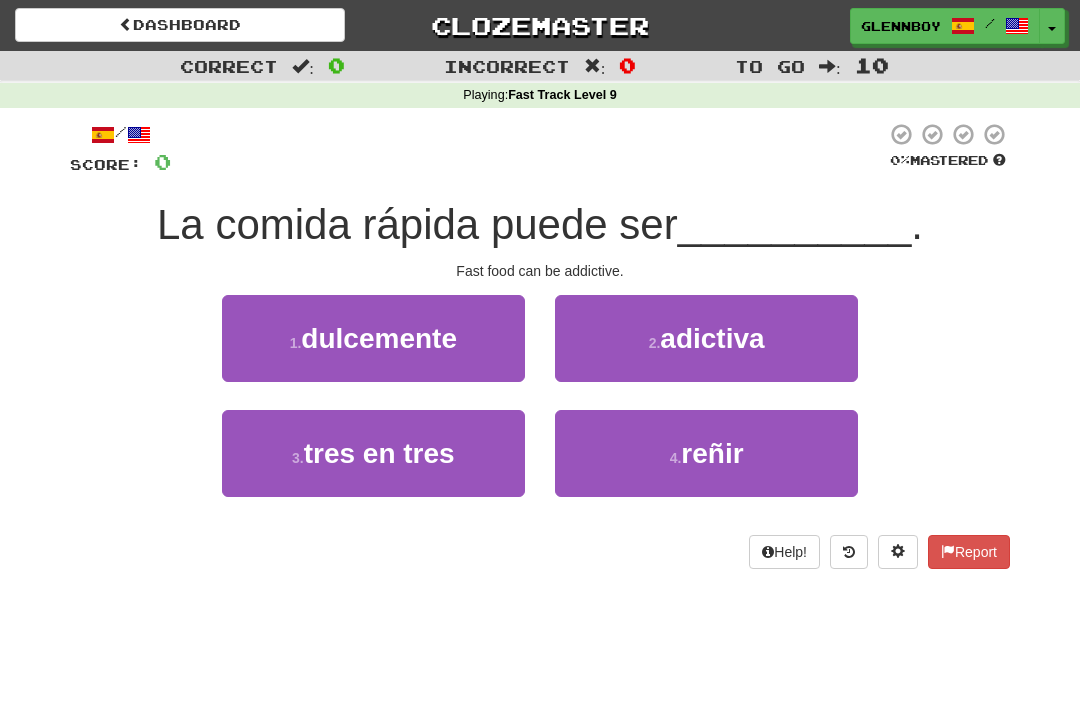click on "2 .  adictiva" at bounding box center (706, 338) 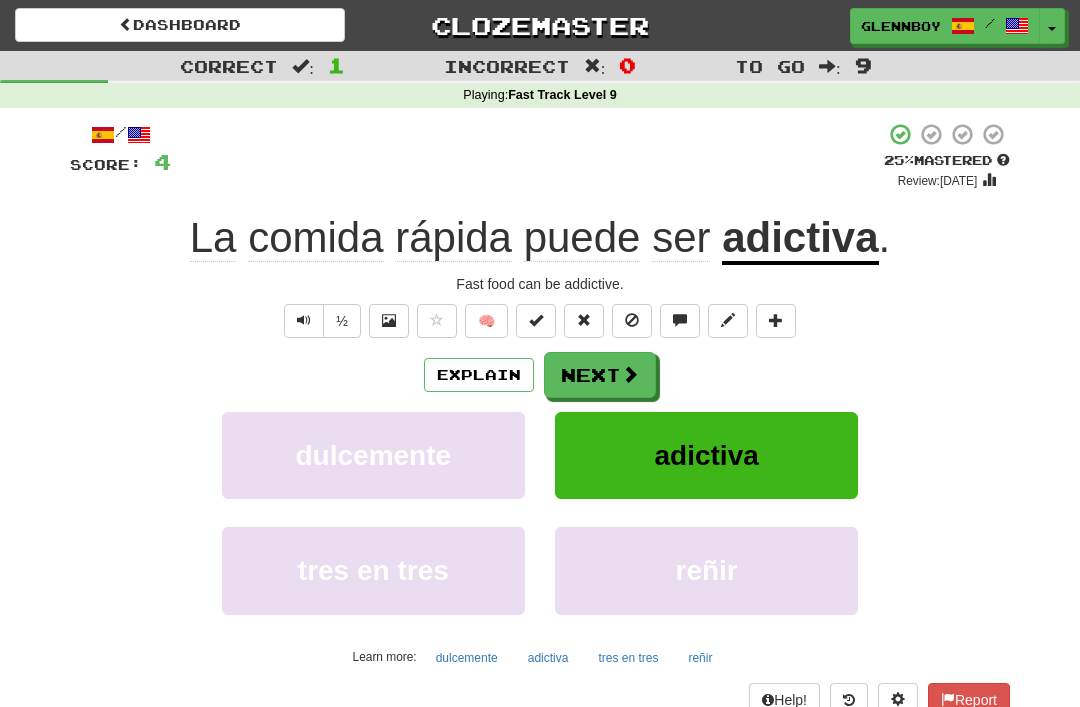 click at bounding box center [632, 321] 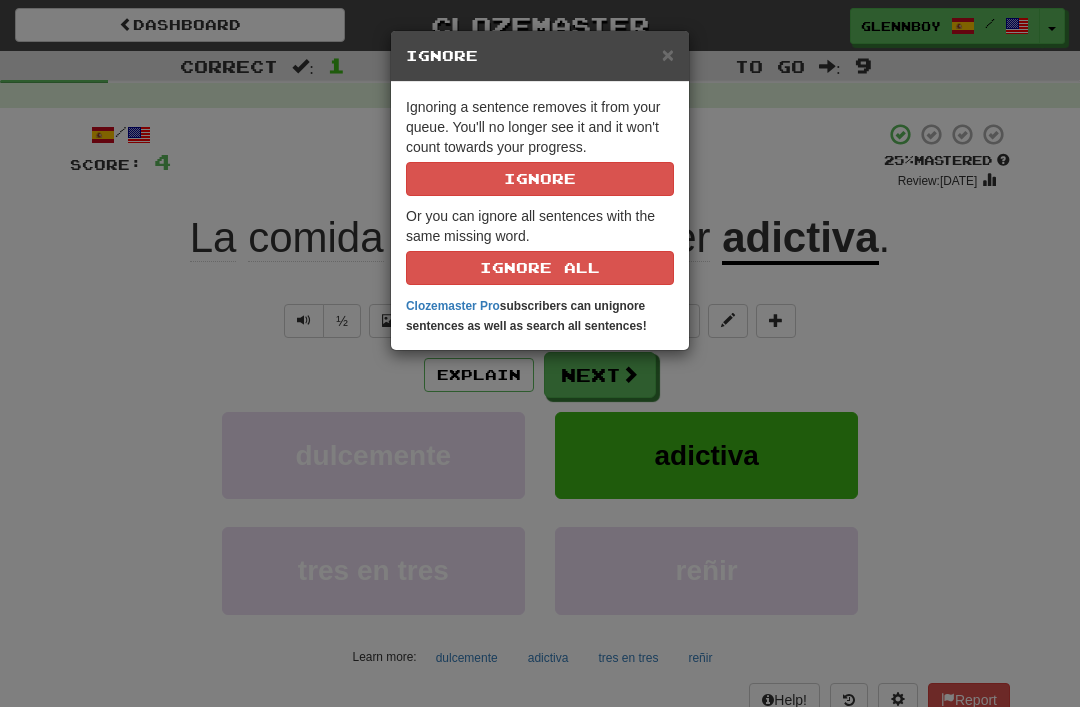 click on "Ignore" at bounding box center [540, 179] 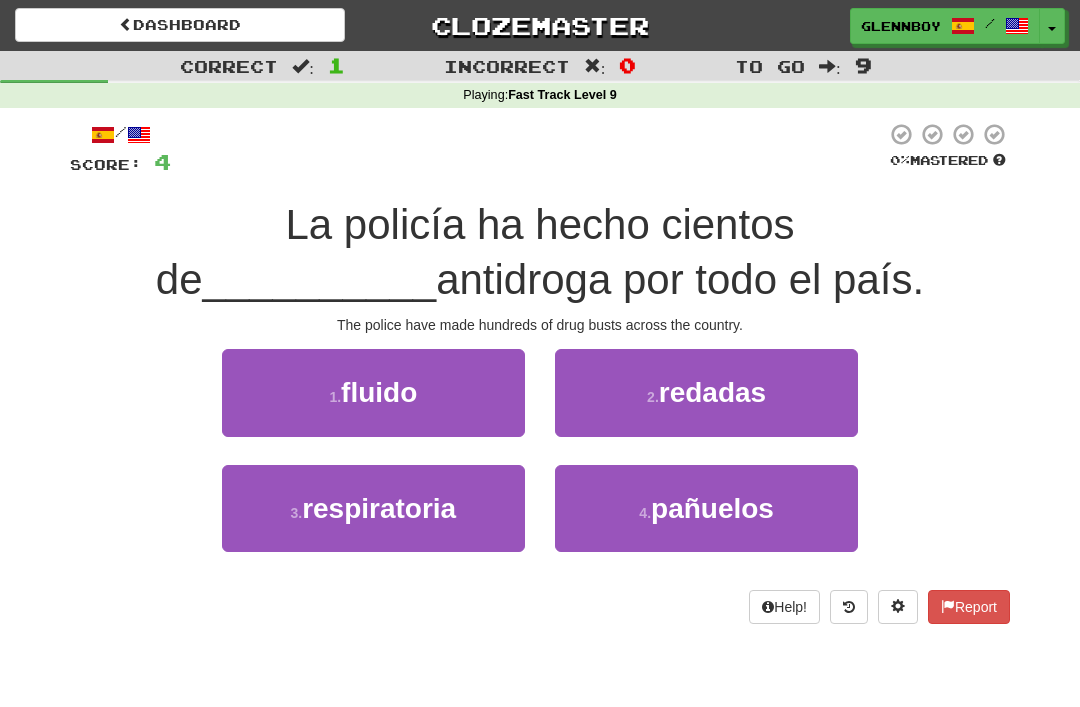 click on "redadas" at bounding box center (712, 392) 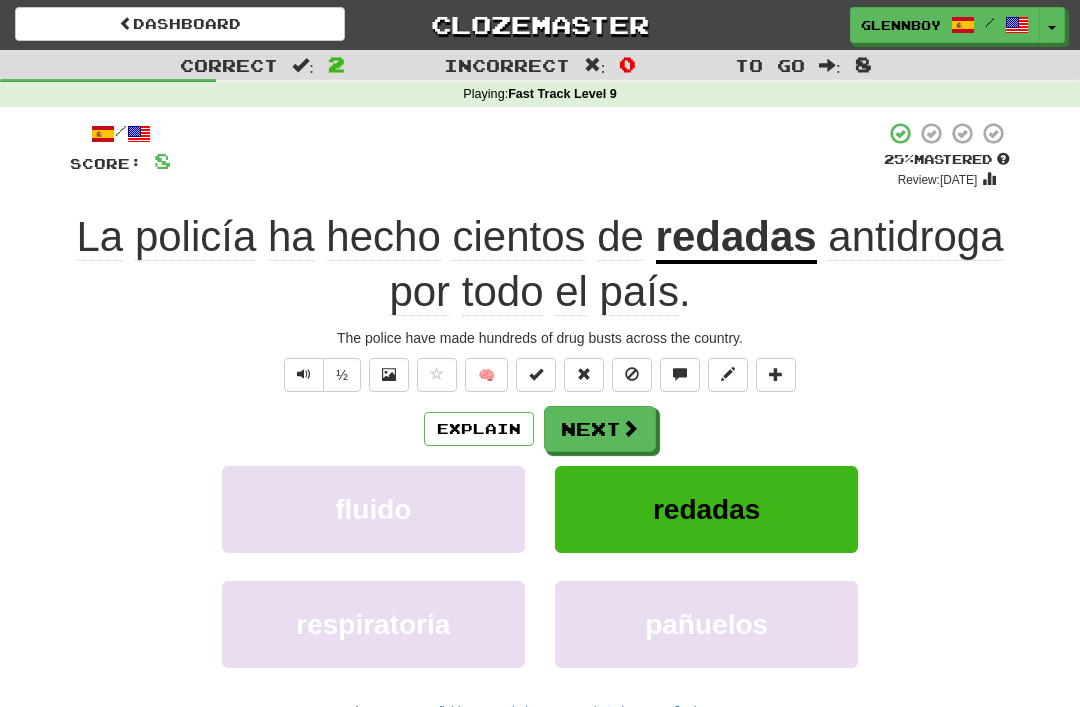 scroll, scrollTop: 1, scrollLeft: 0, axis: vertical 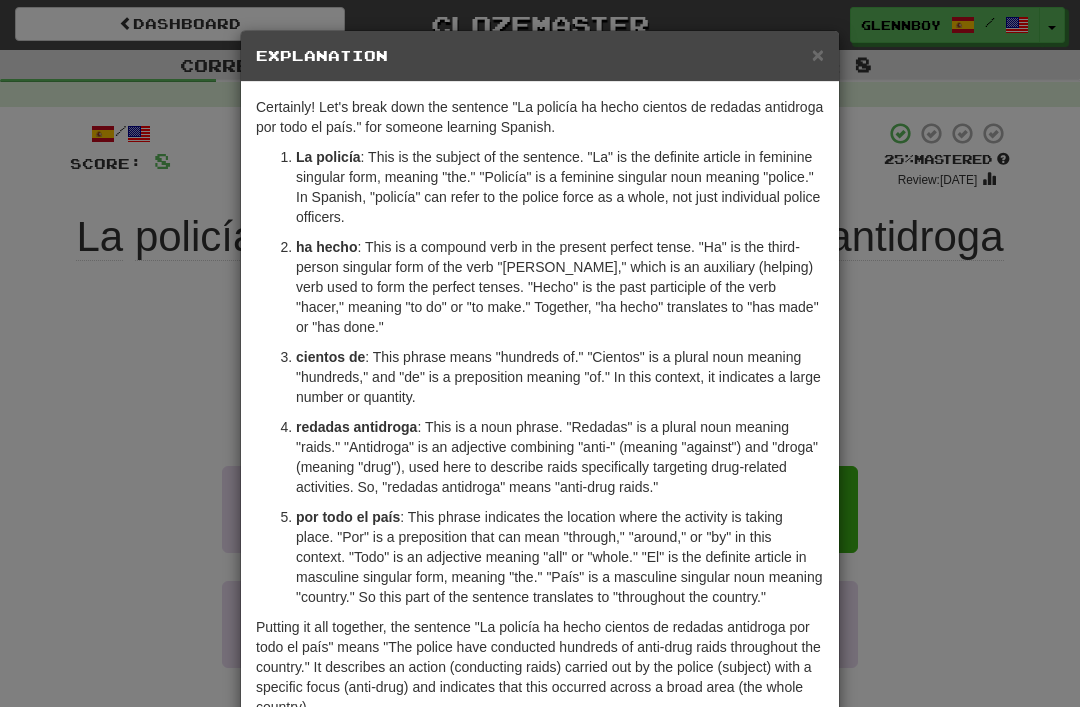 click on "×" at bounding box center [818, 54] 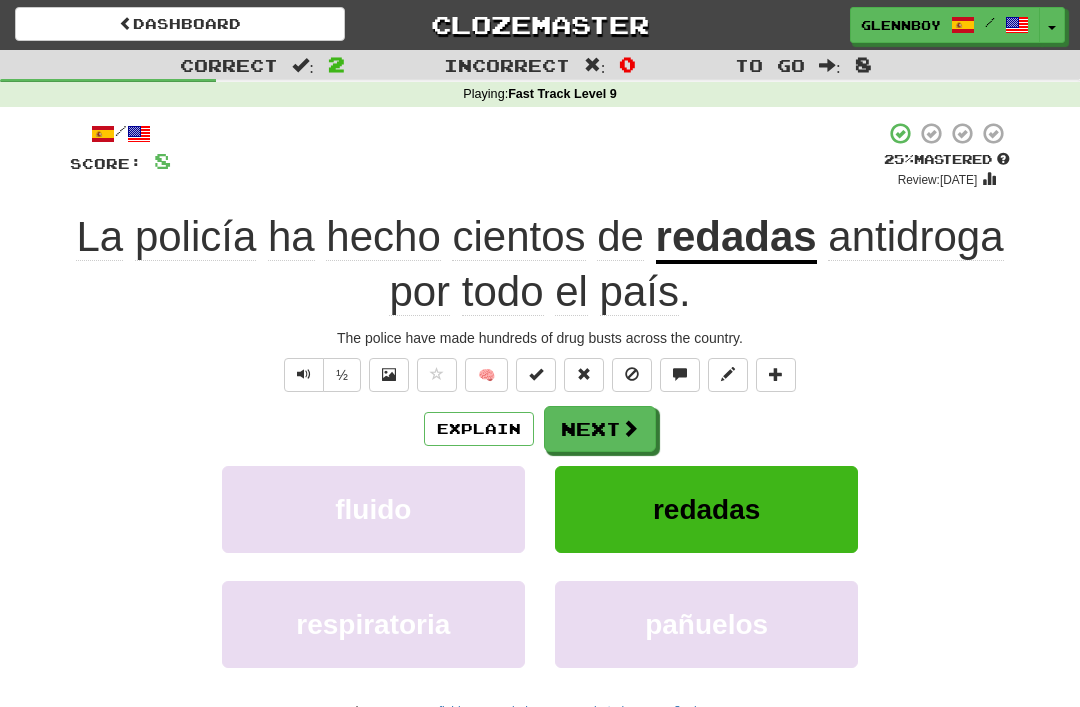 click at bounding box center (632, 375) 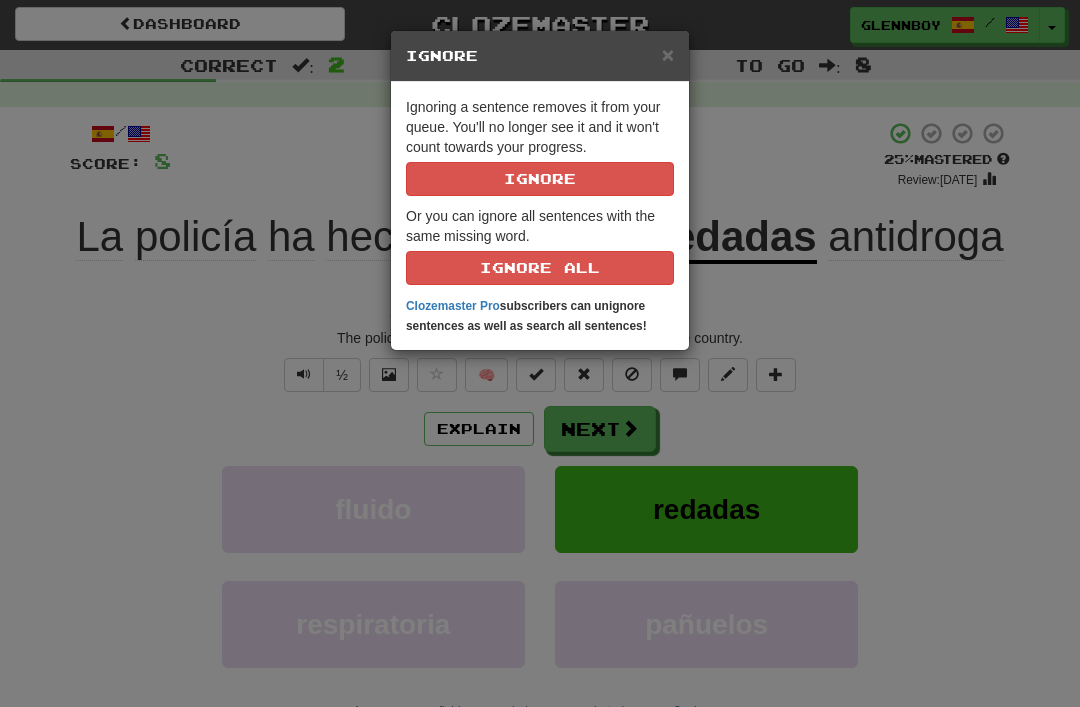click on "Ignore" at bounding box center [540, 179] 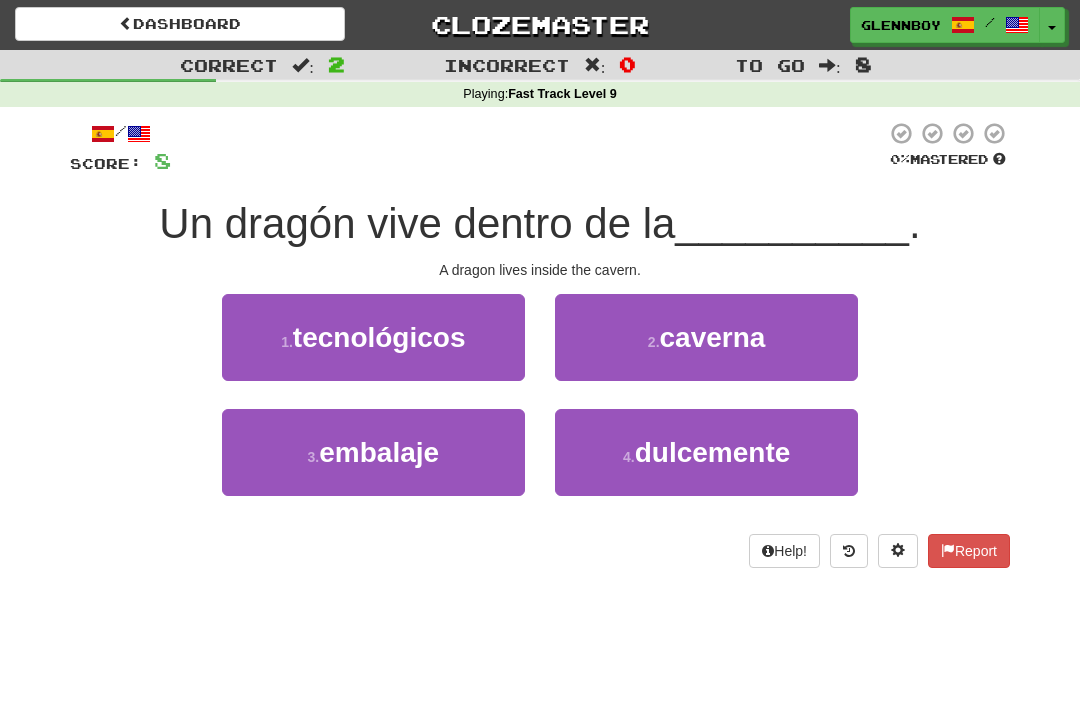 click on "caverna" at bounding box center (713, 337) 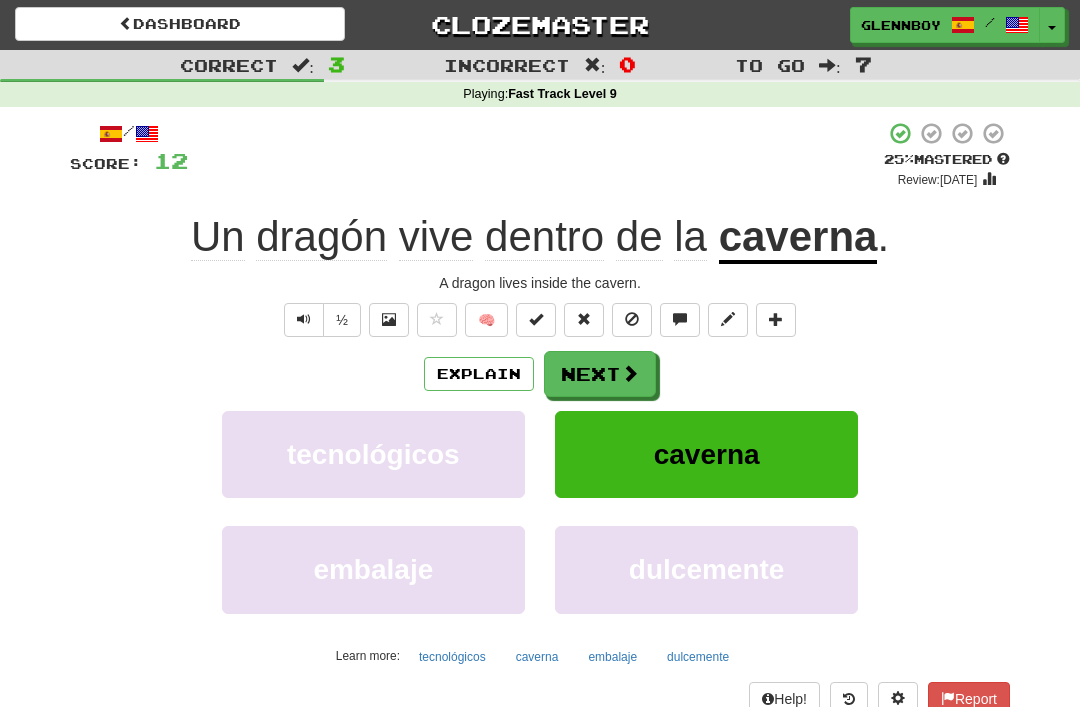 click at bounding box center [632, 320] 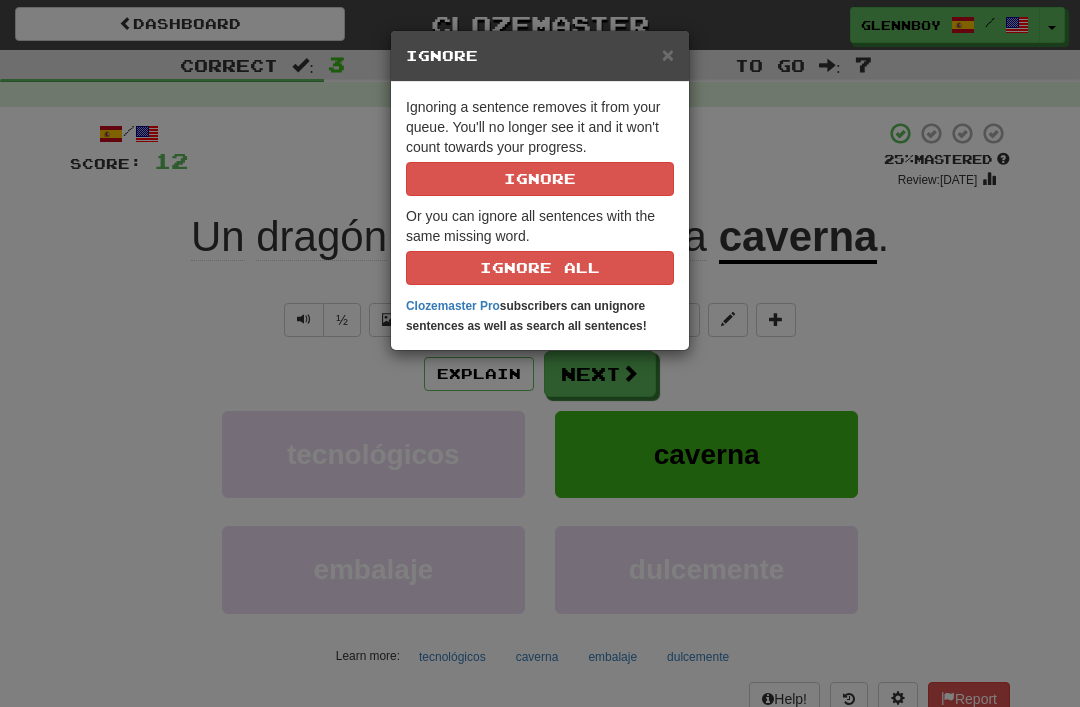 click on "Ignore" at bounding box center [540, 179] 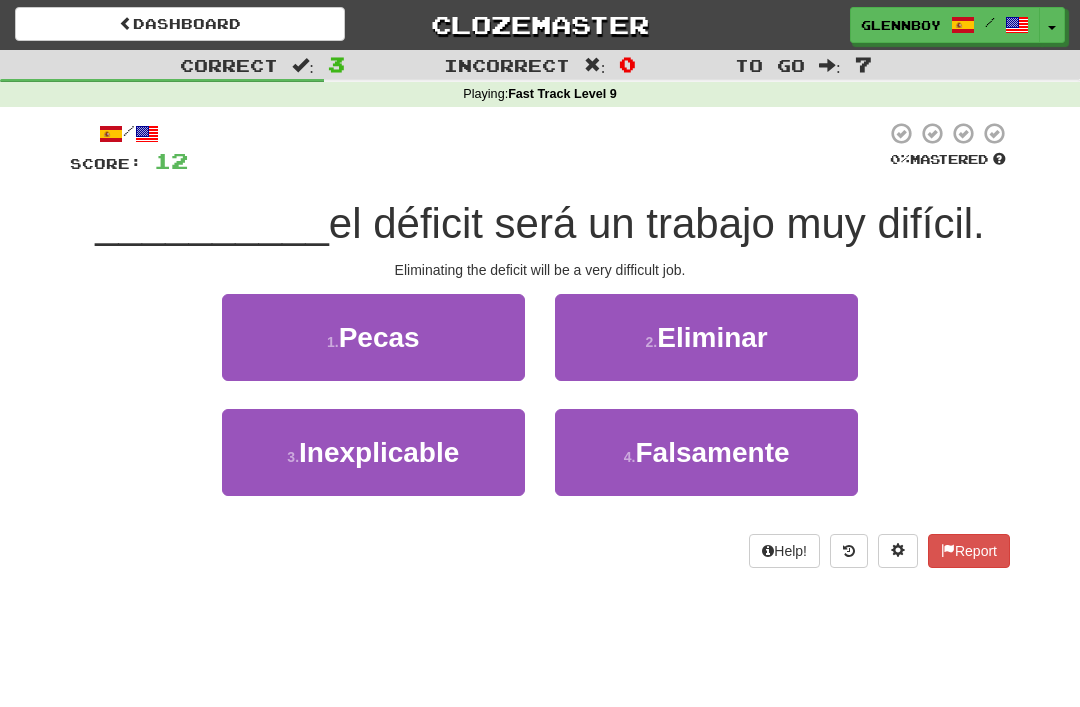 click on "Eliminar" at bounding box center (712, 337) 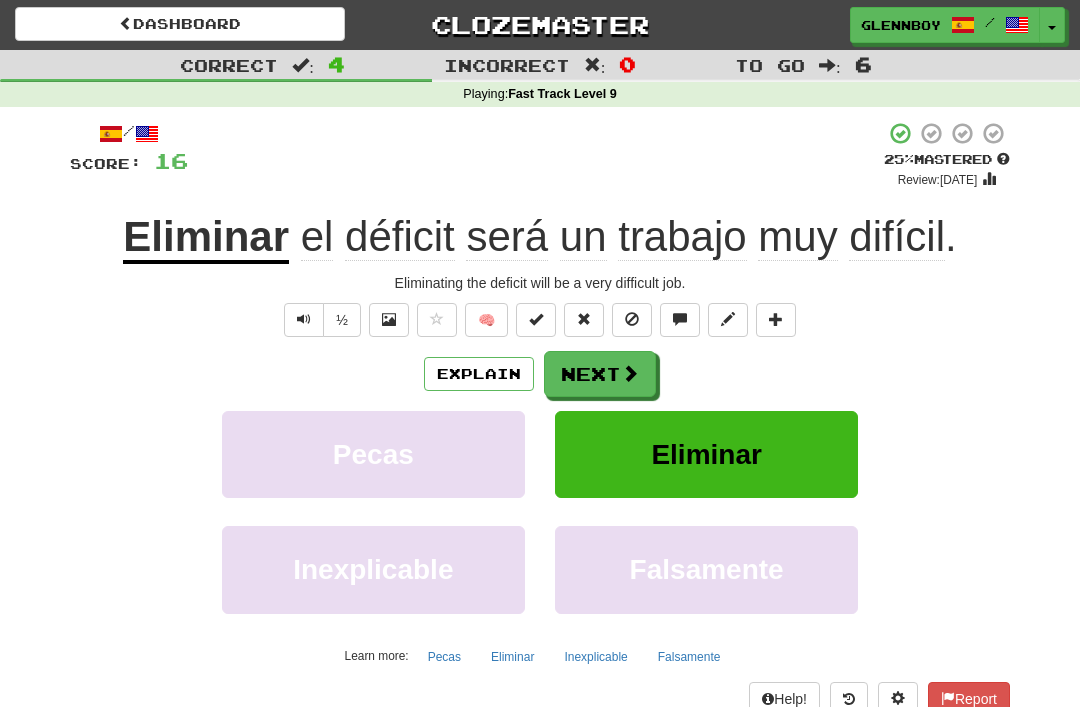 click at bounding box center (632, 320) 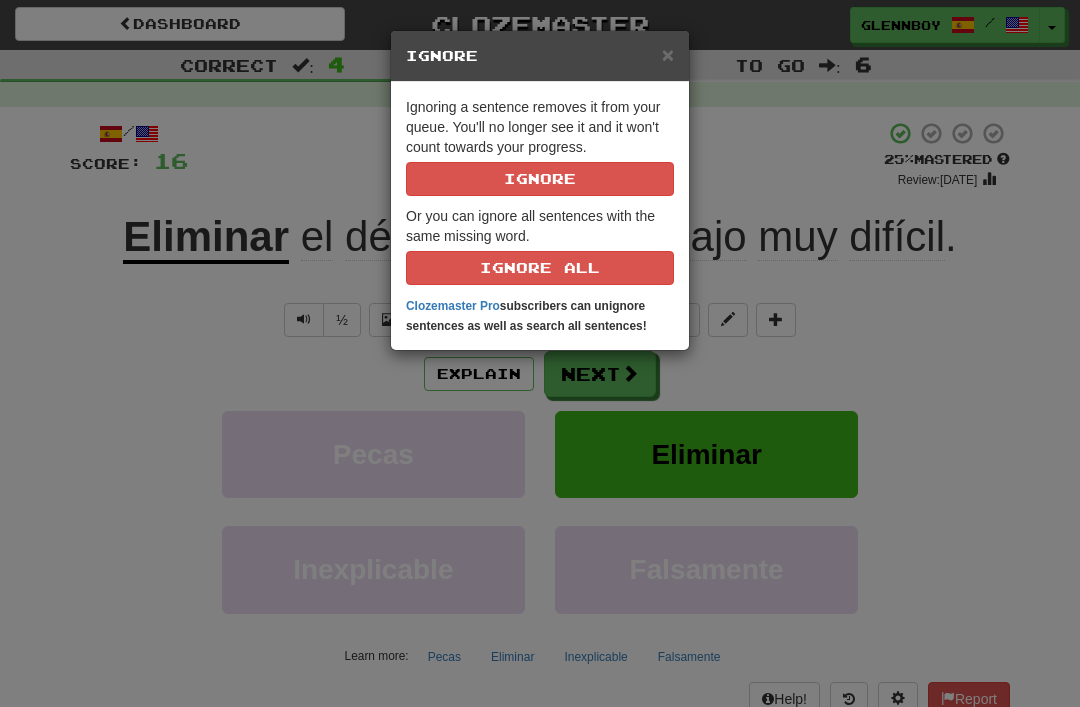 click on "Ignore" at bounding box center [540, 179] 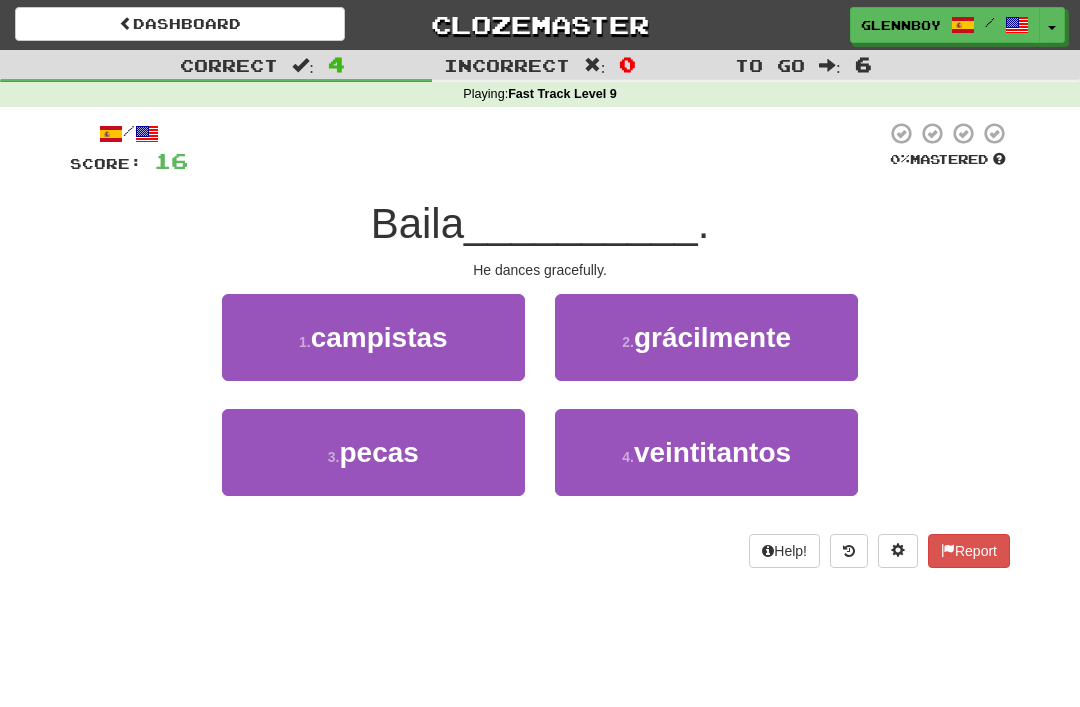 click on "grácilmente" at bounding box center (712, 337) 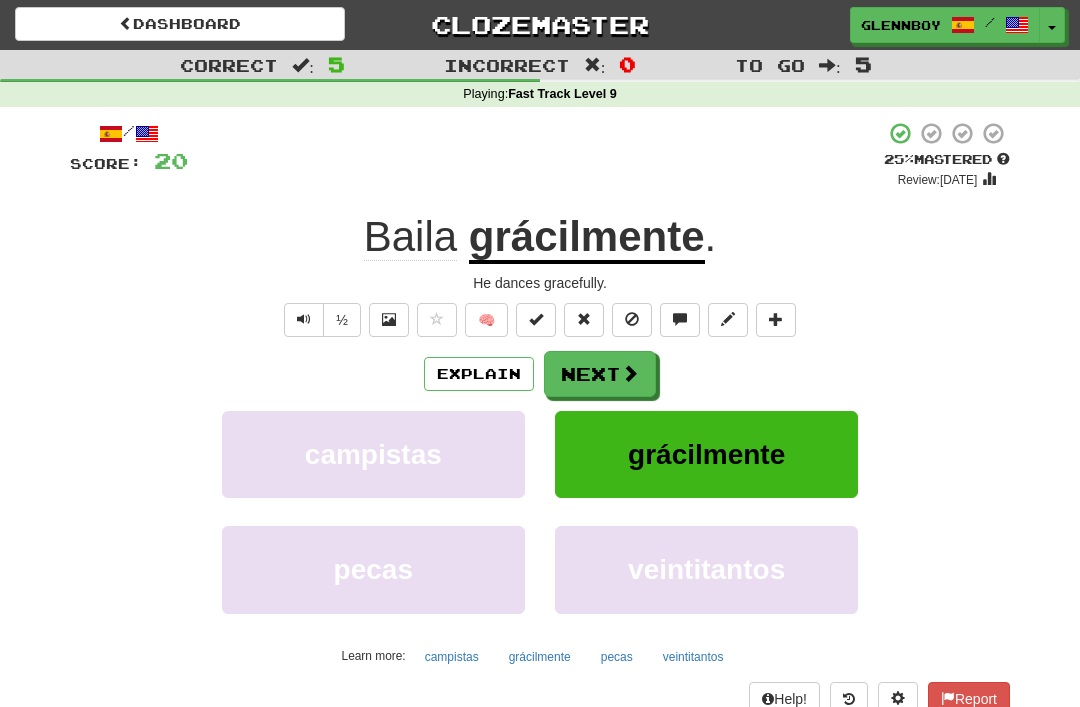 click at bounding box center [632, 320] 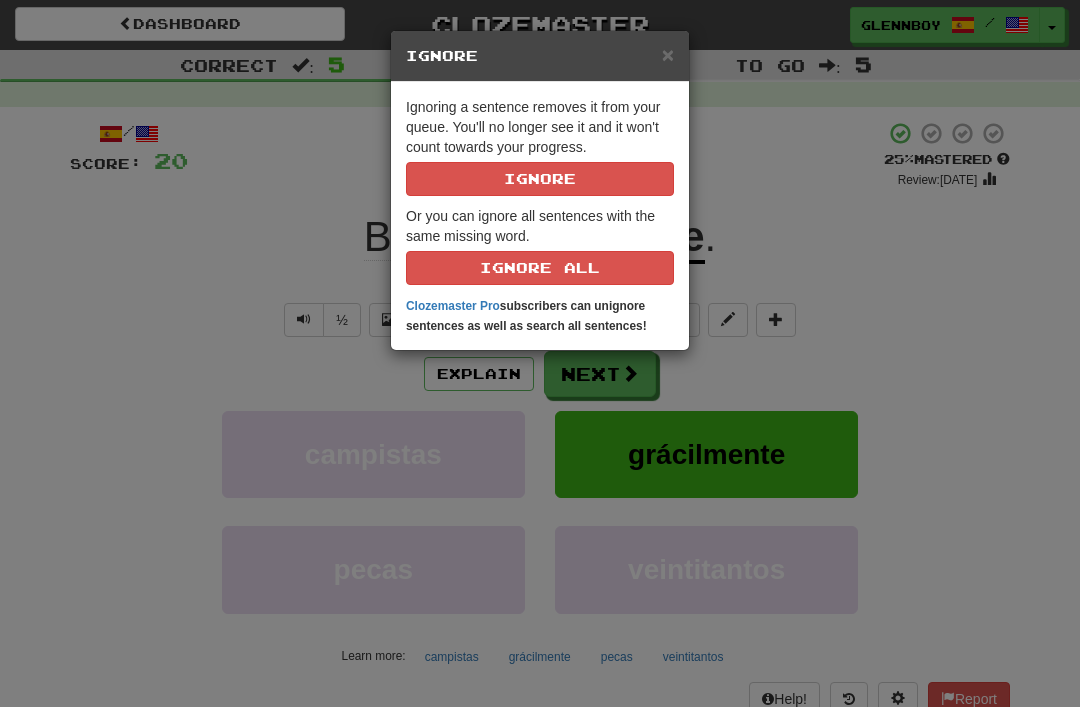 click on "Ignore" at bounding box center (540, 179) 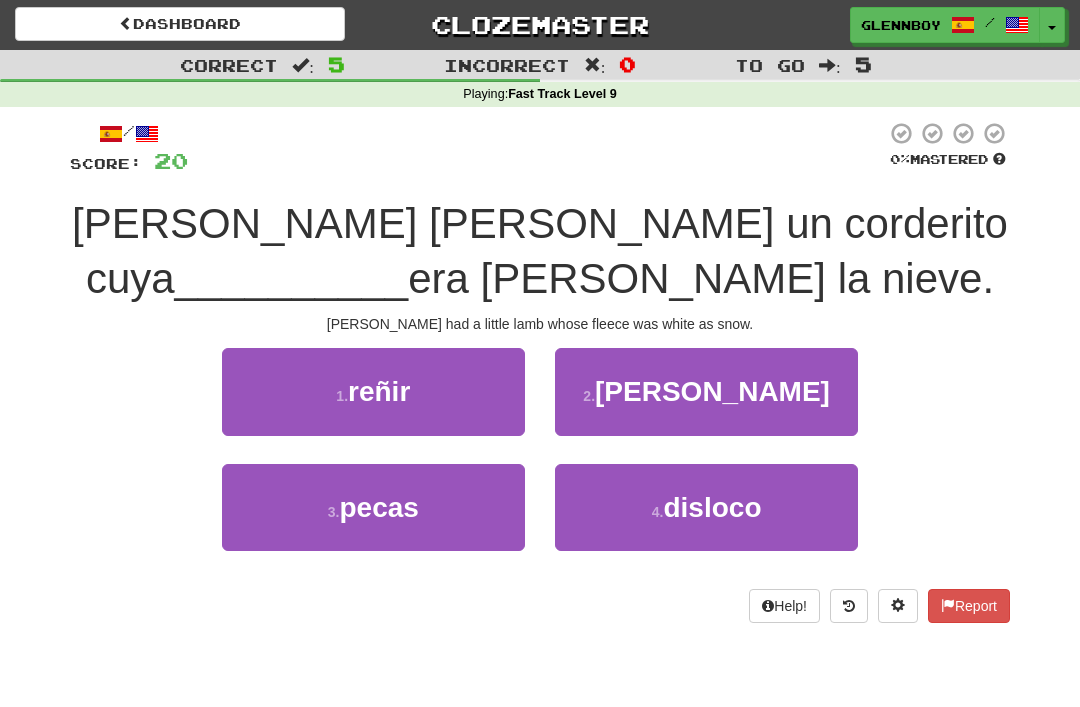 click on "[PERSON_NAME]" at bounding box center (712, 391) 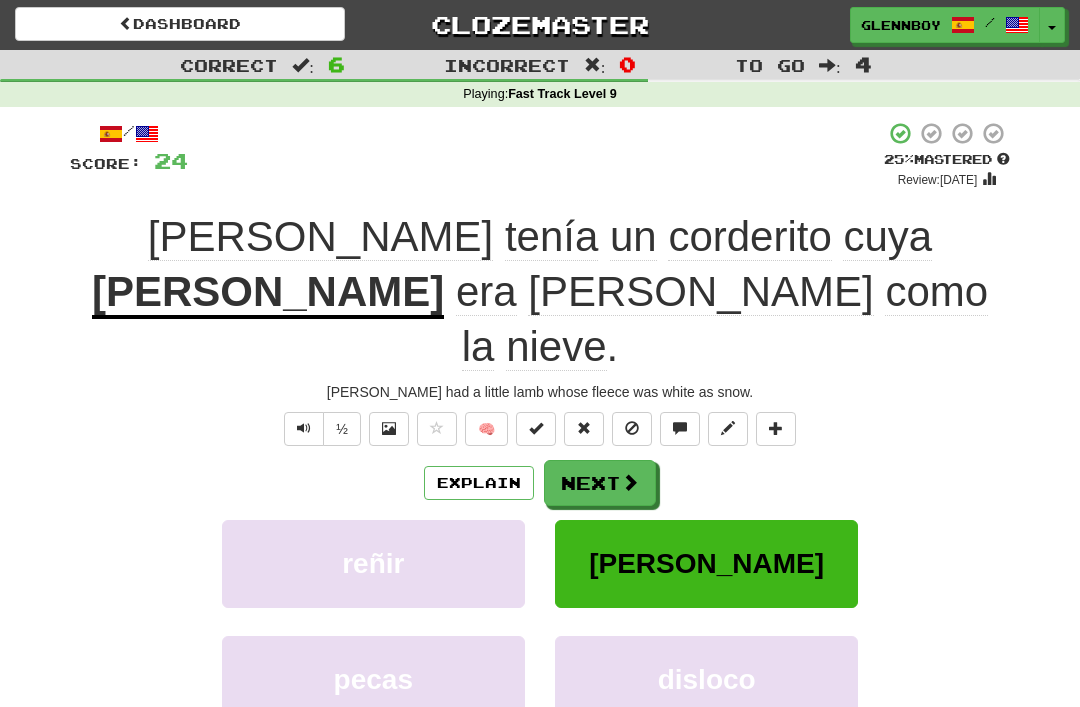 click at bounding box center [632, 429] 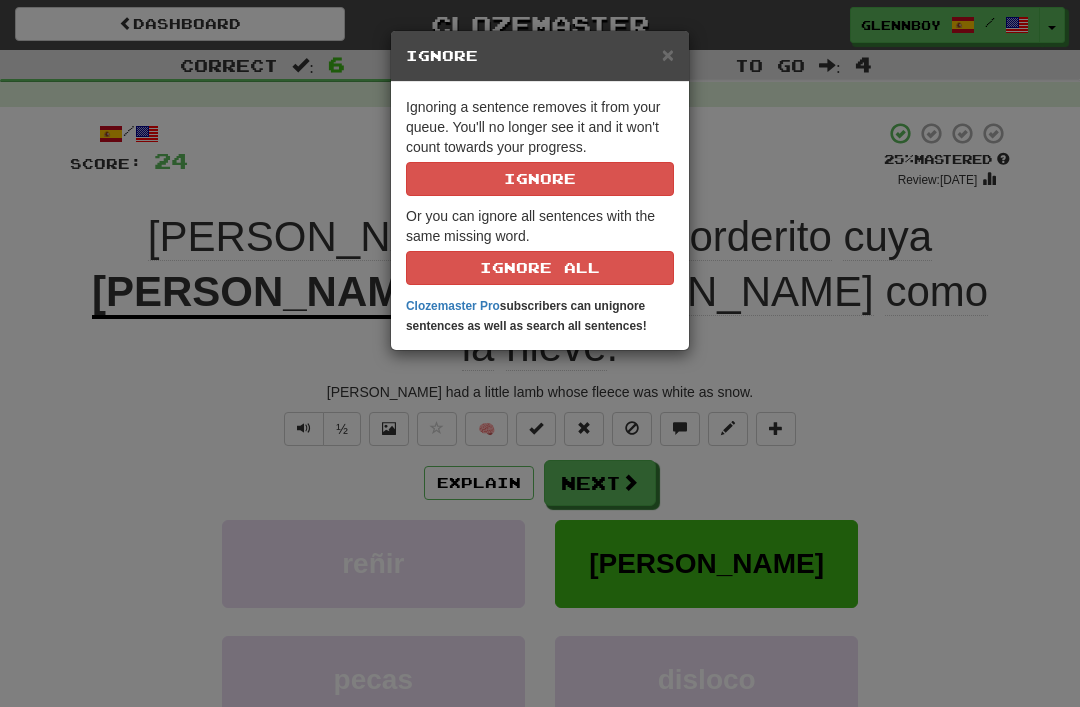 click on "Ignore" at bounding box center (540, 179) 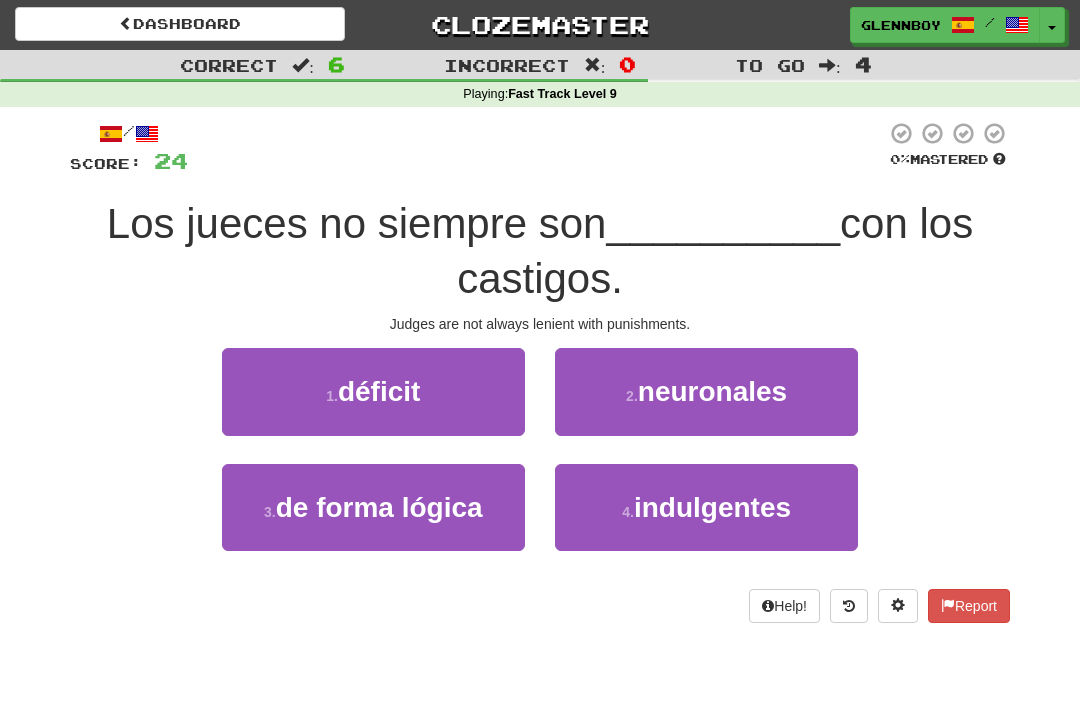 click on "indulgentes" at bounding box center (712, 507) 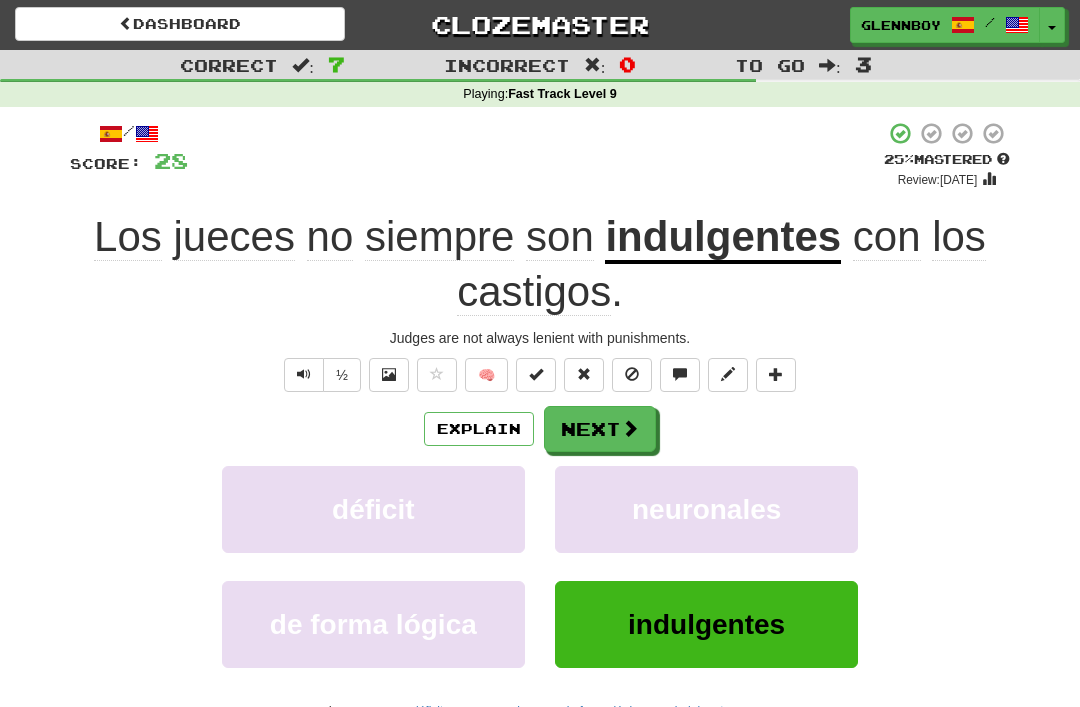 click at bounding box center (632, 375) 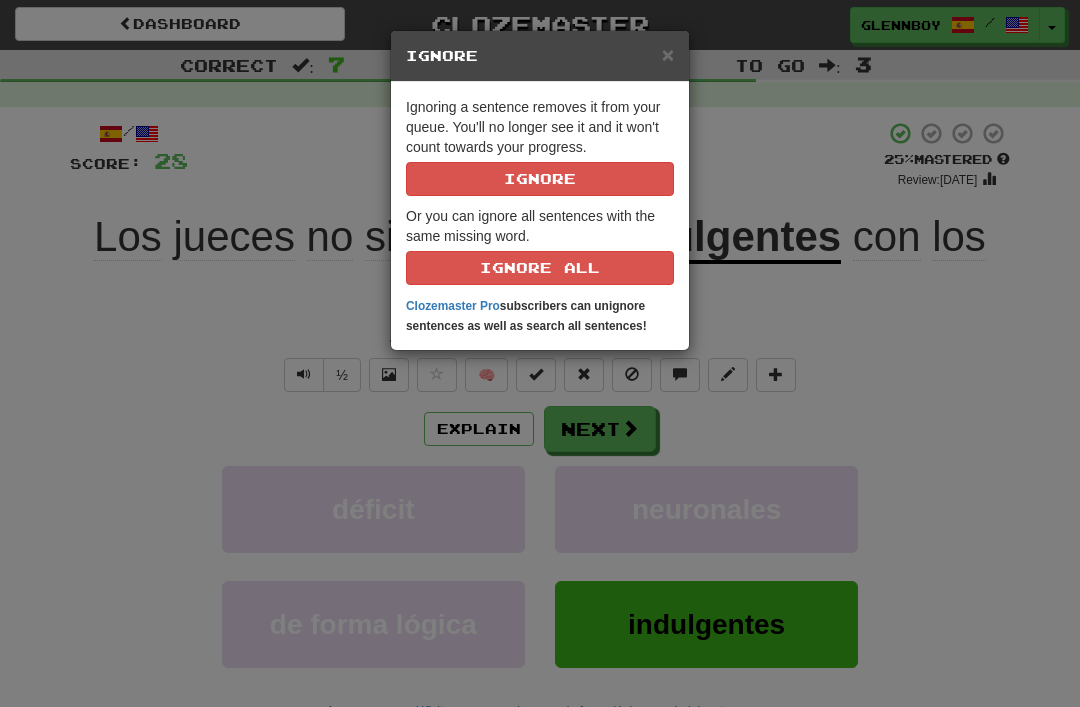 click on "Ignore" at bounding box center (540, 179) 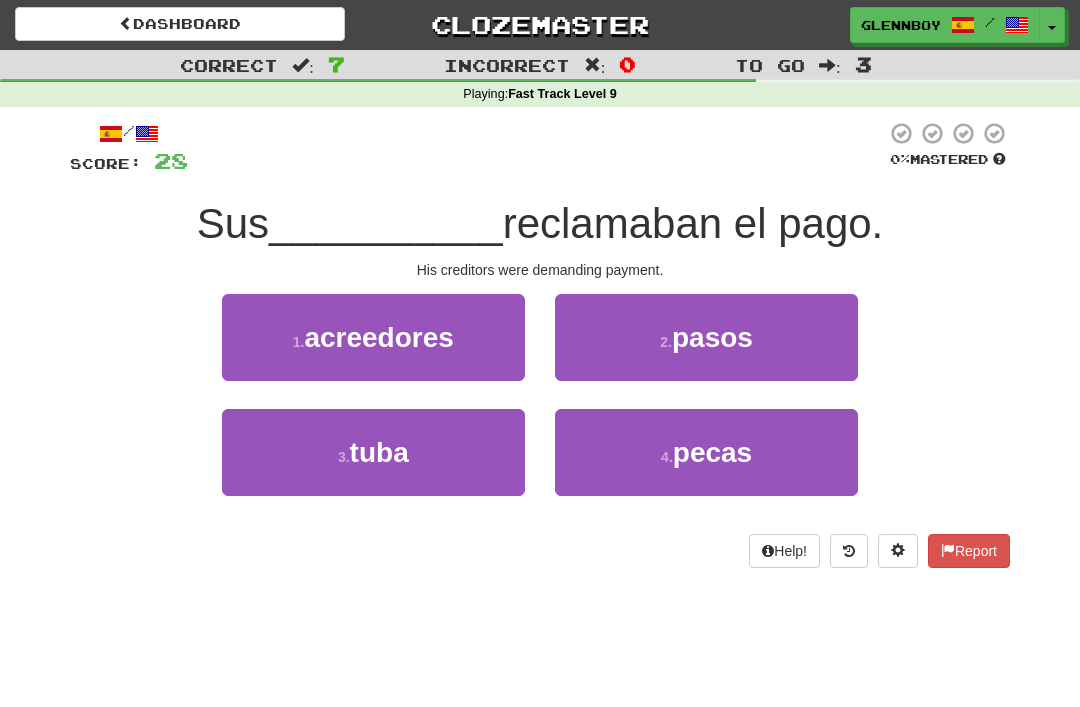 click on "1 .  acreedores" at bounding box center (373, 337) 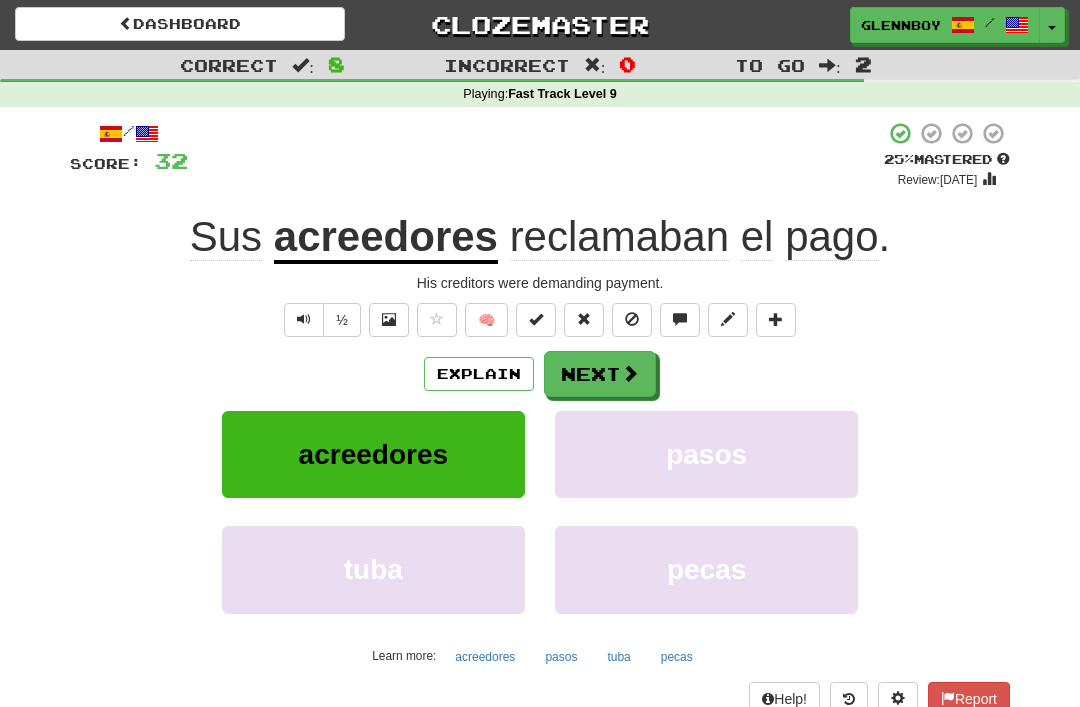 click at bounding box center [304, 320] 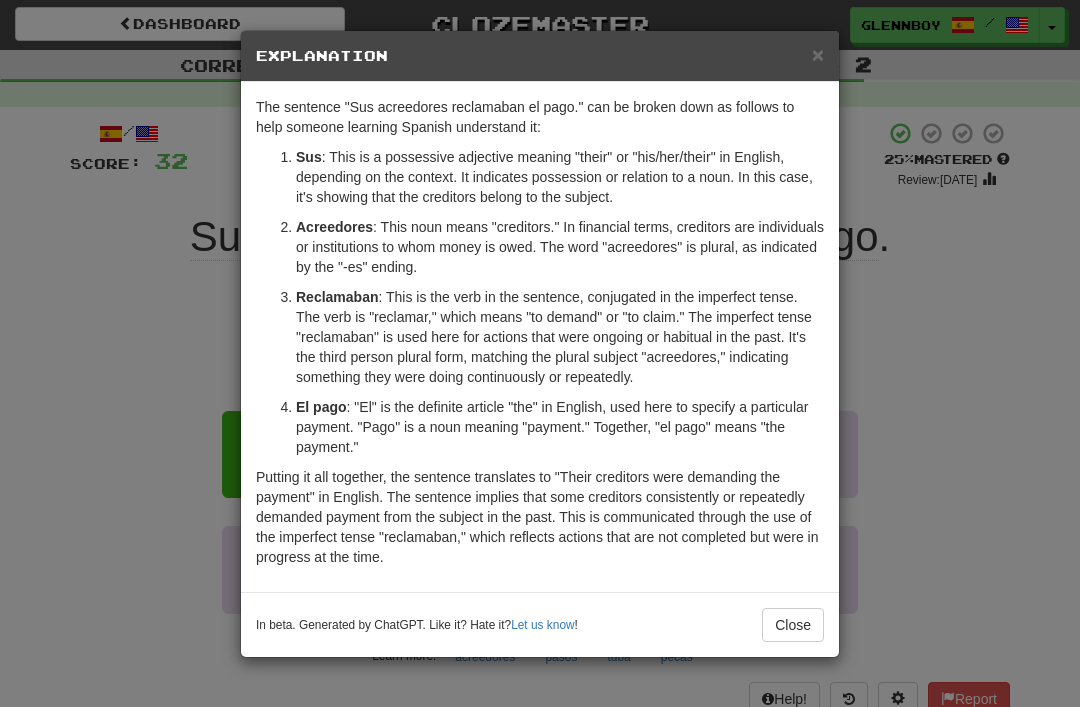 click on "Close" at bounding box center [793, 625] 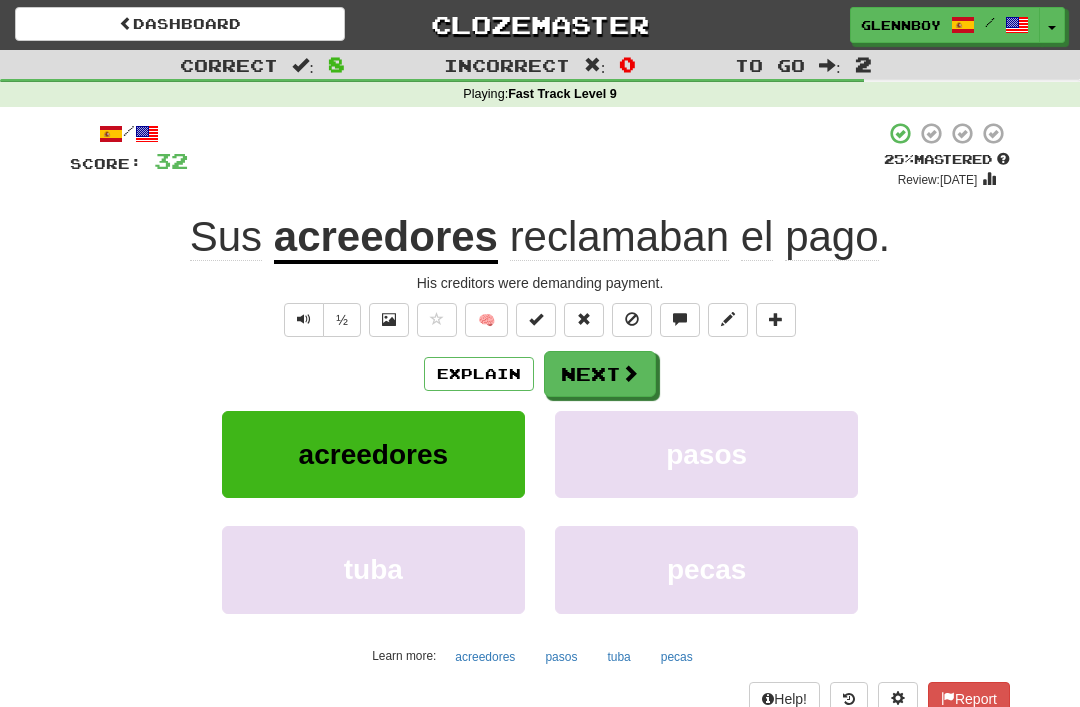 click at bounding box center [632, 319] 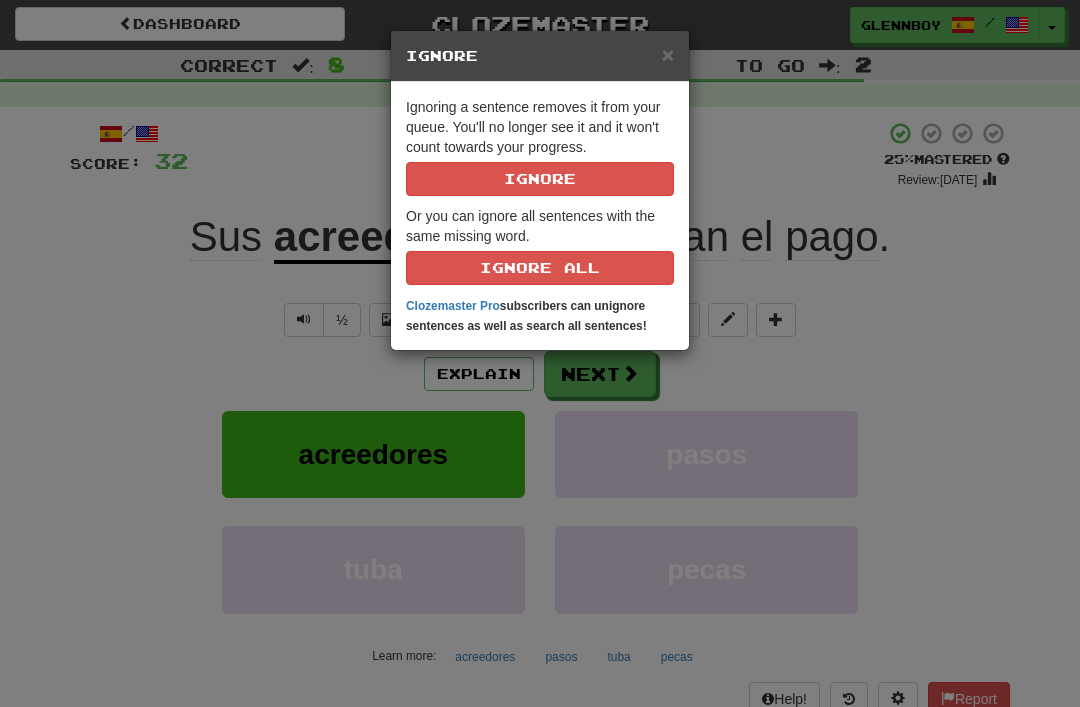 click on "Ignore" at bounding box center (540, 179) 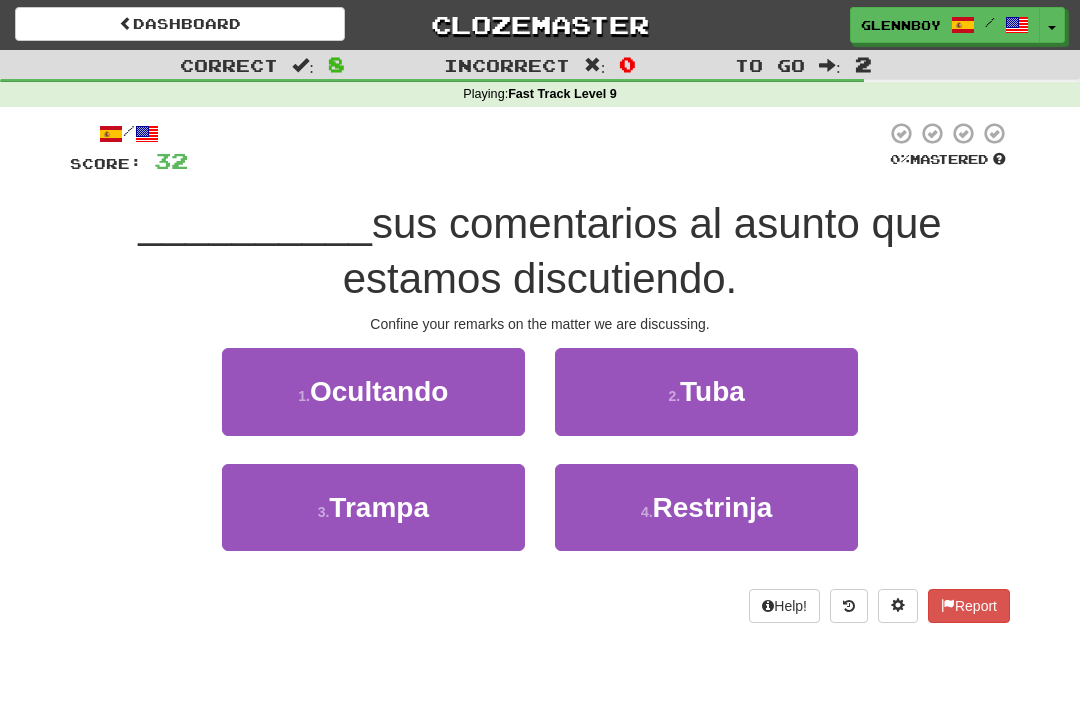 click on "4 .  [GEOGRAPHIC_DATA]" at bounding box center [706, 507] 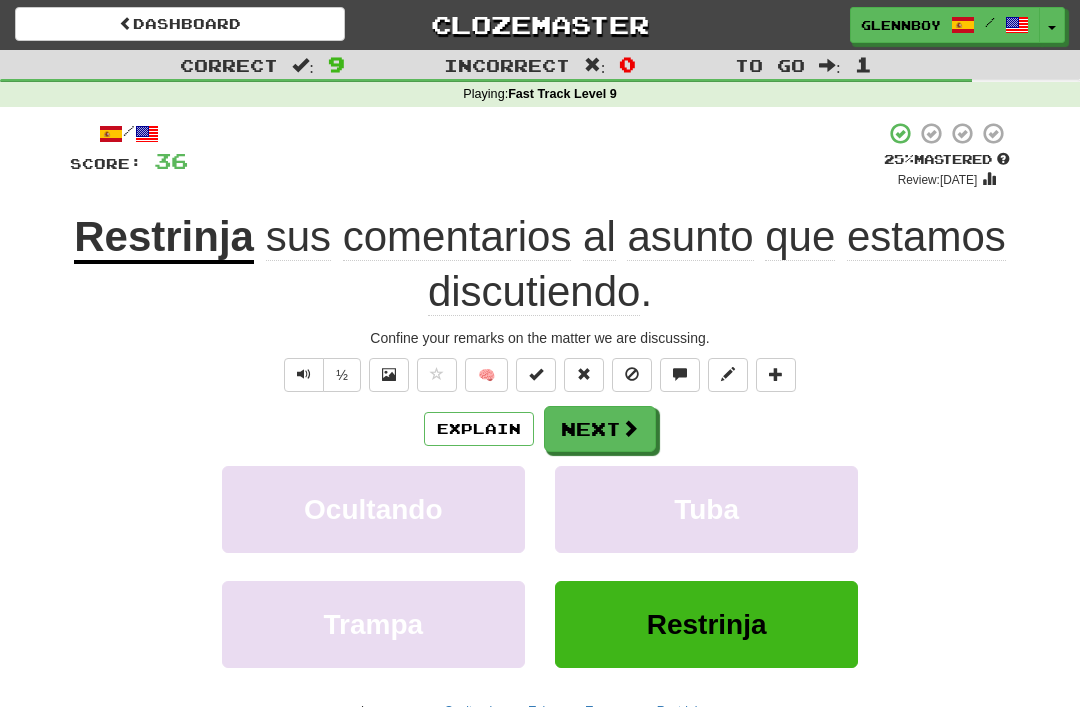 click on "Explain" at bounding box center [479, 429] 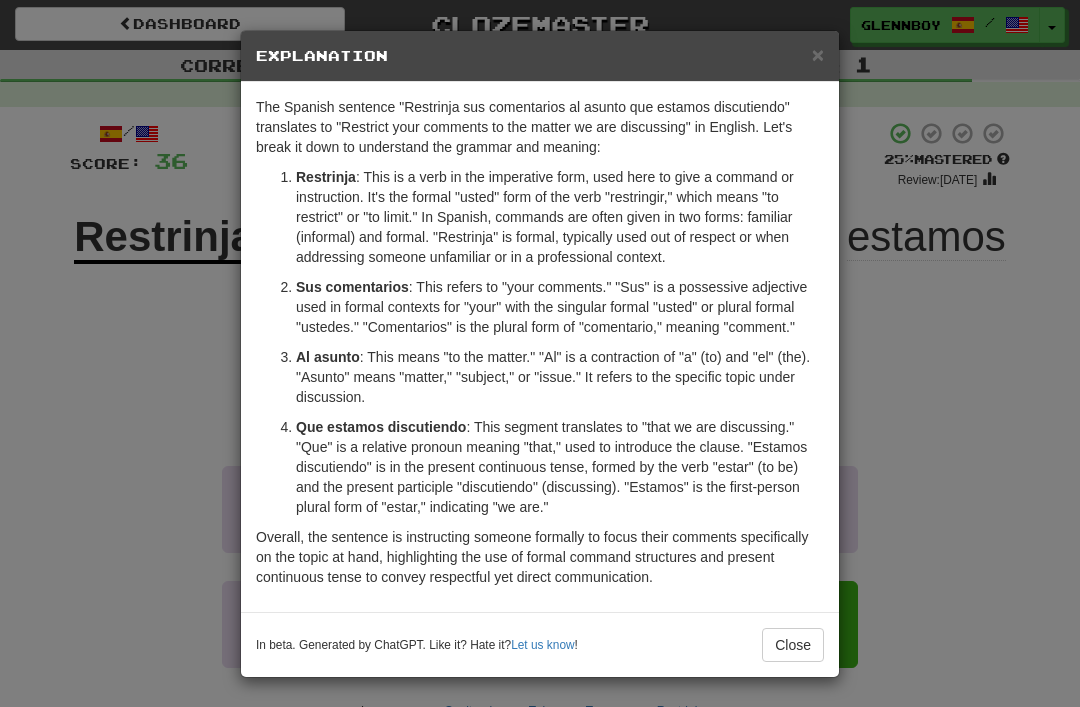 click on "Close" at bounding box center (793, 645) 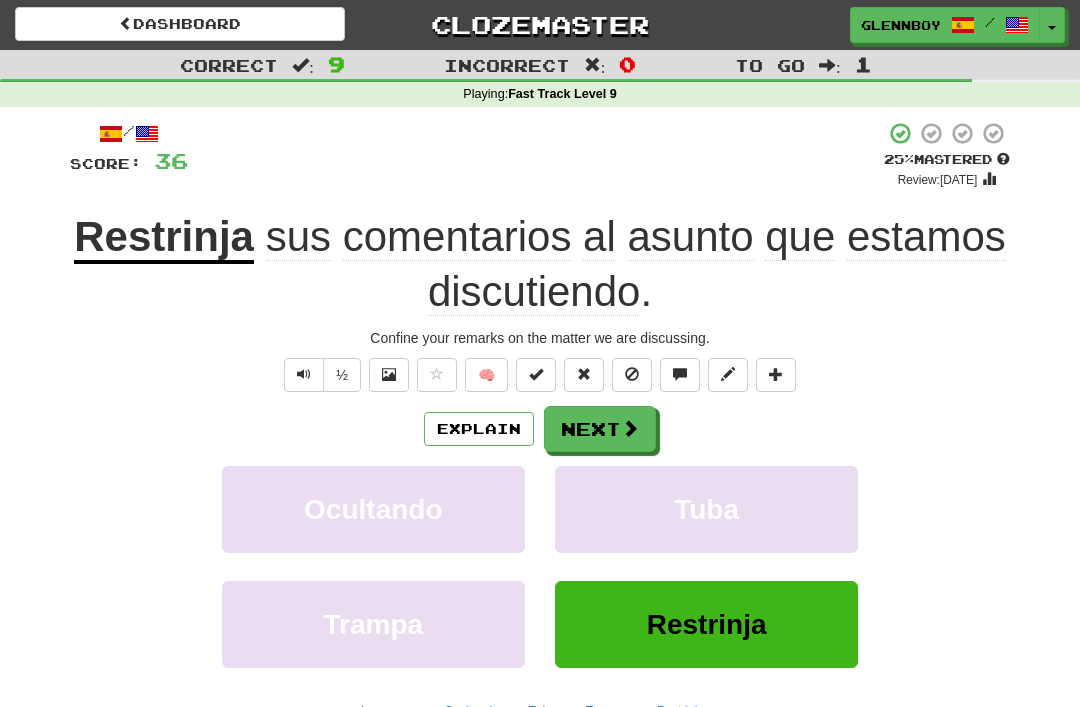 click on "Confine your remarks on the matter we are discussing." at bounding box center [540, 338] 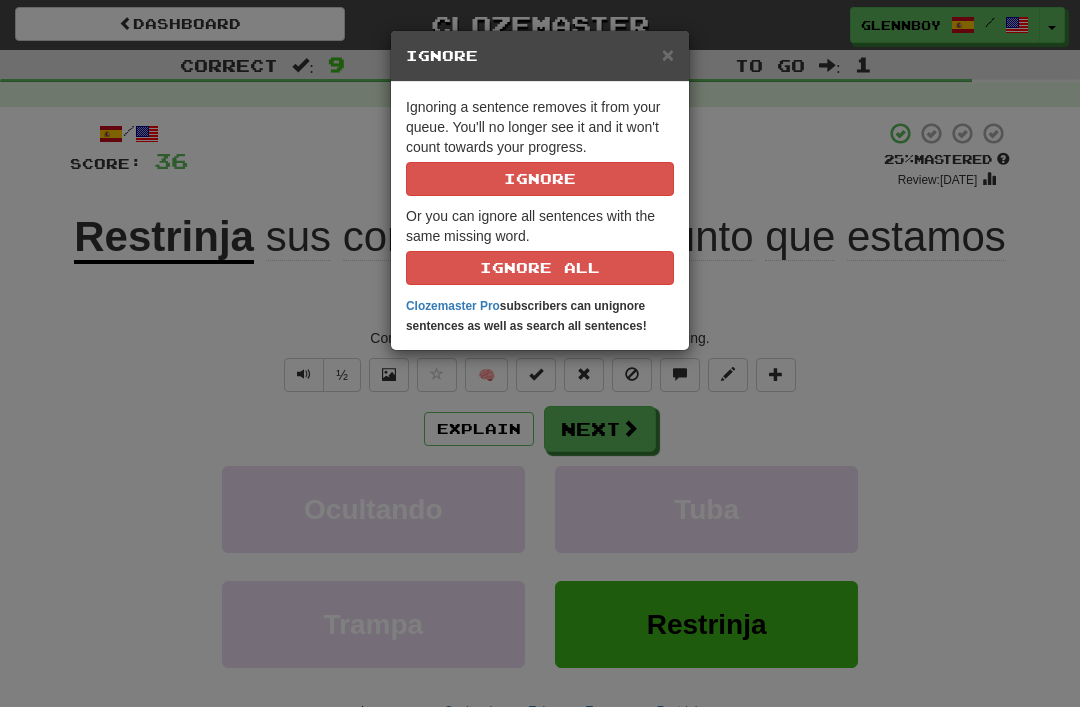 click on "Ignore" at bounding box center (540, 179) 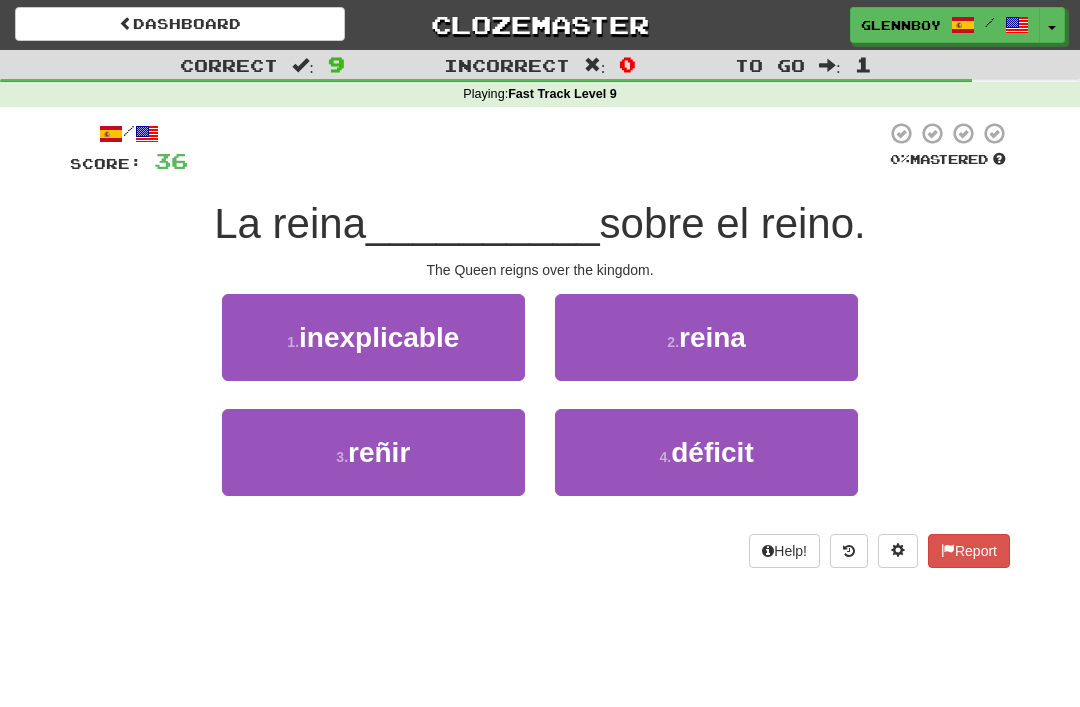 click on "2 .  reina" at bounding box center [706, 337] 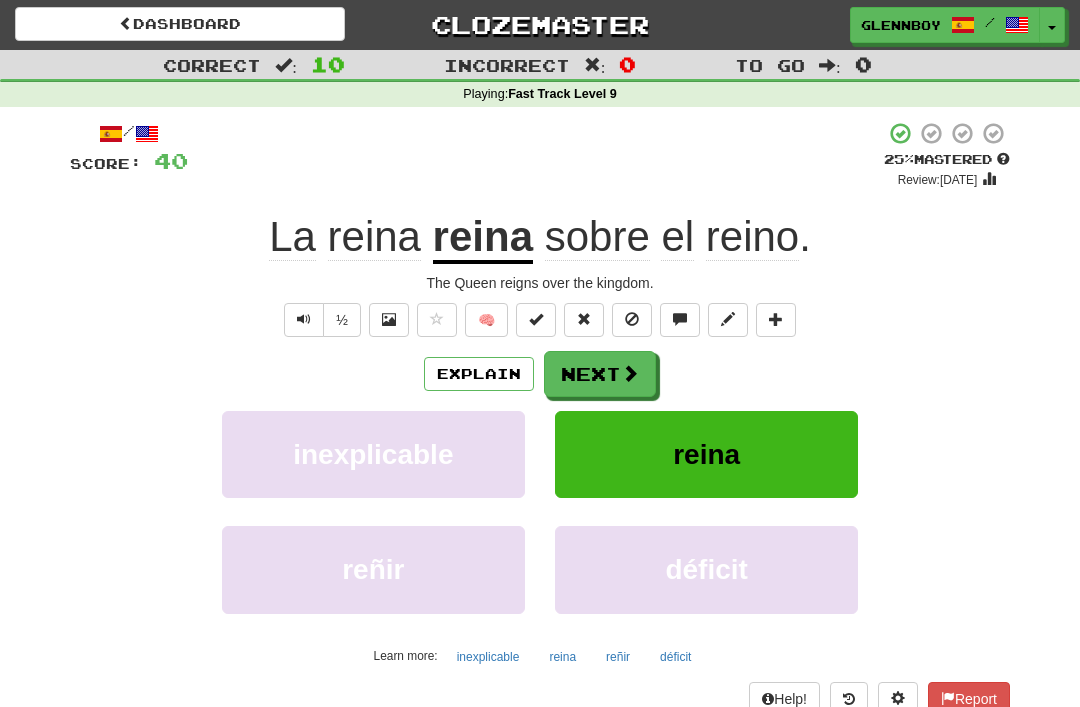 click at bounding box center (632, 320) 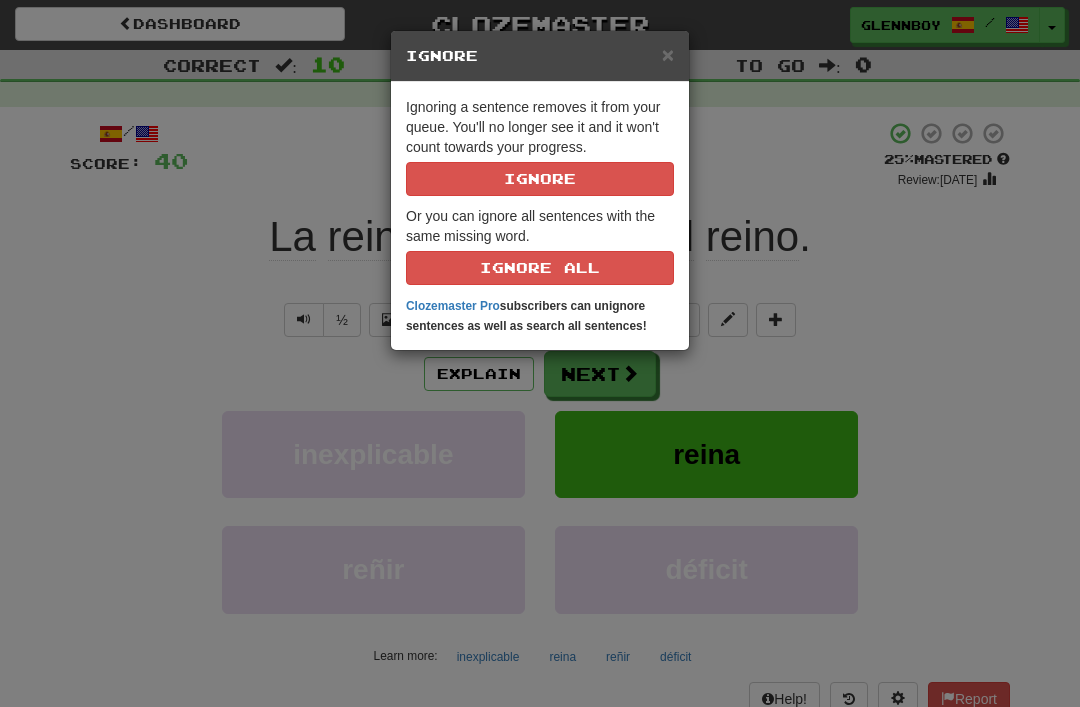 click on "Ignore" at bounding box center (540, 179) 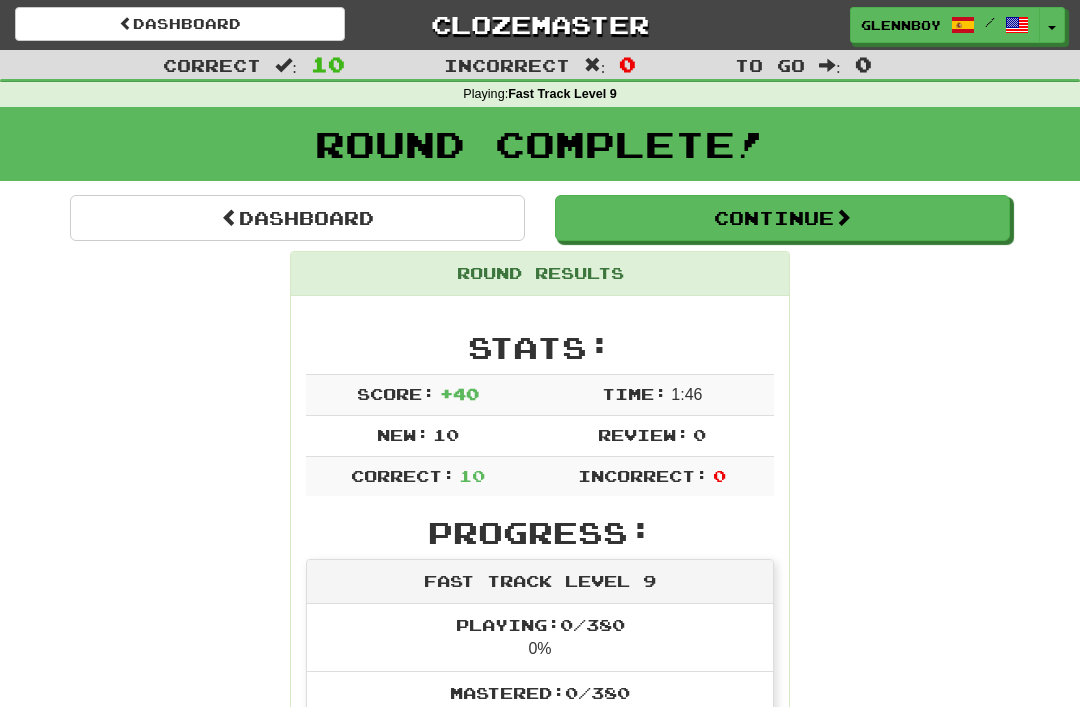 click on "Continue" at bounding box center (782, 218) 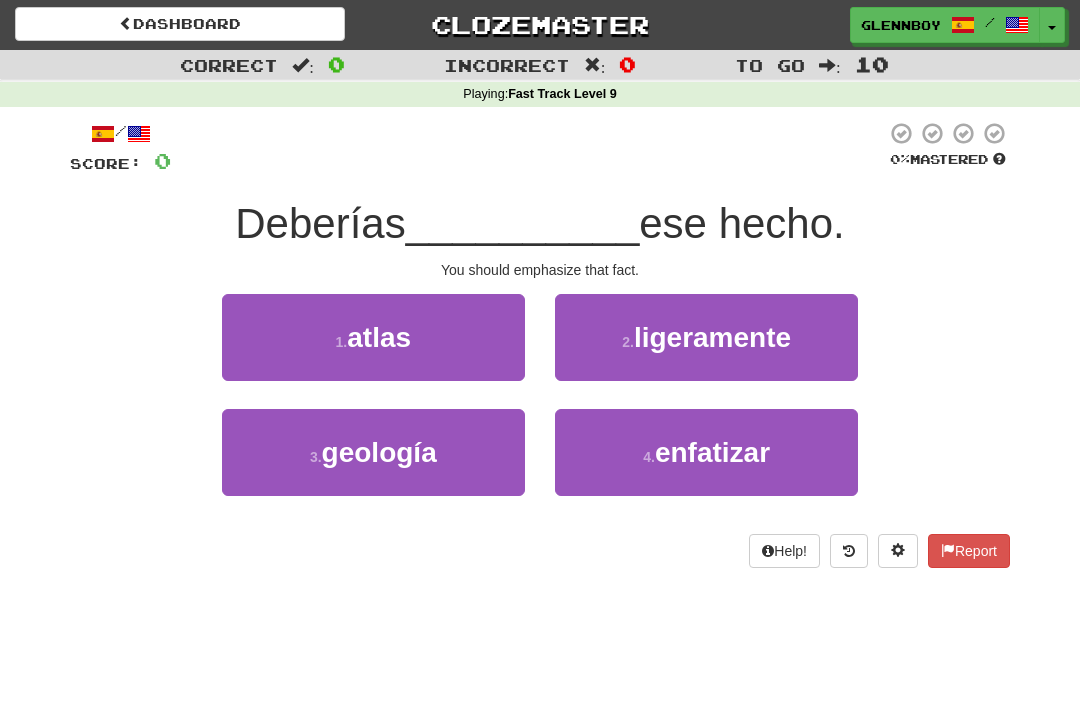 click on "enfatizar" at bounding box center (712, 452) 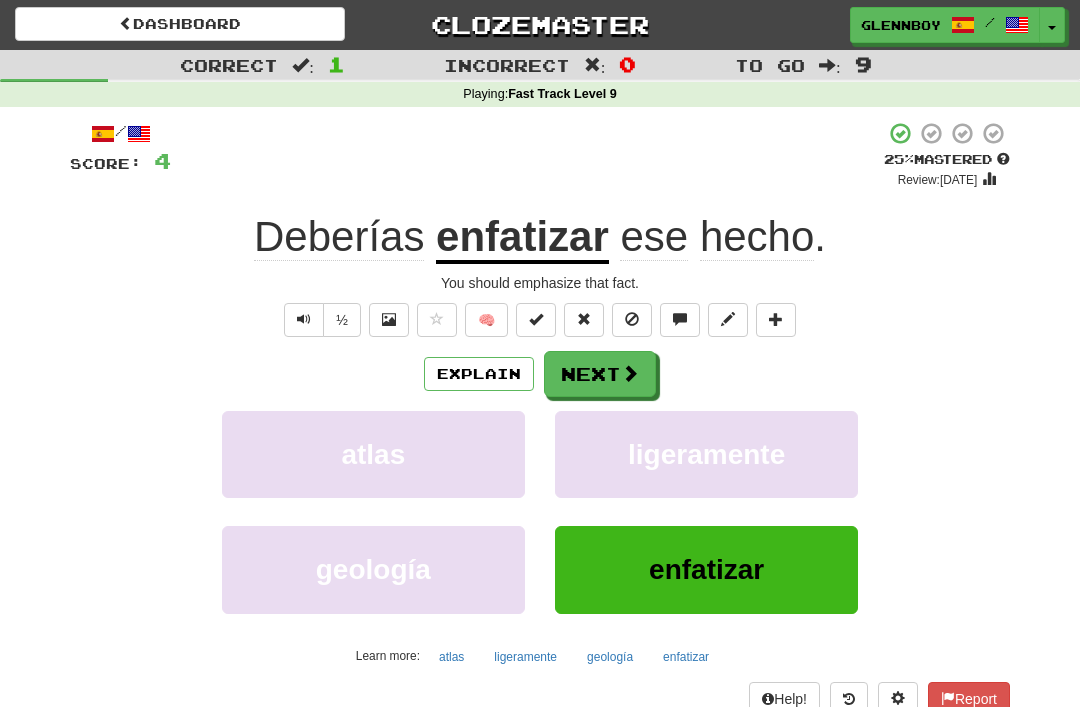 click at bounding box center (632, 320) 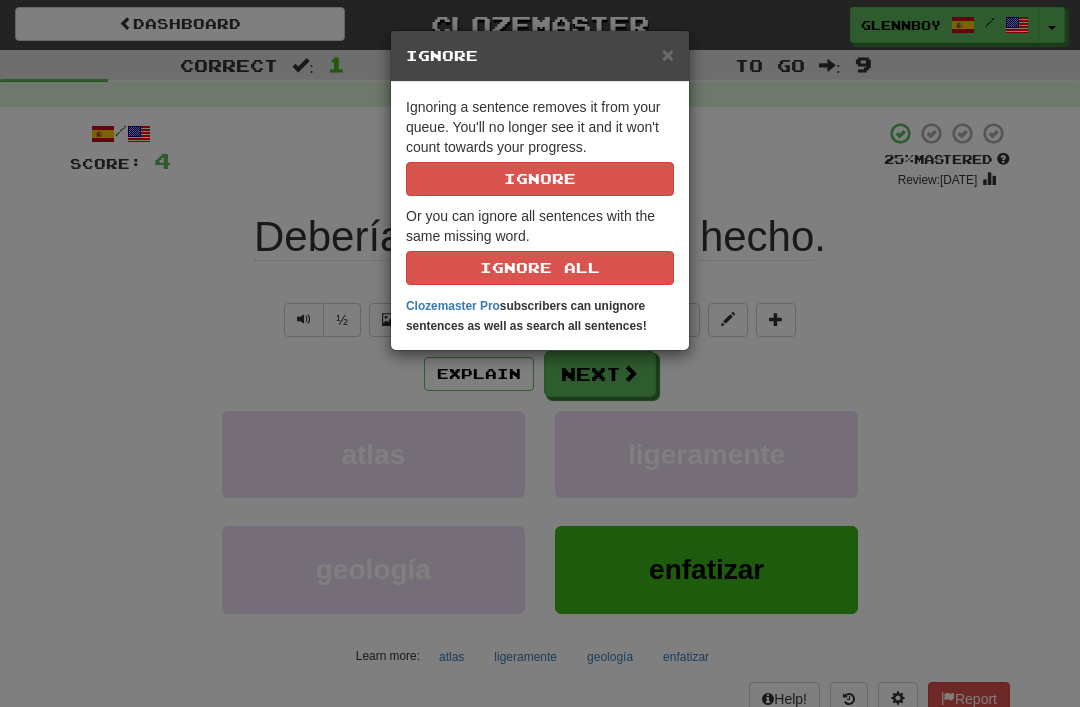 click on "Ignore" at bounding box center (540, 179) 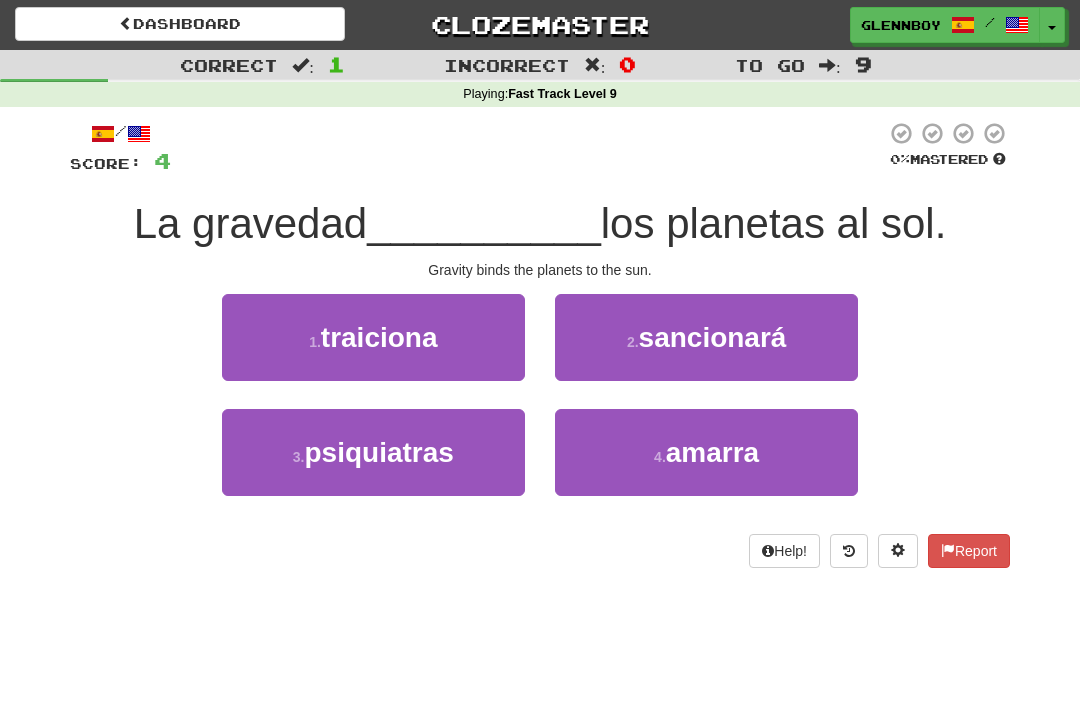 click on "amarra" at bounding box center (712, 452) 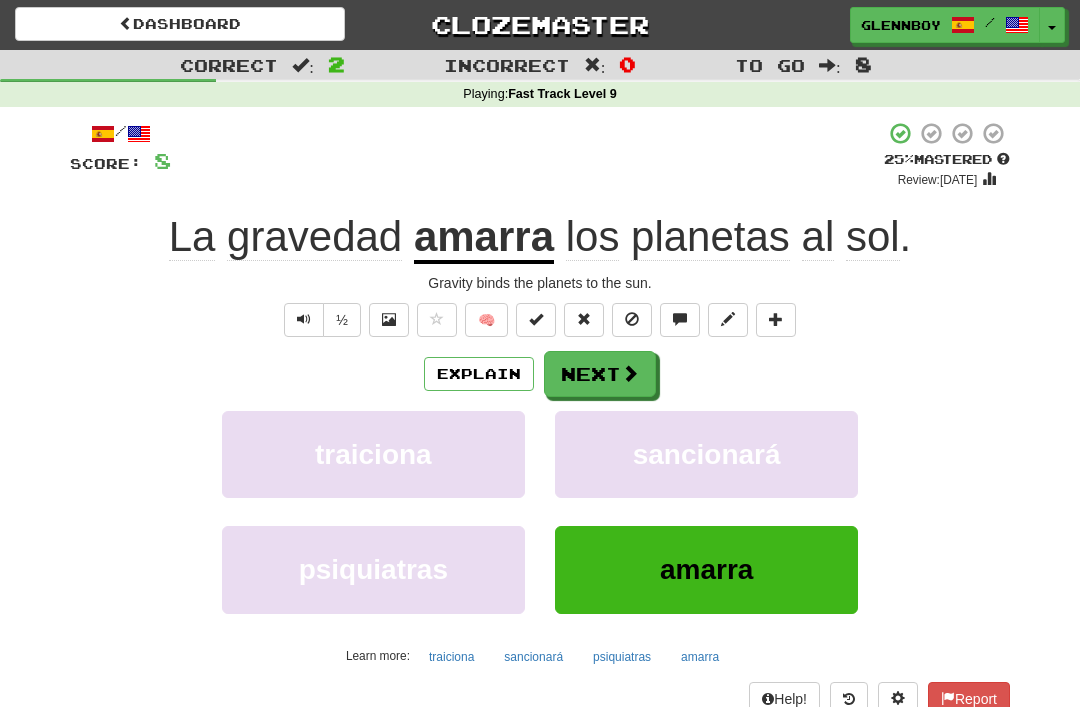 click on "/  Score:   8 + 4 25 %  Mastered Review:  [DATE] La   gravedad   amarra   los   planetas   al   sol . Gravity binds the planets to the sun. ½ 🧠 Explain Next traiciona sancionará psiquiatras amarra Learn more: traiciona sancionará psiquiatras amarra  Help!  Report" at bounding box center (540, 418) 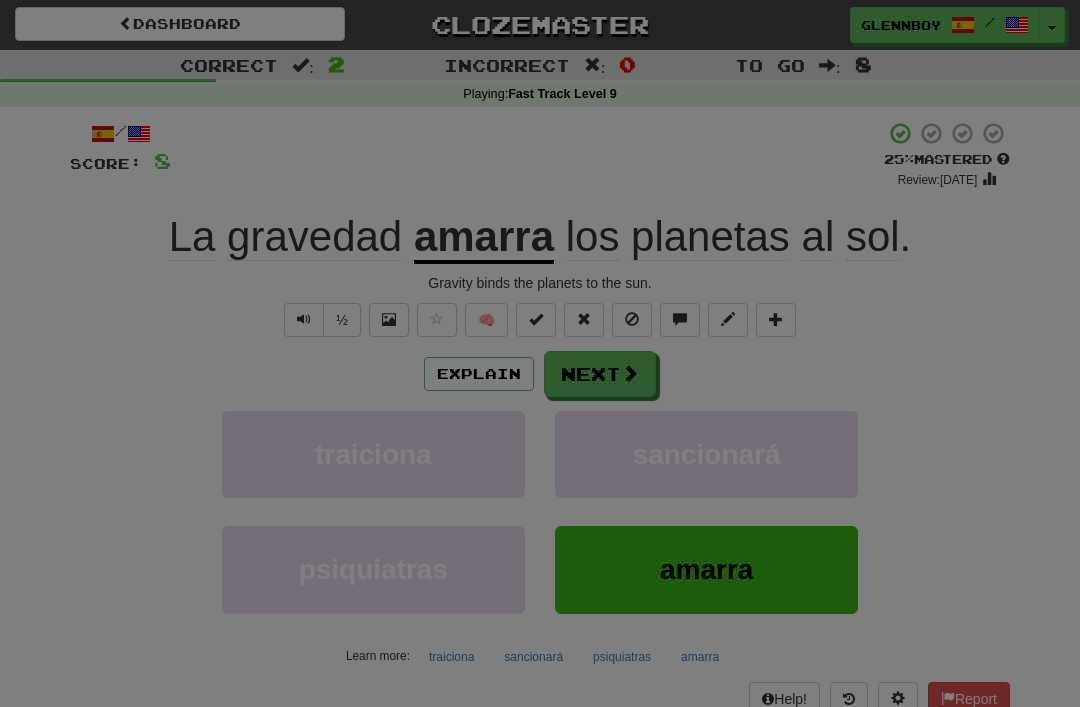 click on "a : This is a preposition that, in this context, can be understood as "to" in English." at bounding box center [0, 0] 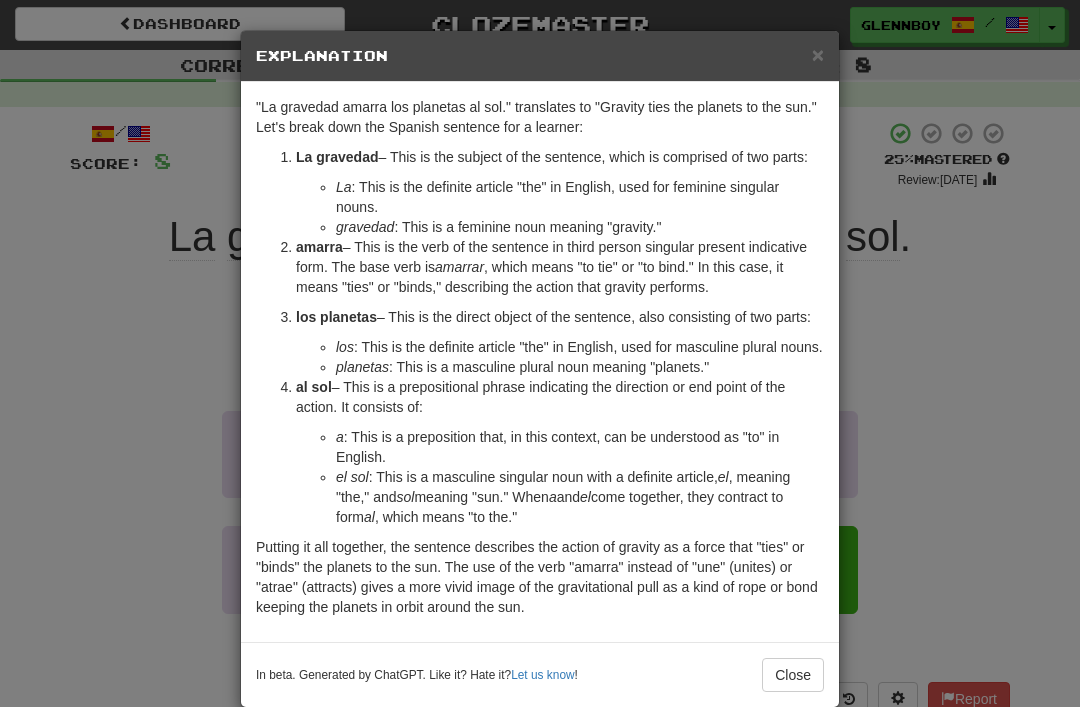 click on "×" at bounding box center [818, 54] 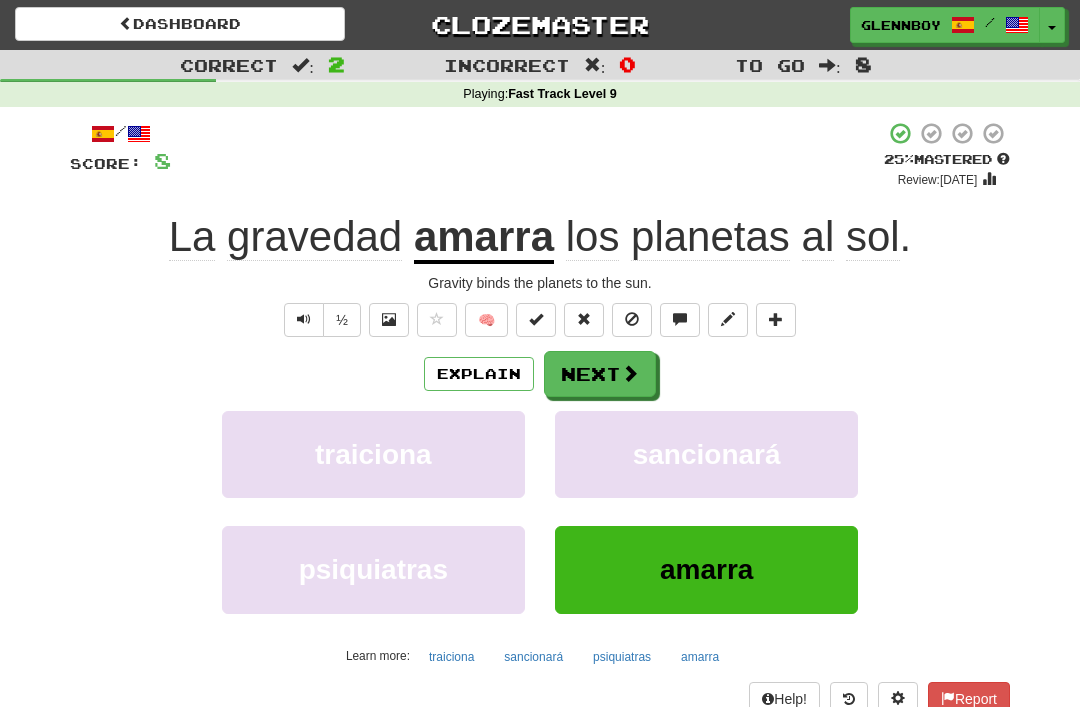 click at bounding box center [632, 320] 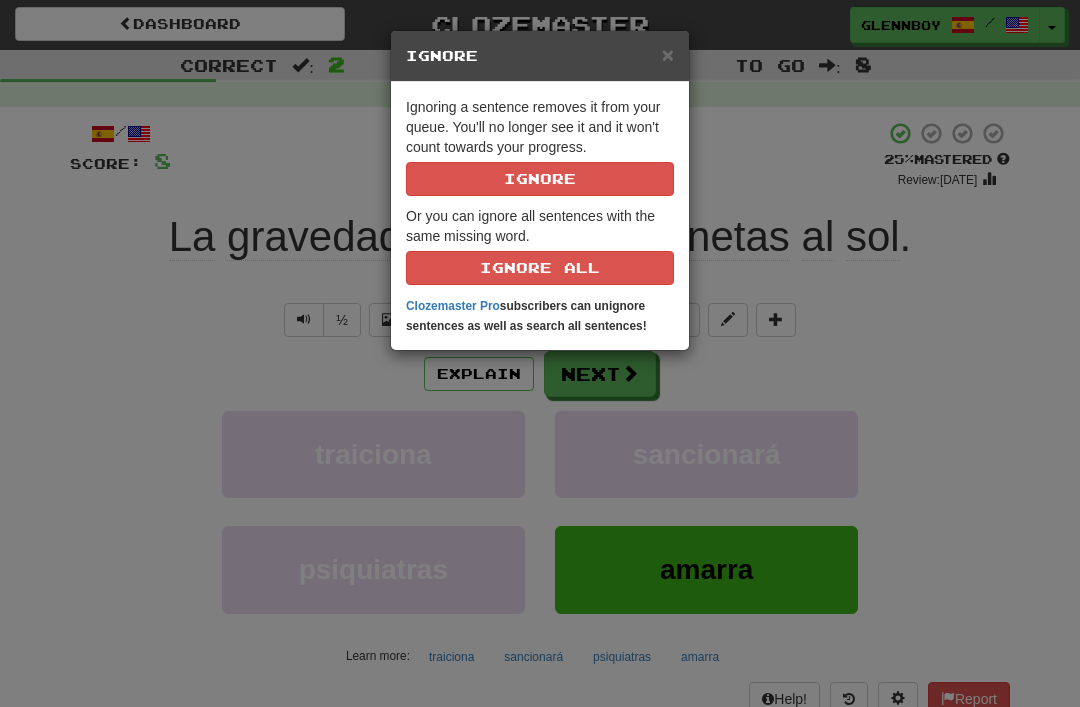 click on "Ignore" at bounding box center [540, 179] 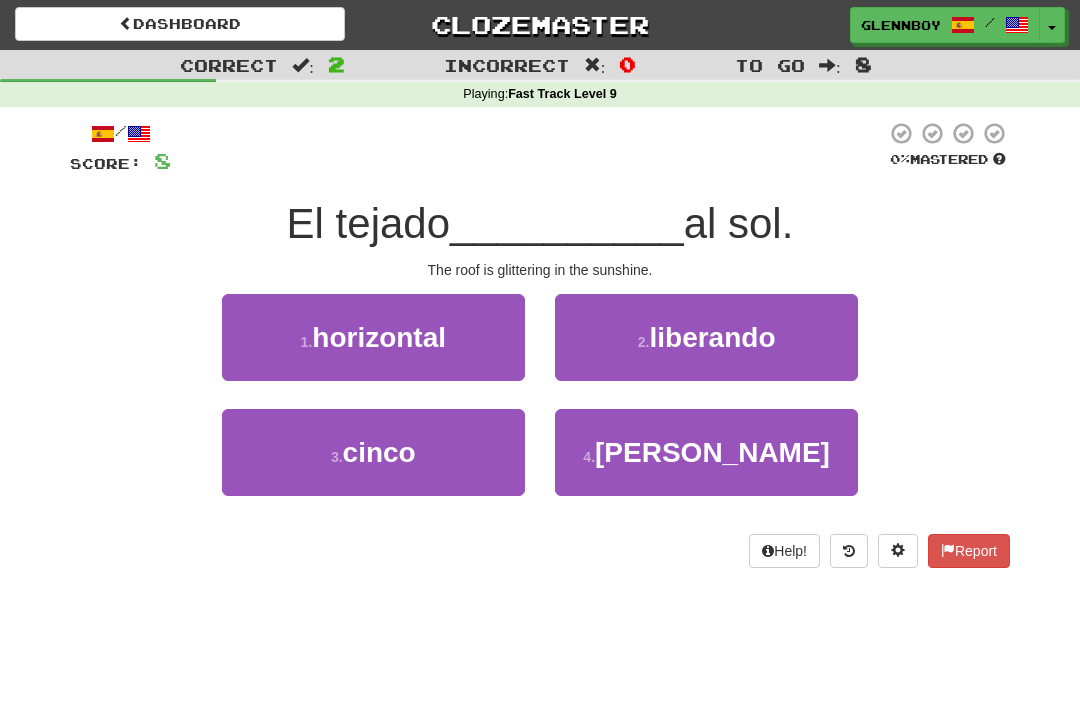 click on "[PERSON_NAME]" at bounding box center (712, 452) 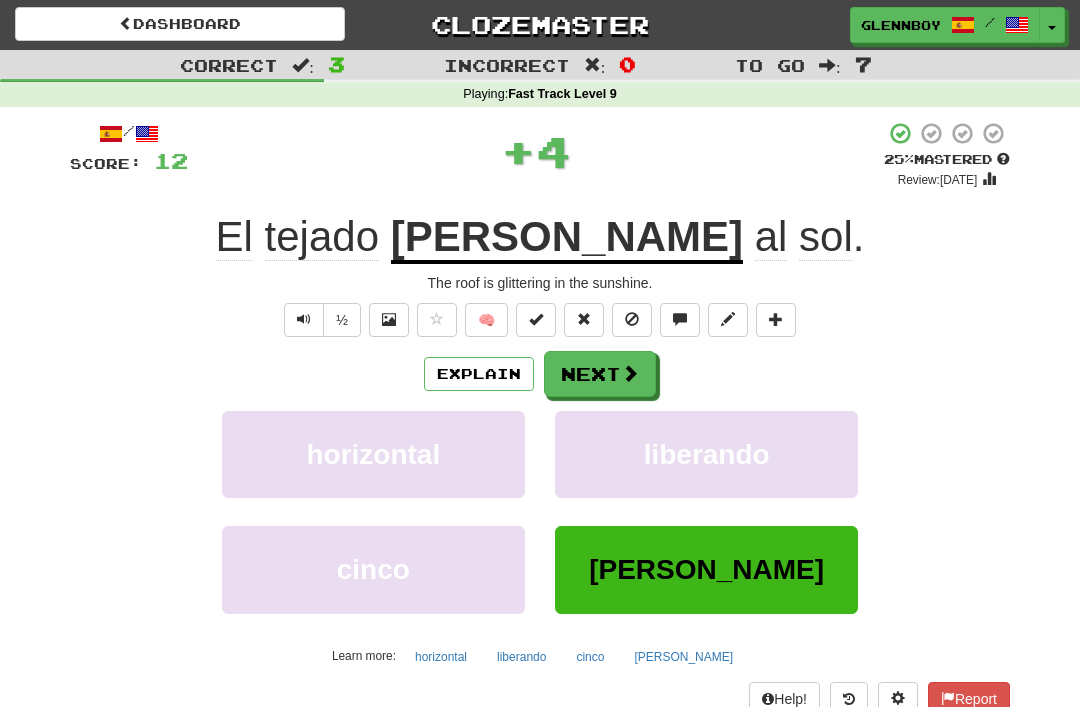 click at bounding box center [632, 320] 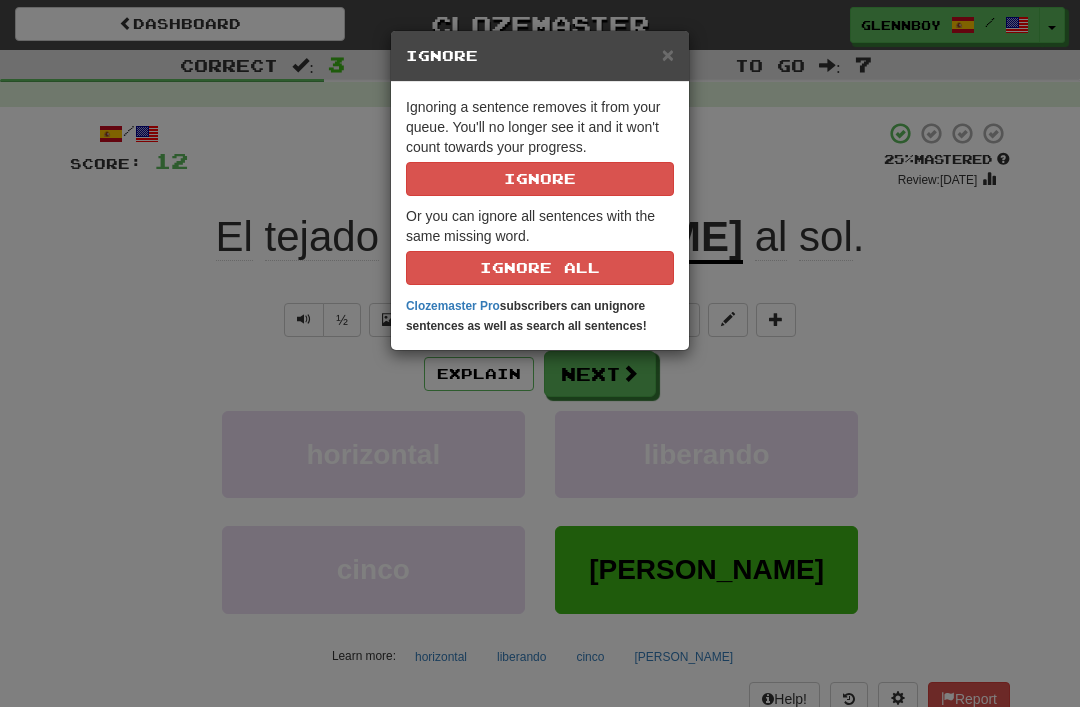 click on "Ignore" at bounding box center [540, 179] 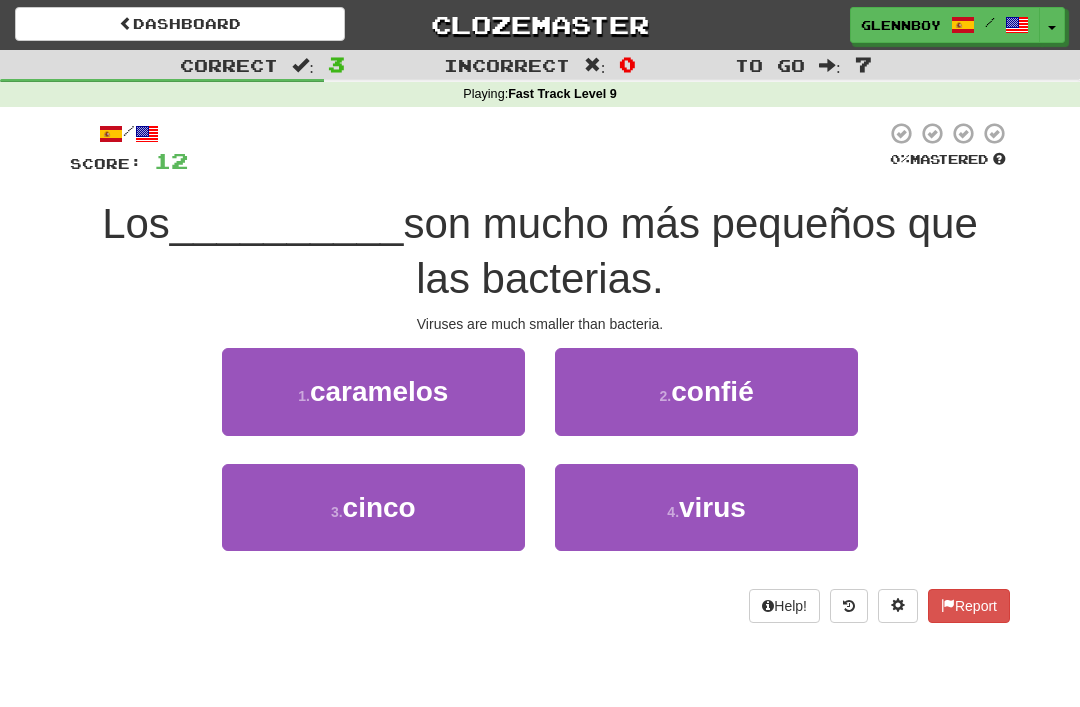 click on "virus" at bounding box center (712, 507) 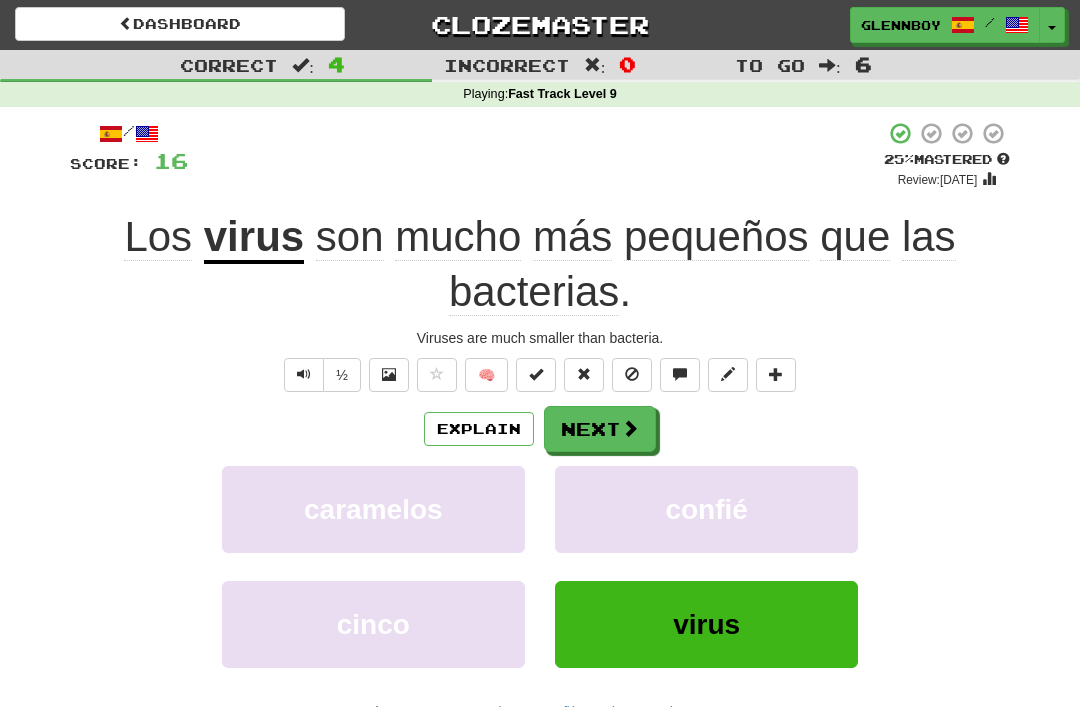 click on "½ 🧠" at bounding box center (540, 375) 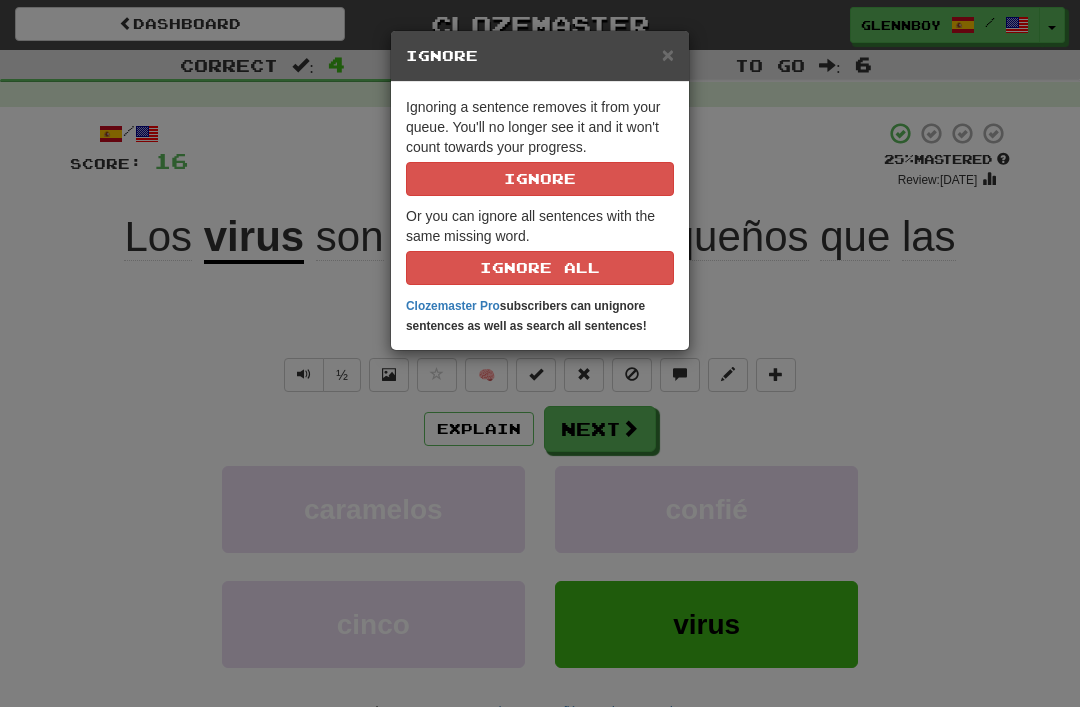 click on "Ignore" at bounding box center [540, 179] 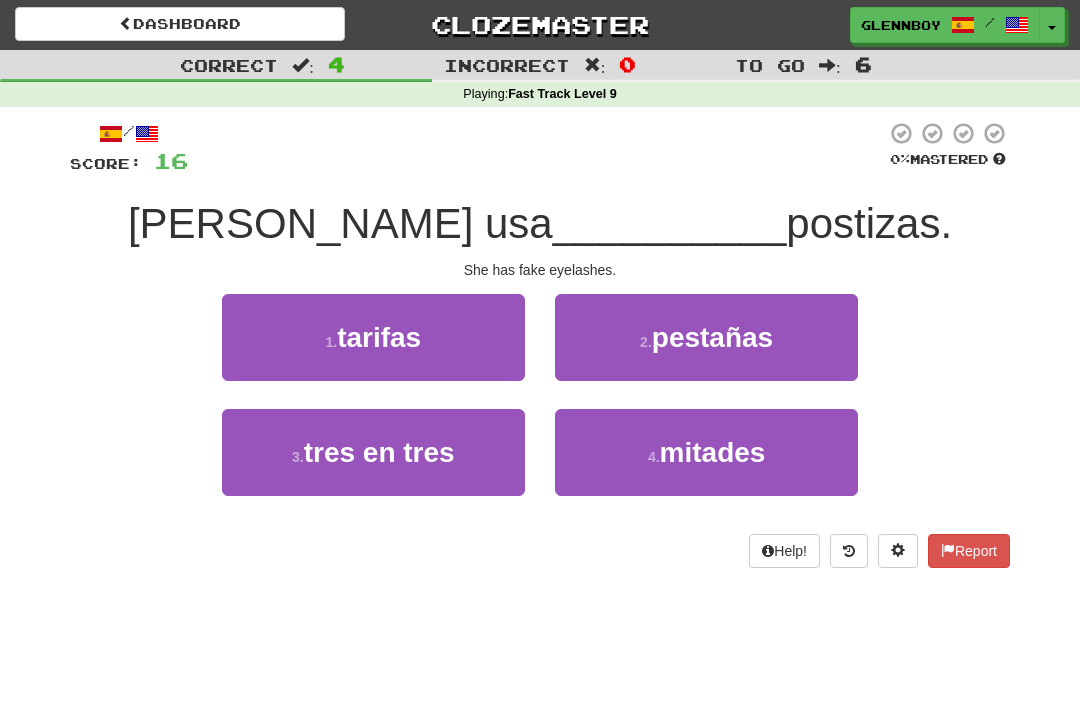 click on "pestañas" at bounding box center (712, 337) 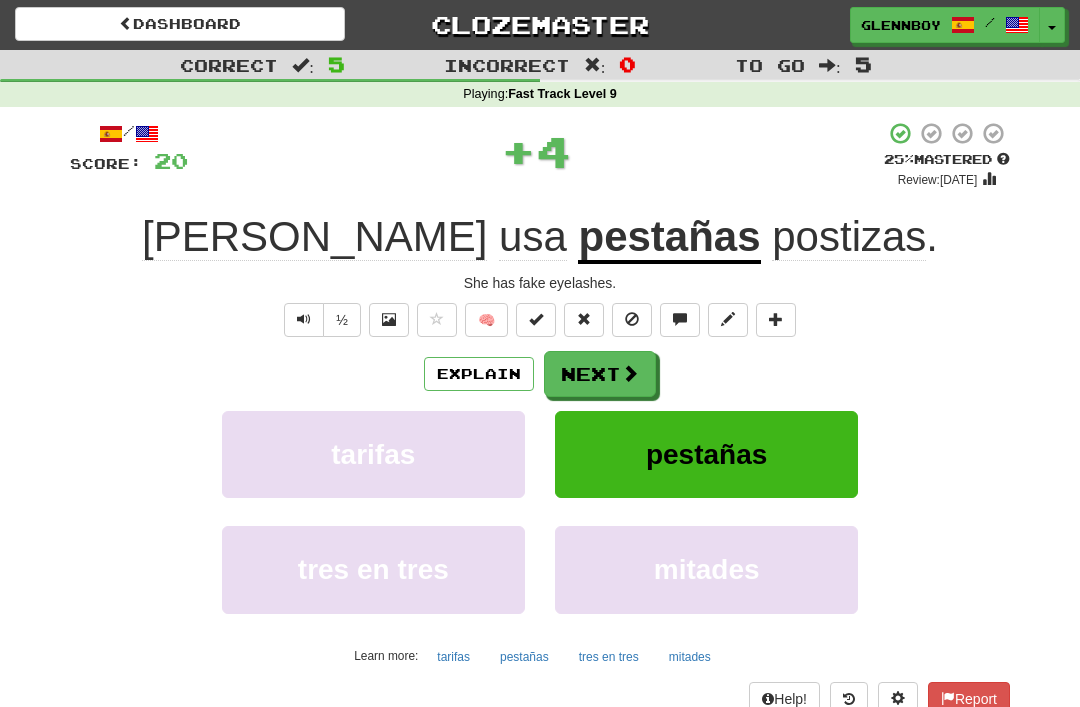 click on "Explain" at bounding box center [479, 374] 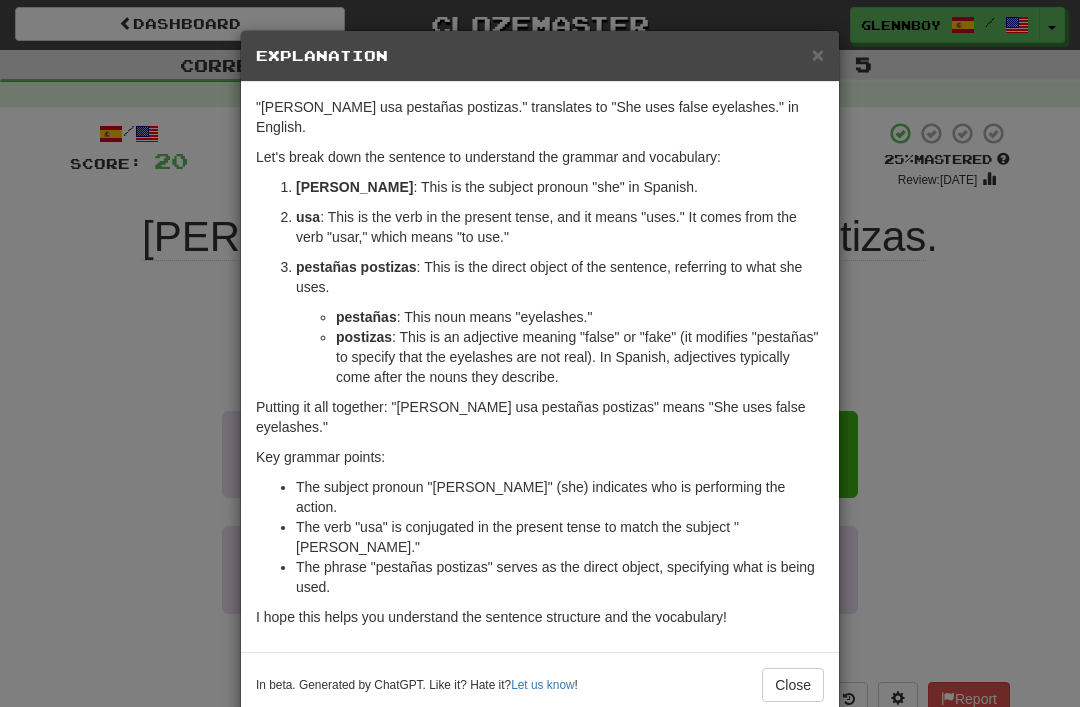 click on "×" at bounding box center [818, 54] 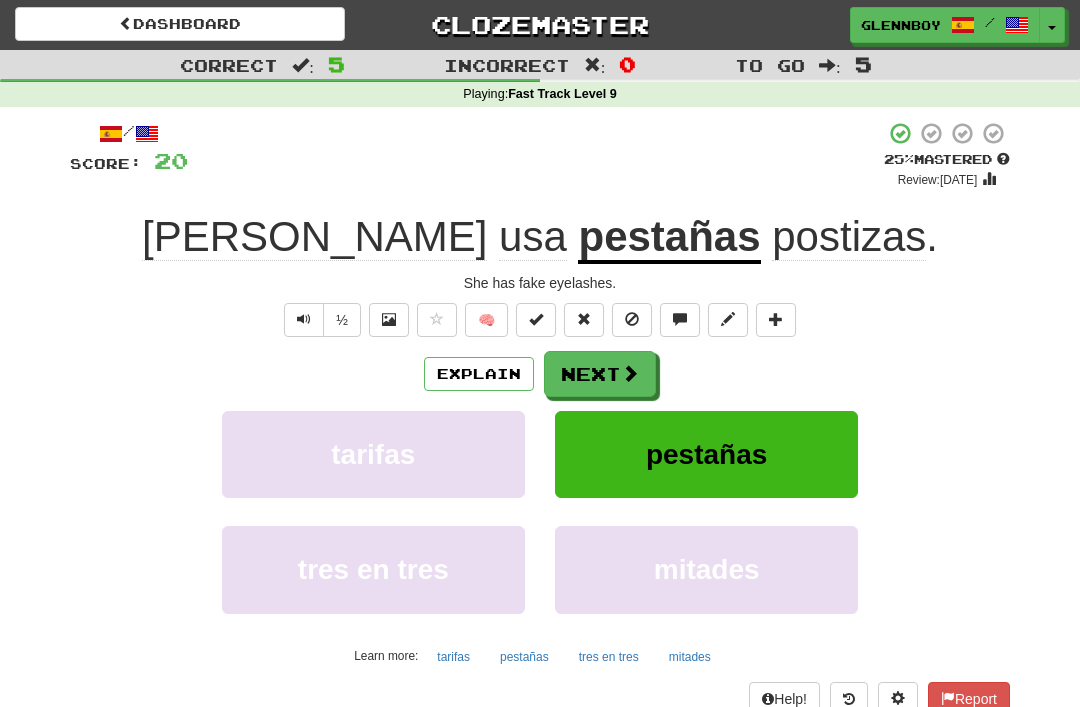 click on "/  Score:   20 + 4 25 %  Mastered Review:  [DATE] [PERSON_NAME]   usa   pestañas   postizas . She has fake eyelashes. ½ 🧠 Explain Next tarifas pestañas tres en tres mitades Learn more: tarifas pestañas tres en tres mitades  Help!  Report" at bounding box center (540, 418) 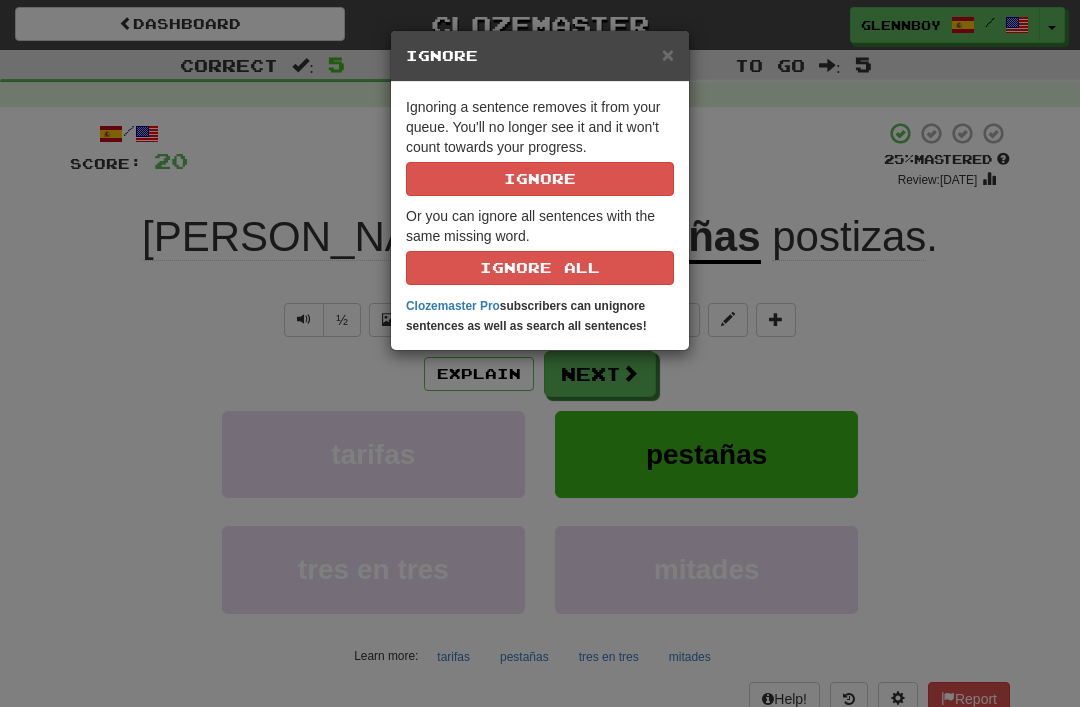 click on "Ignore" at bounding box center [540, 179] 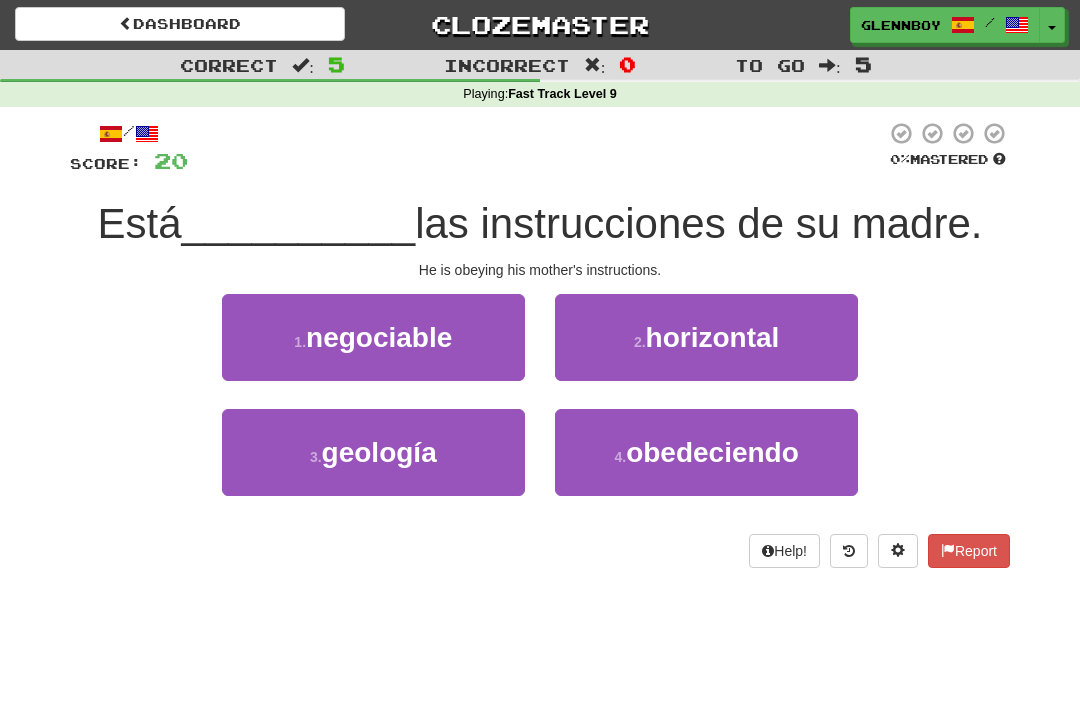 click on "obedeciendo" at bounding box center (712, 452) 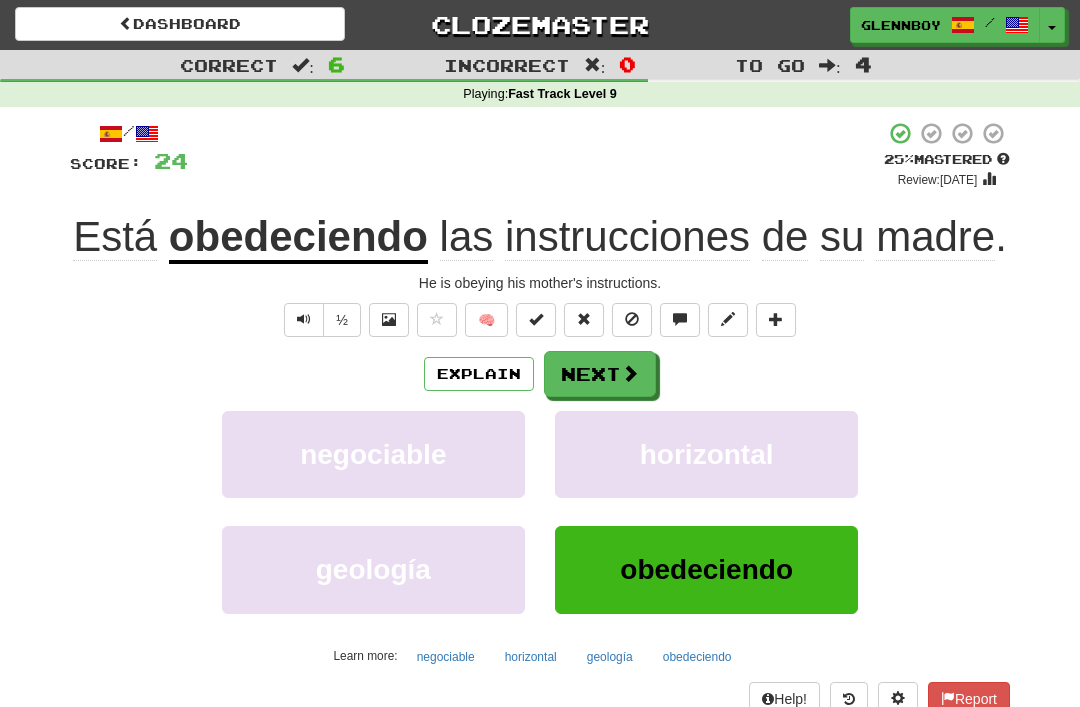 click at bounding box center [632, 320] 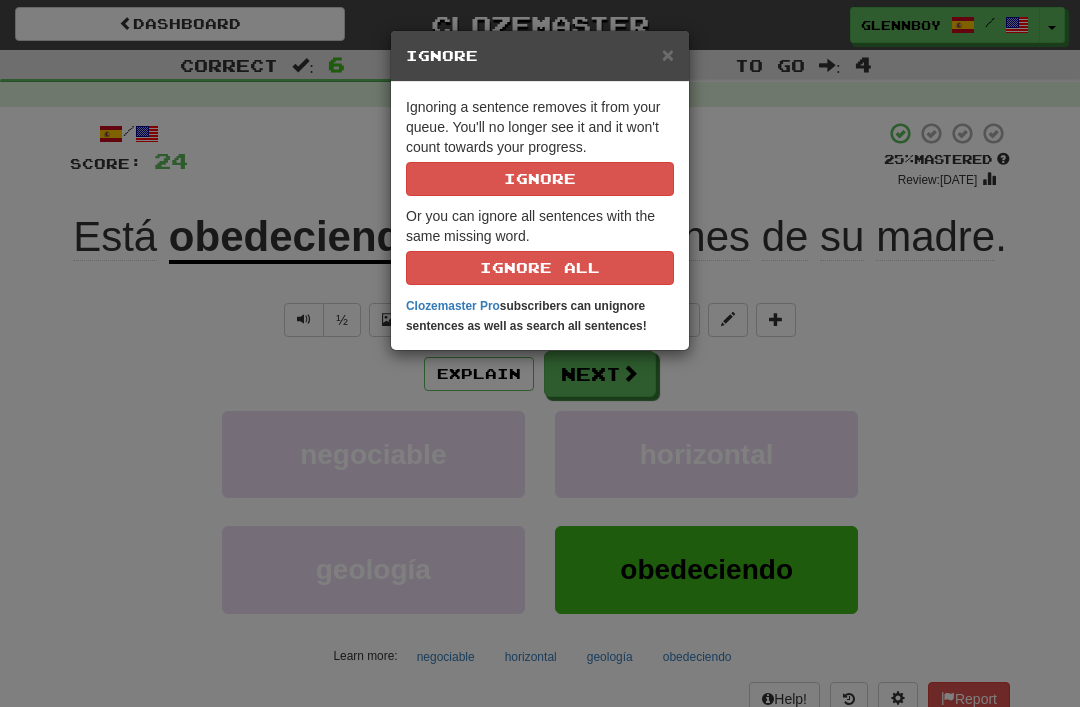 click on "Ignore" at bounding box center (540, 179) 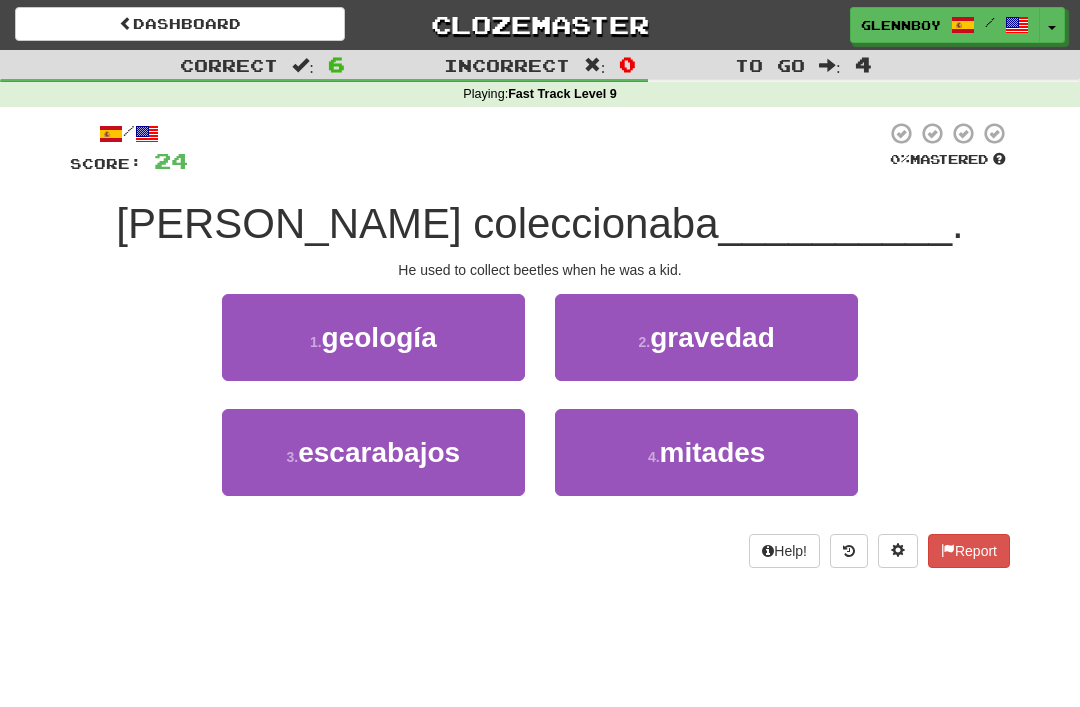 click on "3 .  escarabajos" at bounding box center [373, 452] 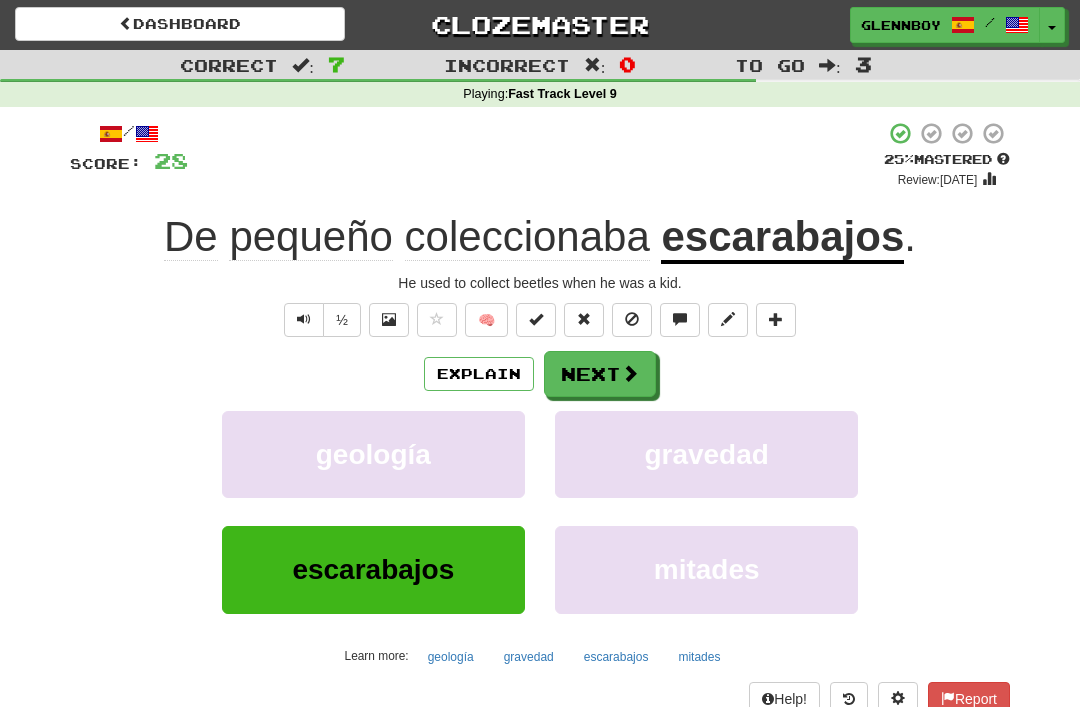 click at bounding box center [632, 320] 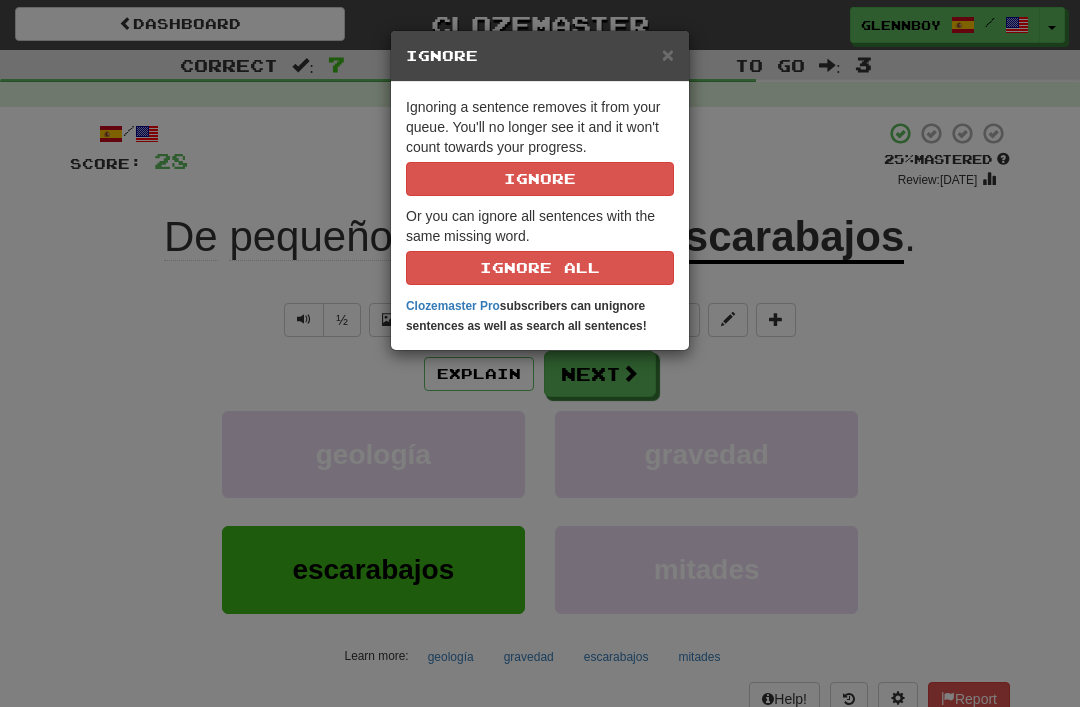 click on "Ignore" at bounding box center (540, 179) 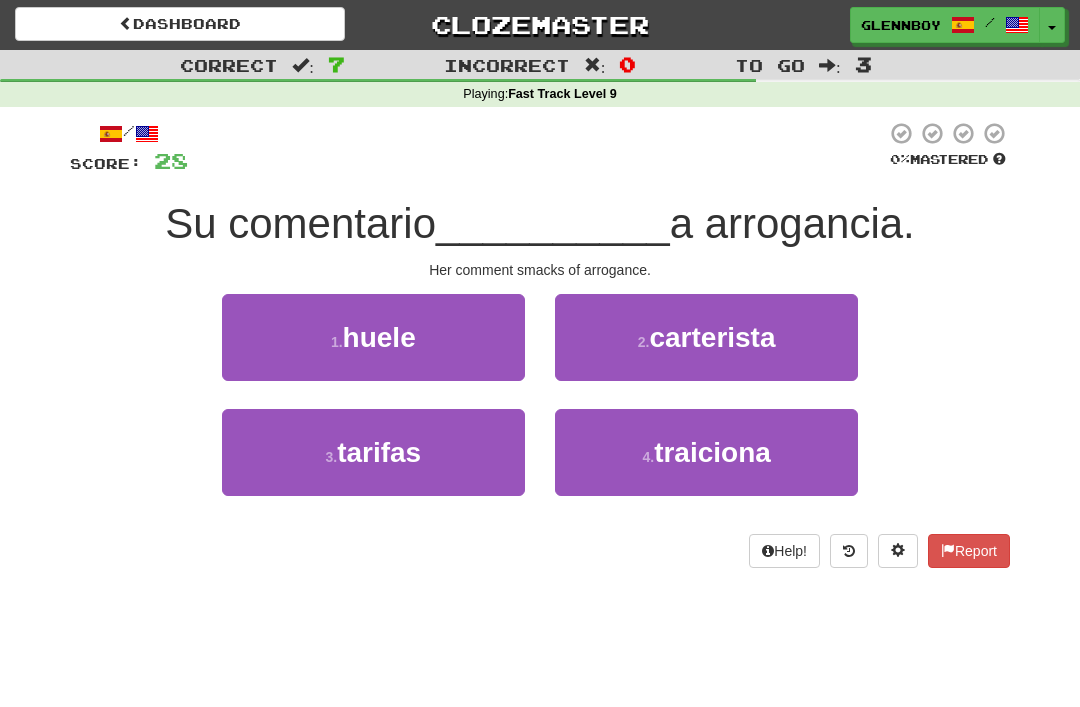 click on "1 .  [GEOGRAPHIC_DATA]" at bounding box center [373, 337] 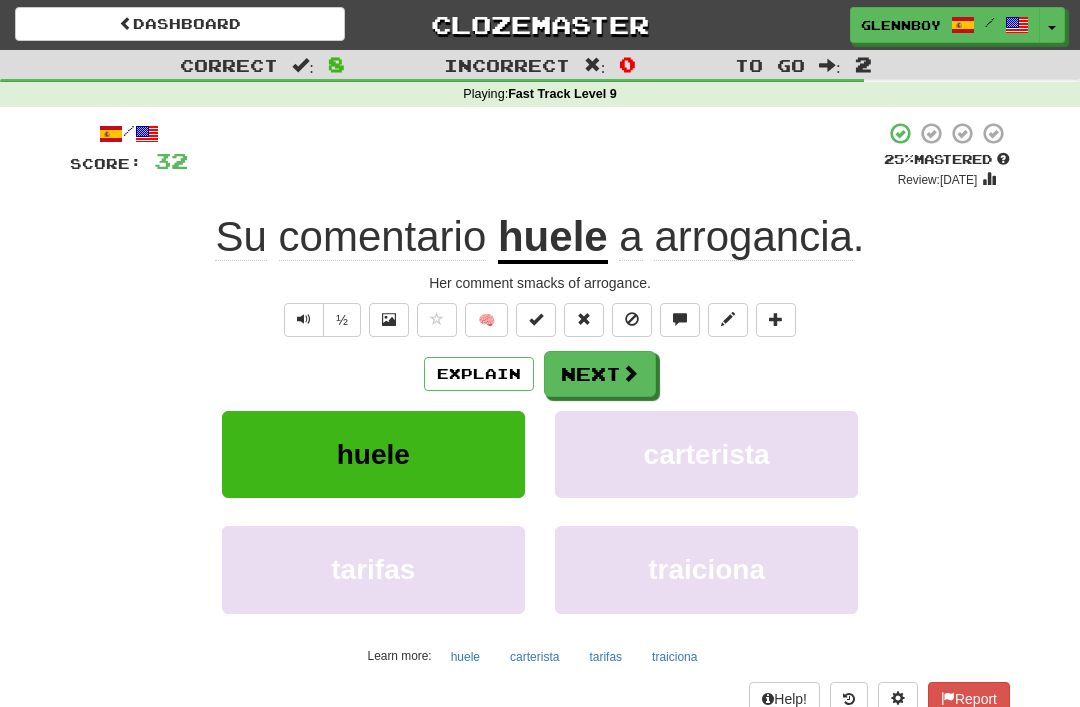 click at bounding box center (632, 320) 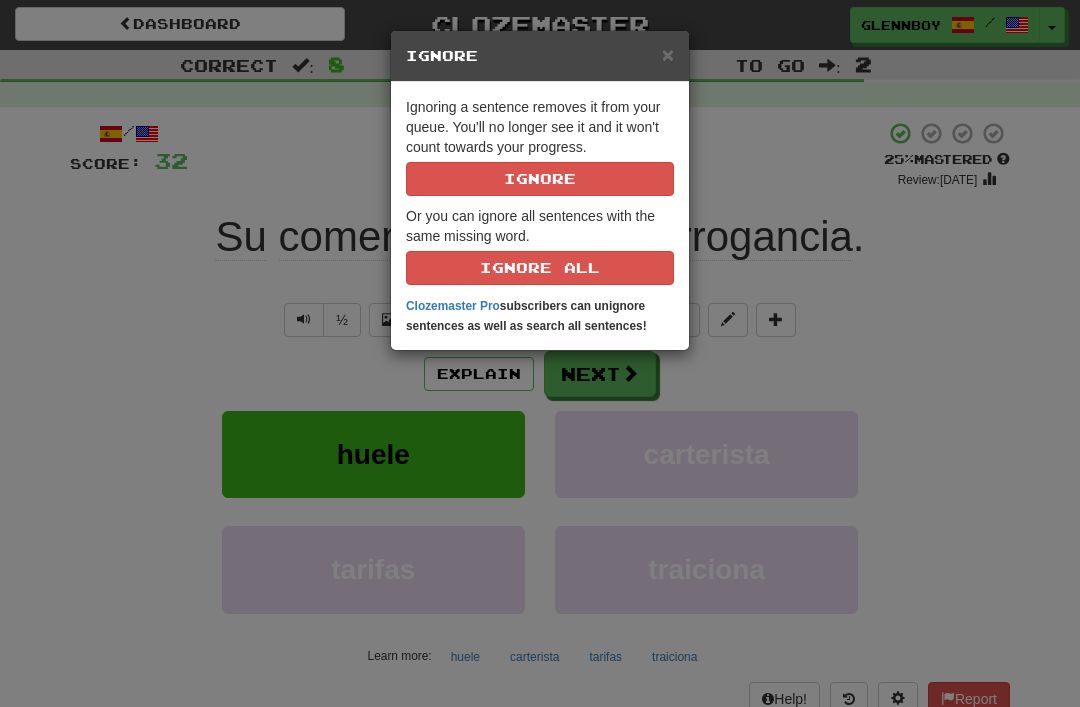 click on "Ignore" at bounding box center (540, 179) 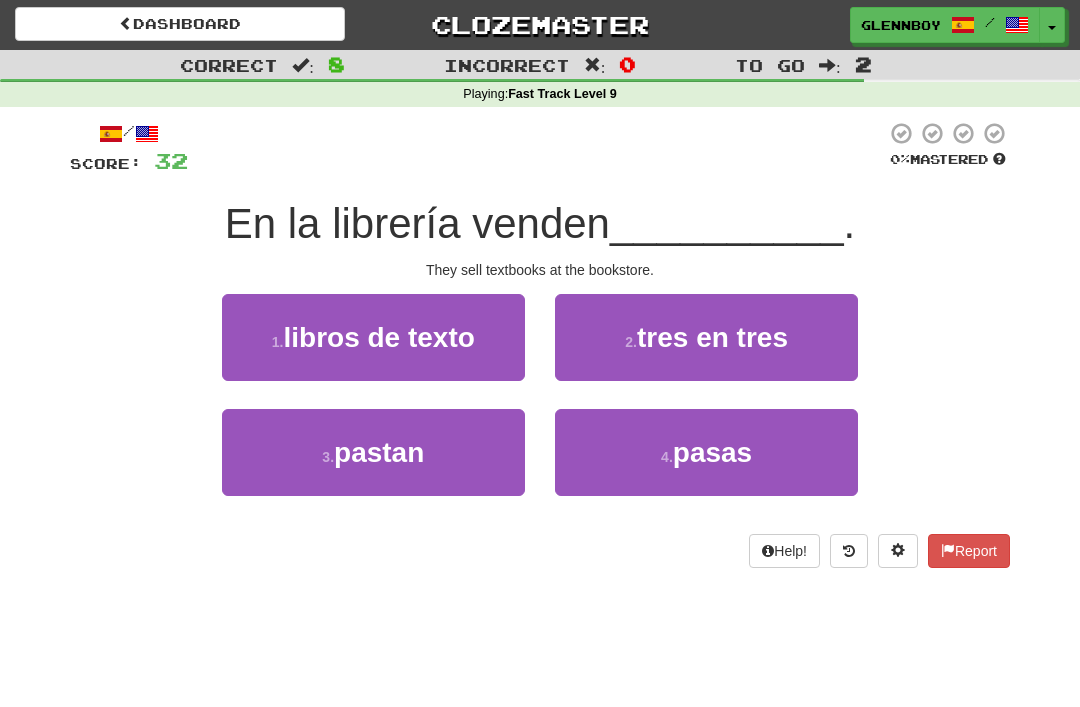 click on "libros de texto" at bounding box center [378, 337] 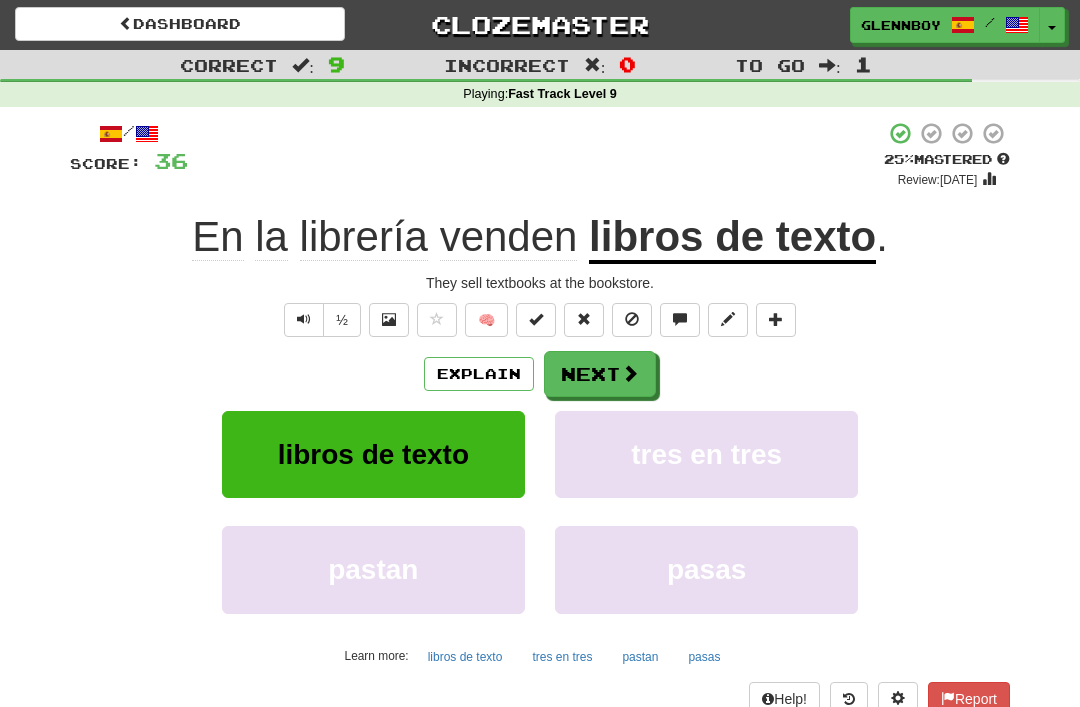 click at bounding box center (632, 320) 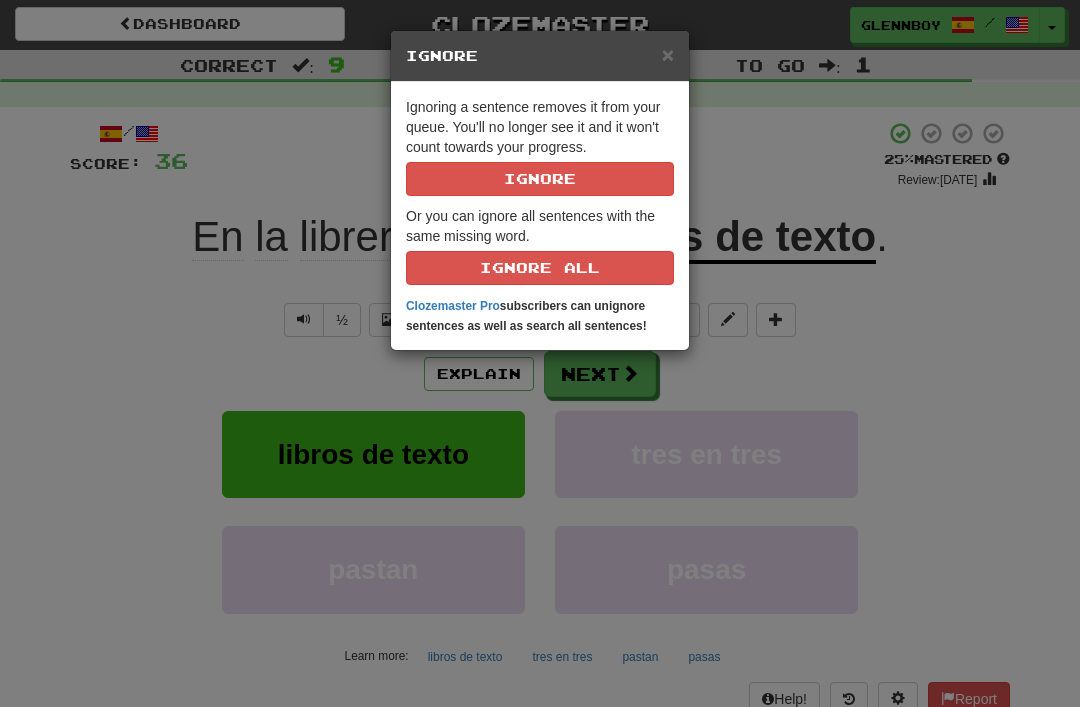 click on "Ignore" at bounding box center (540, 179) 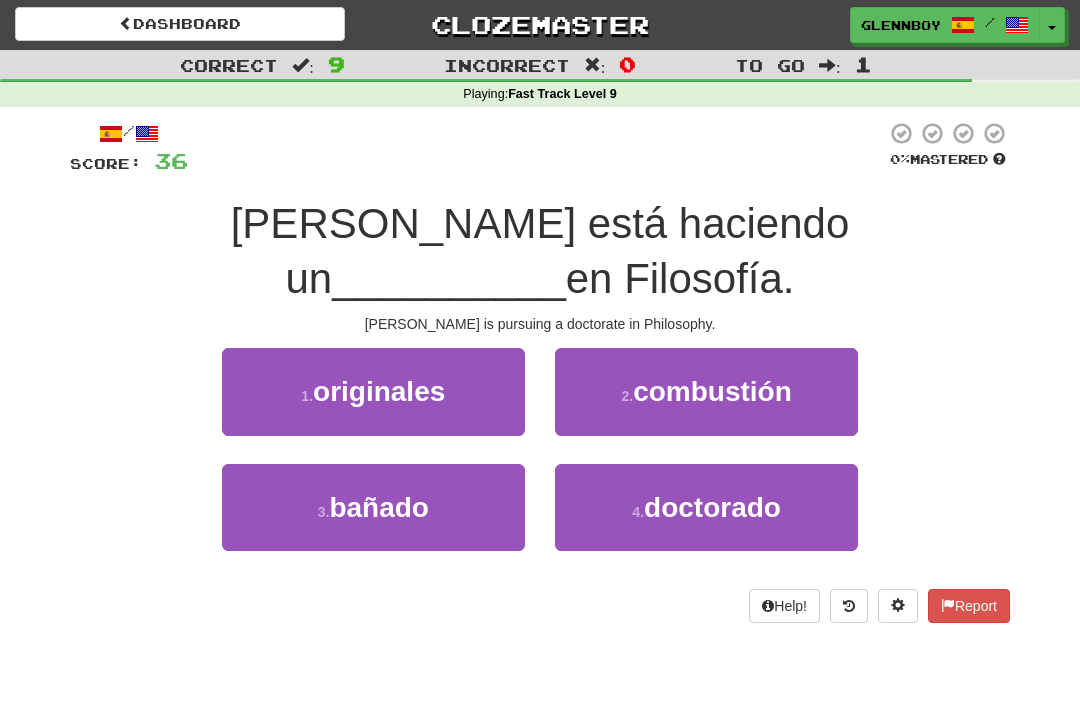 click on "doctorado" at bounding box center [712, 507] 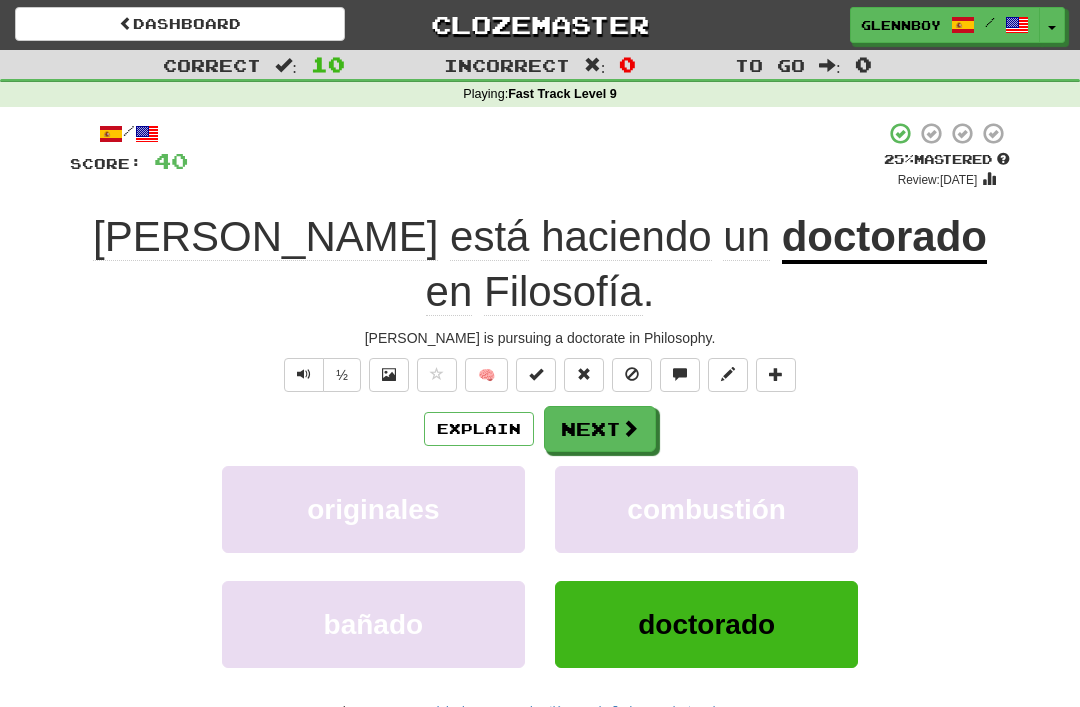 click at bounding box center (632, 375) 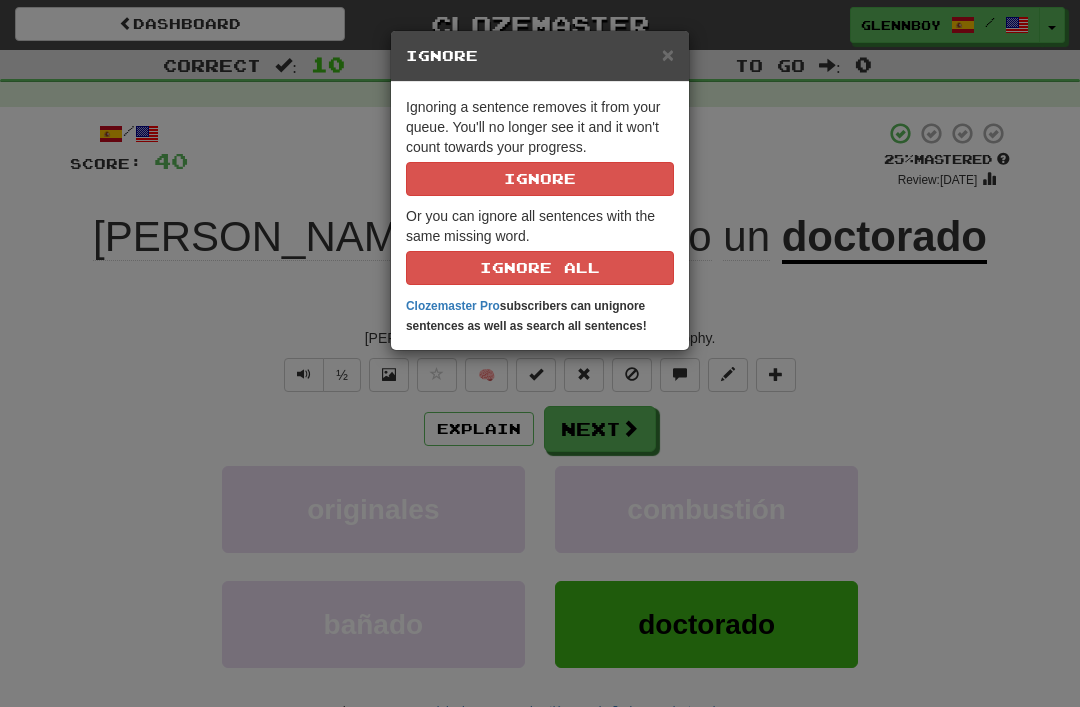 click on "Ignore" at bounding box center [540, 179] 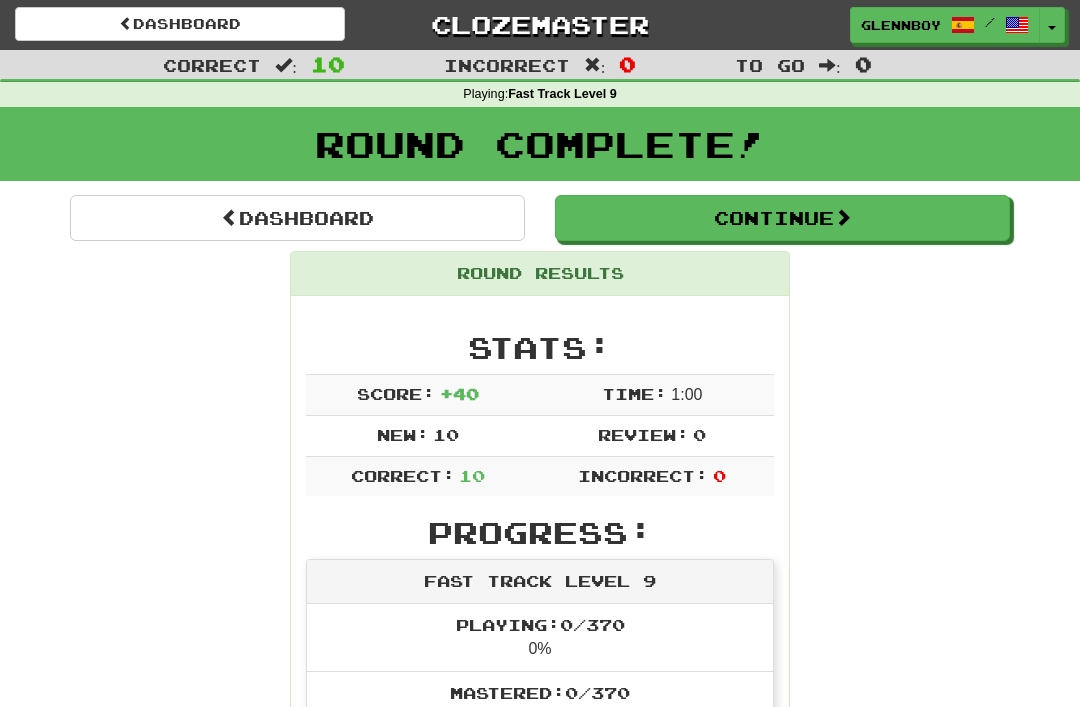 click on "Continue" at bounding box center [782, 218] 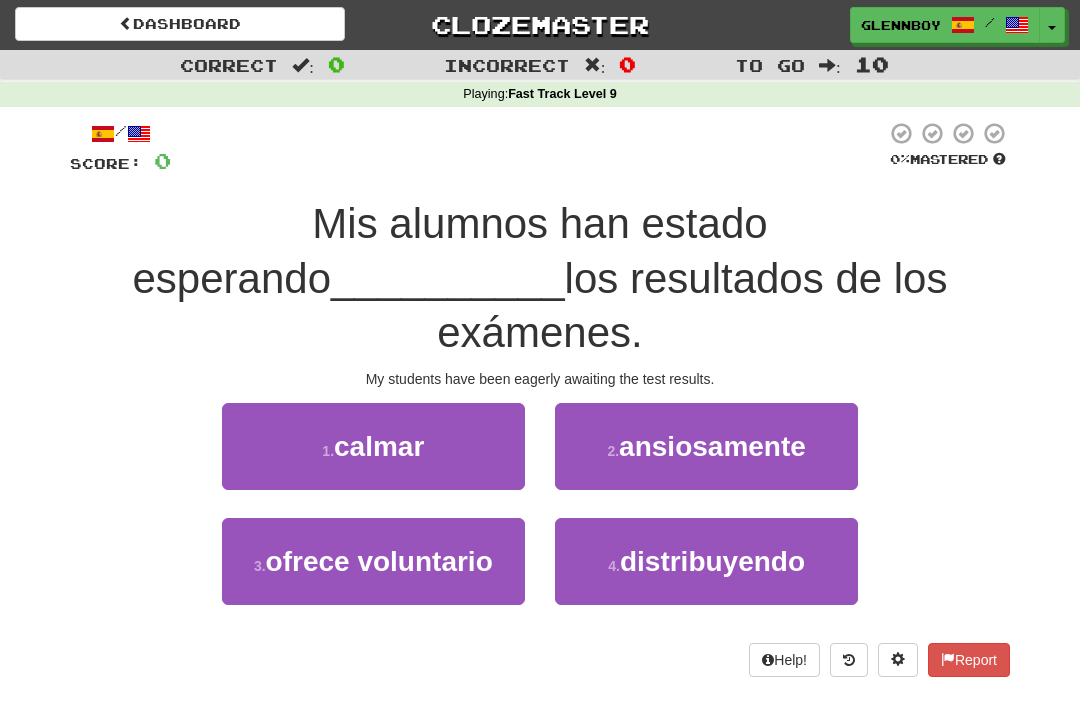 click on "ansiosamente" at bounding box center [712, 446] 